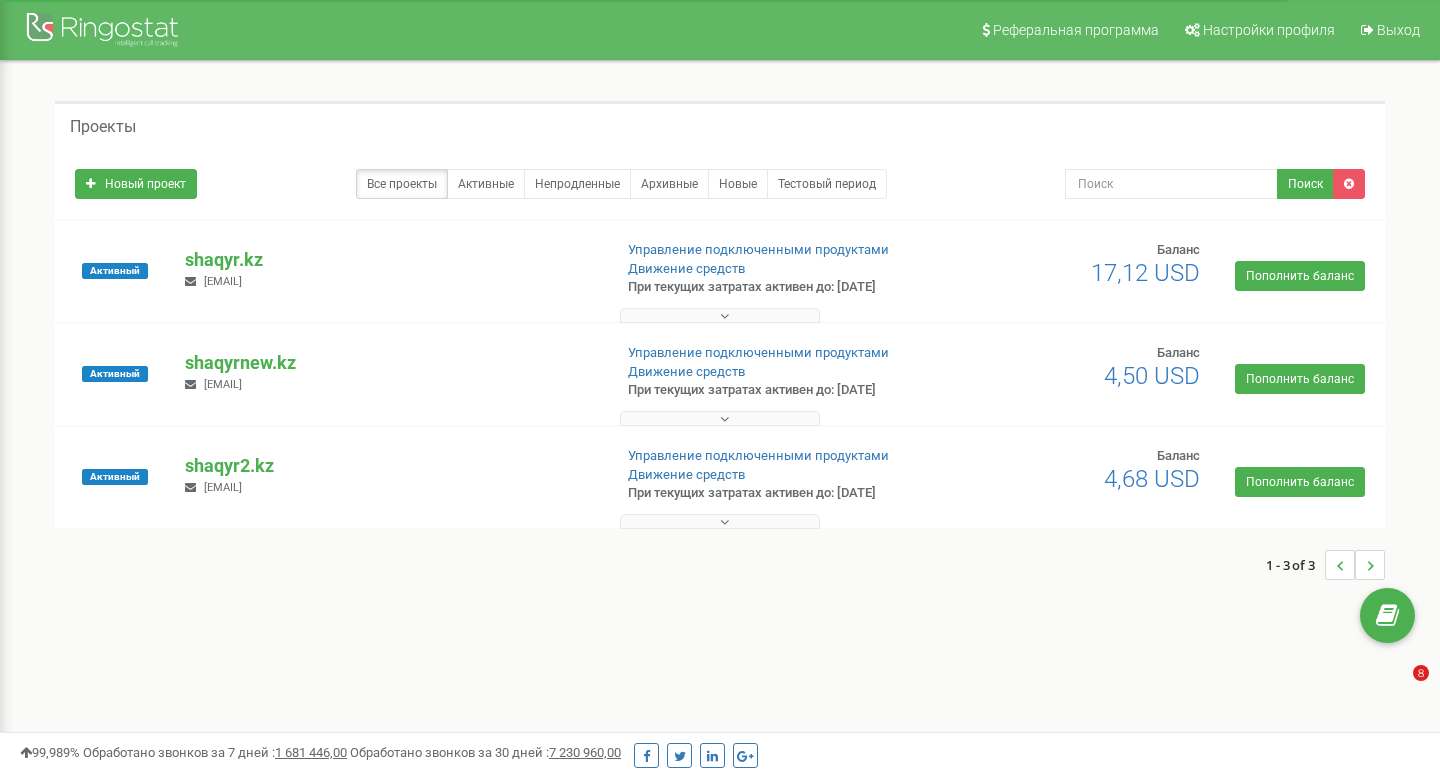 scroll, scrollTop: 0, scrollLeft: 0, axis: both 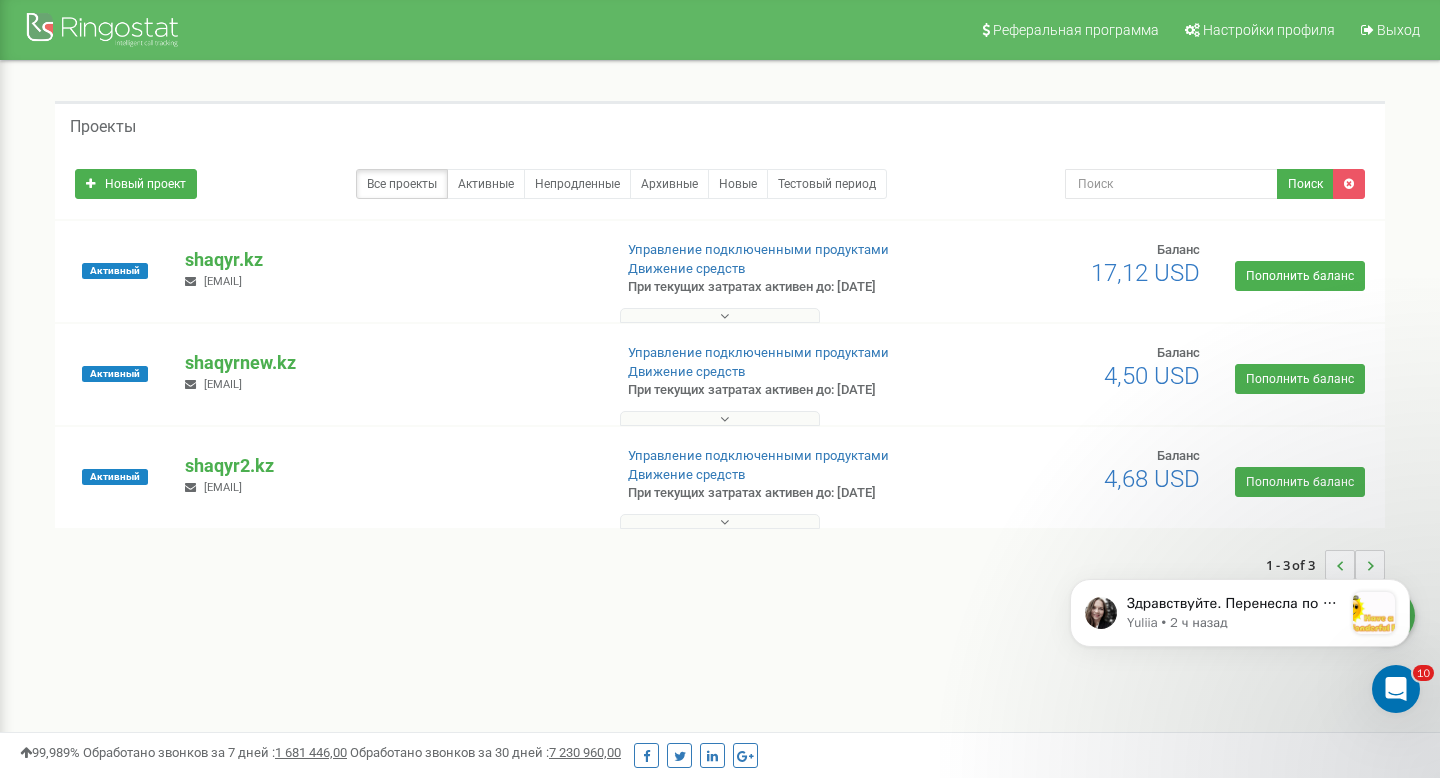 click at bounding box center (720, 521) 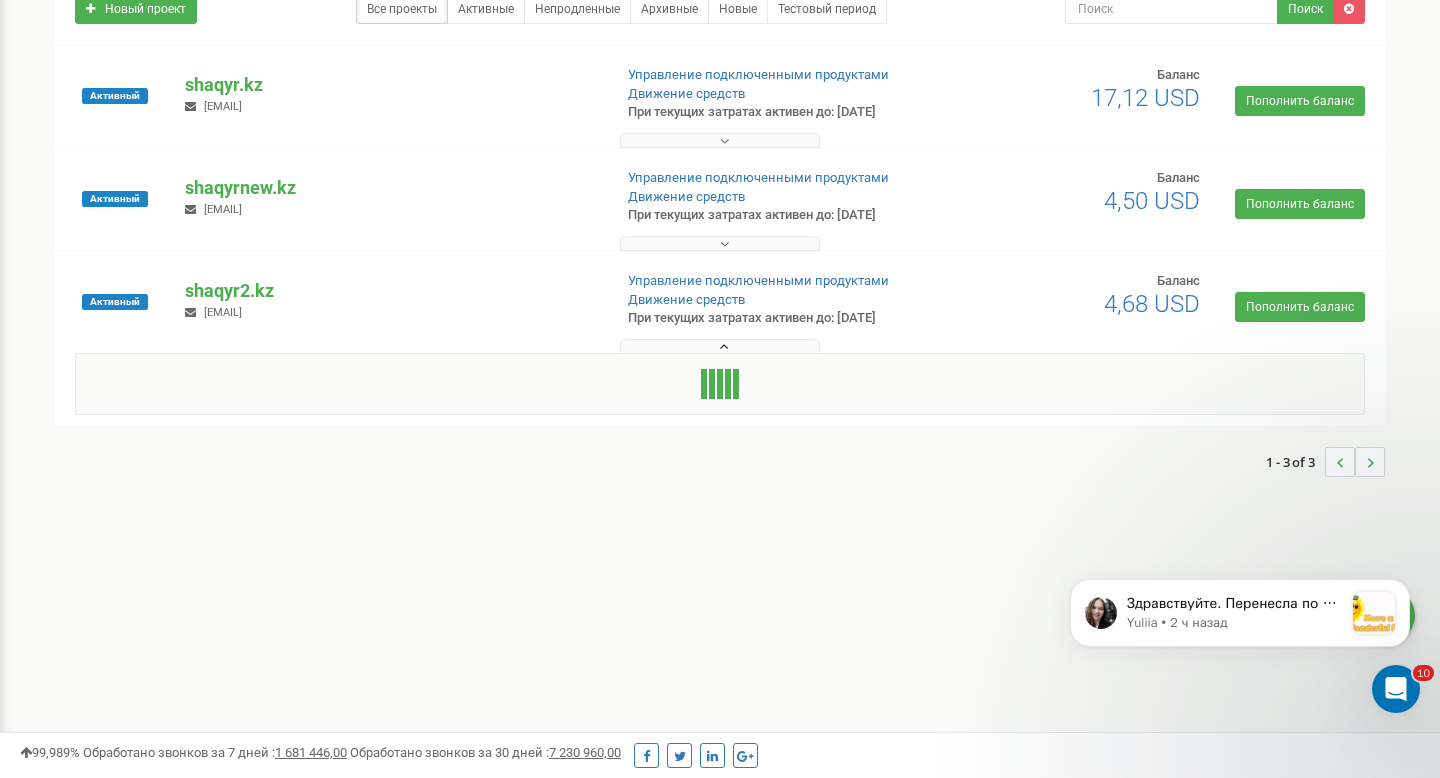 scroll, scrollTop: 180, scrollLeft: 0, axis: vertical 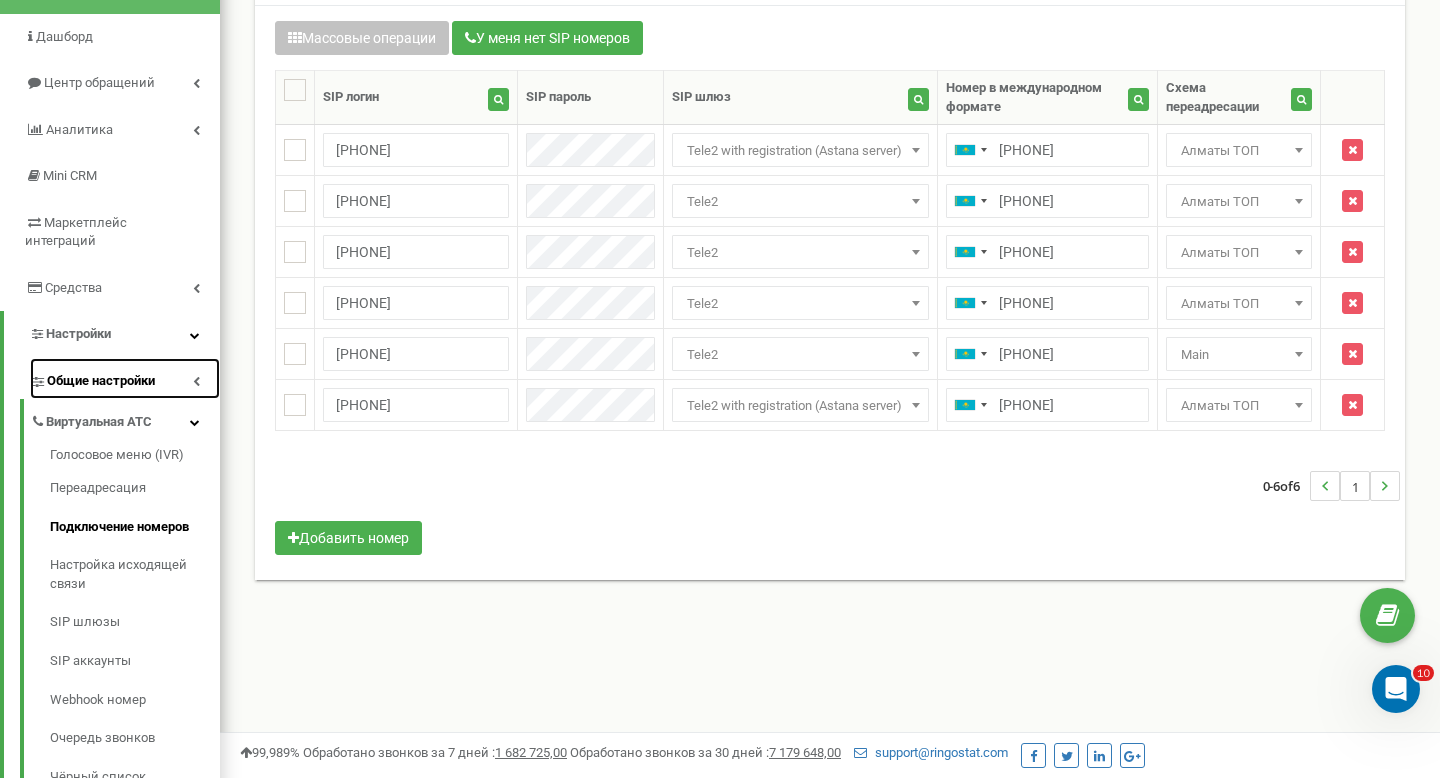 click on "Общие настройки" at bounding box center [125, 378] 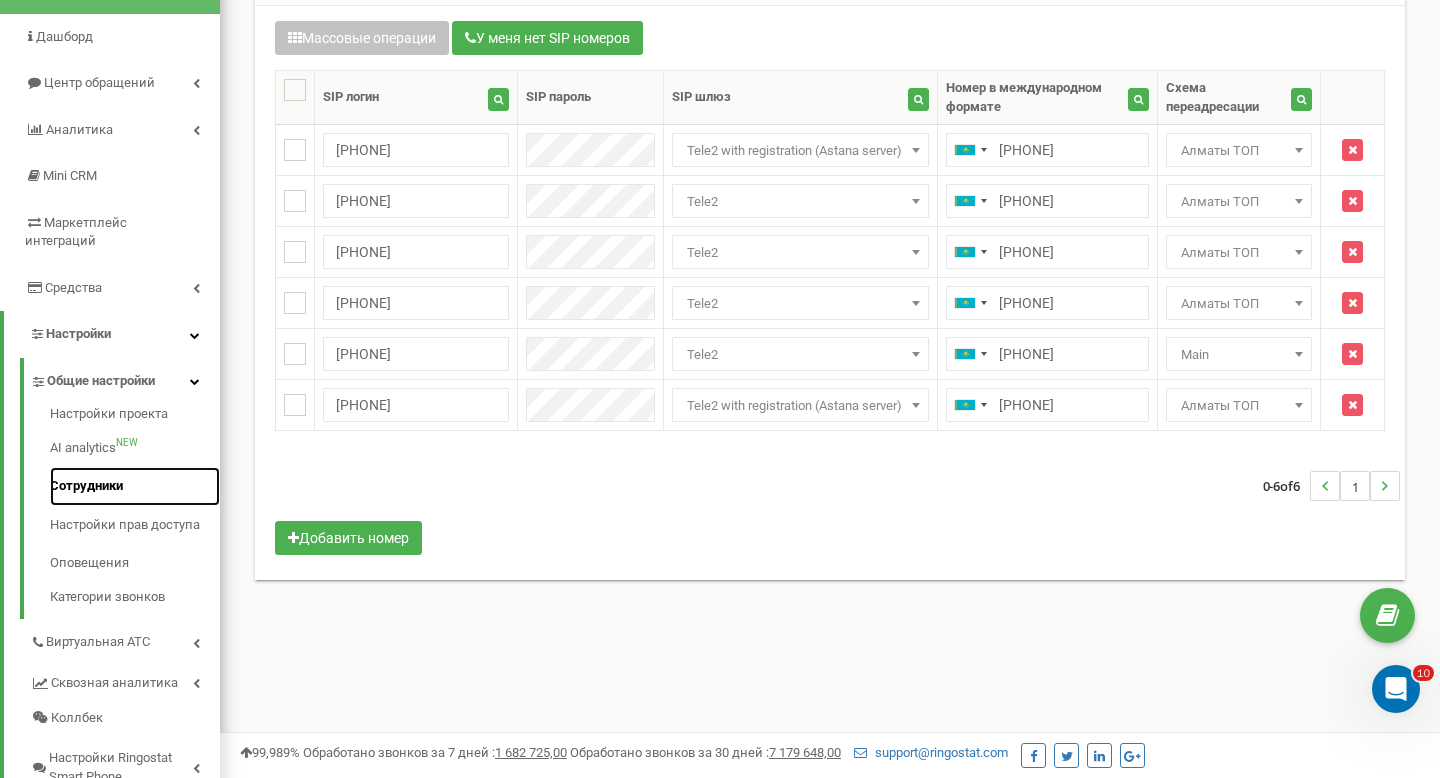 click on "Сотрудники" at bounding box center (135, 486) 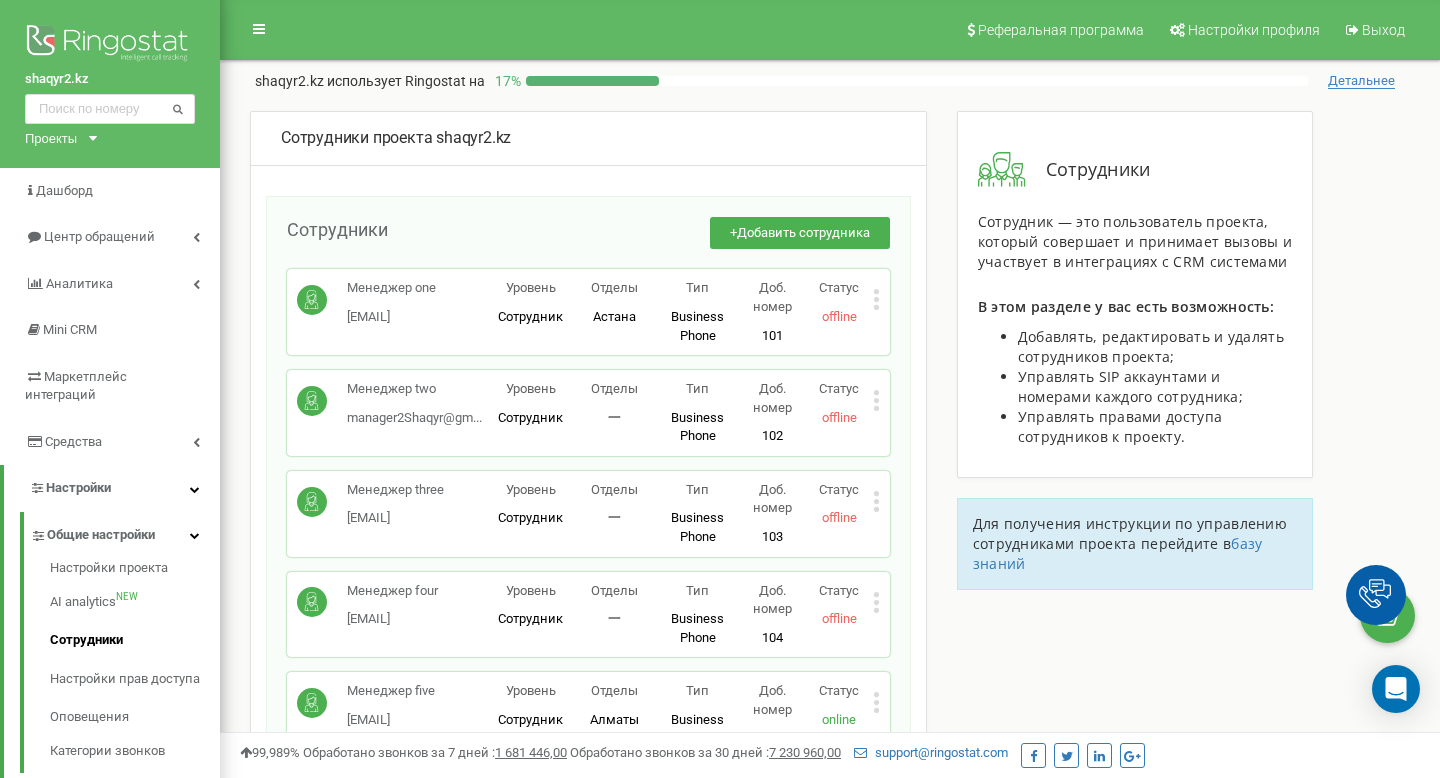 scroll, scrollTop: 158, scrollLeft: 0, axis: vertical 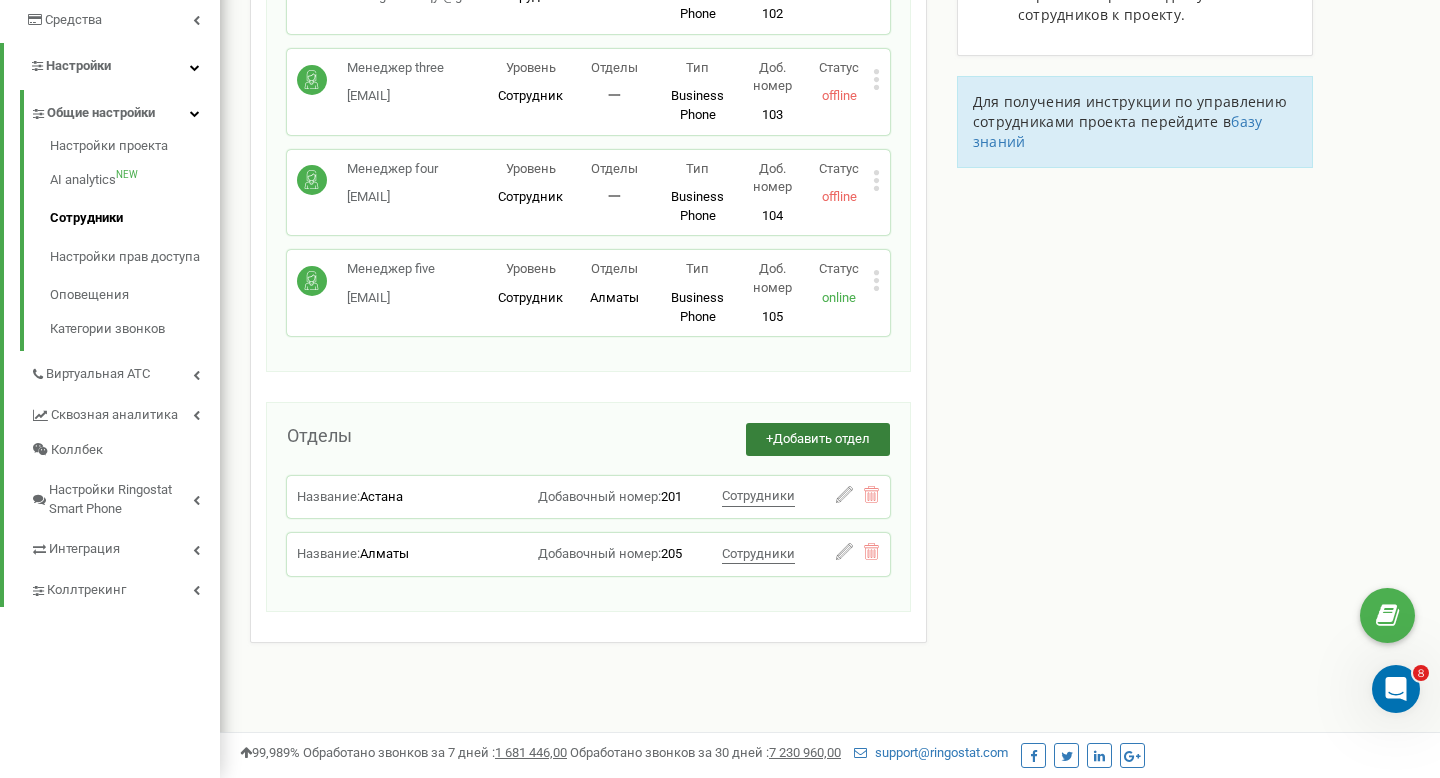 click on "+  Добавить отдел" at bounding box center (818, 439) 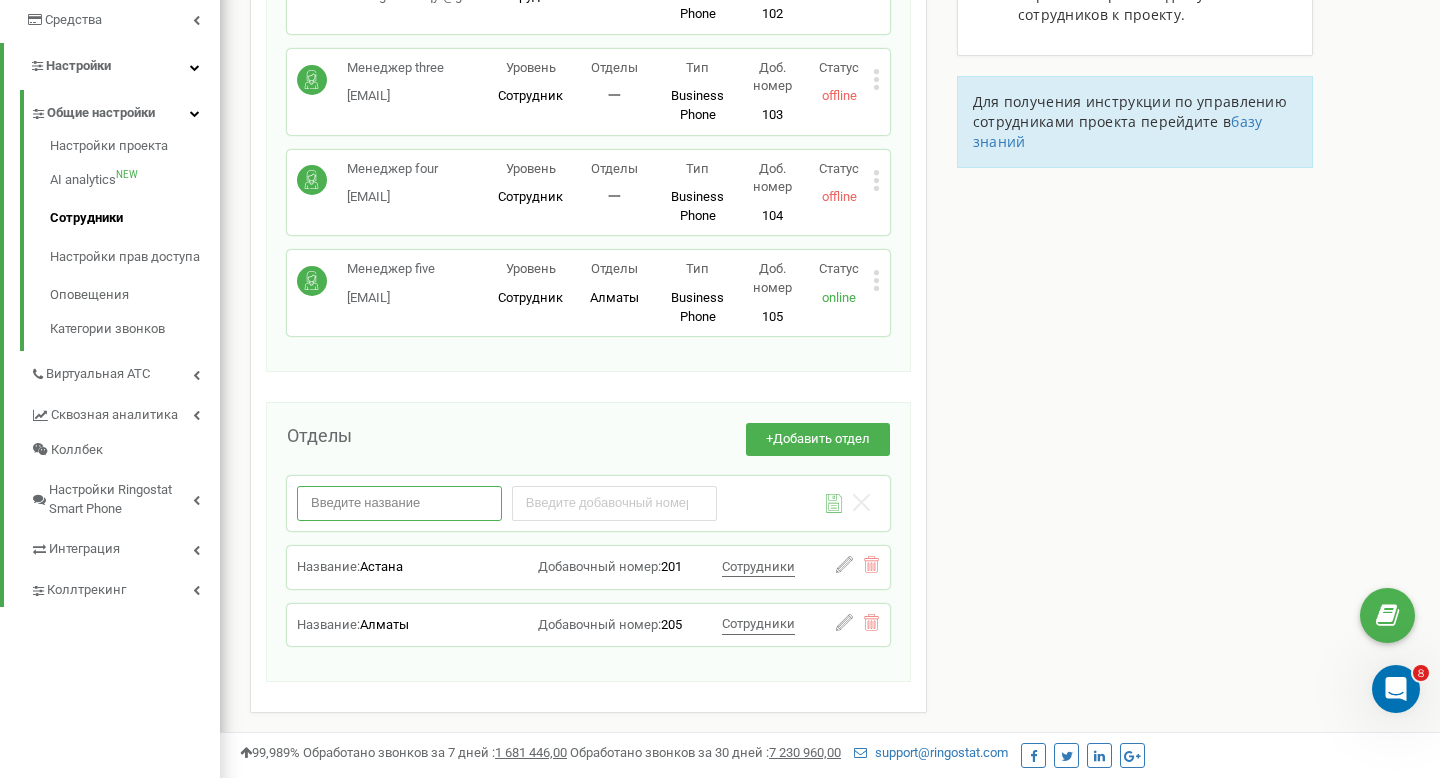 click at bounding box center [399, 503] 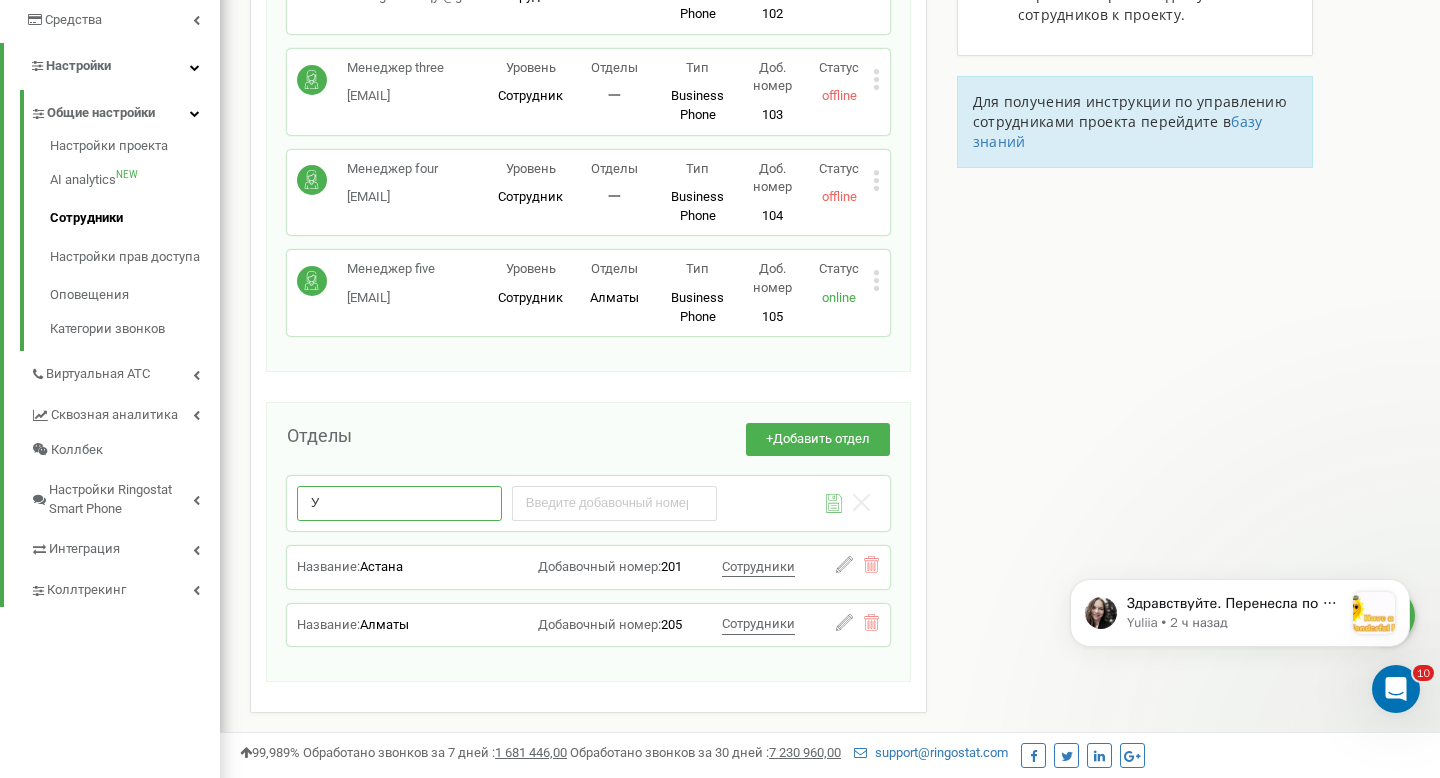 scroll, scrollTop: 0, scrollLeft: 0, axis: both 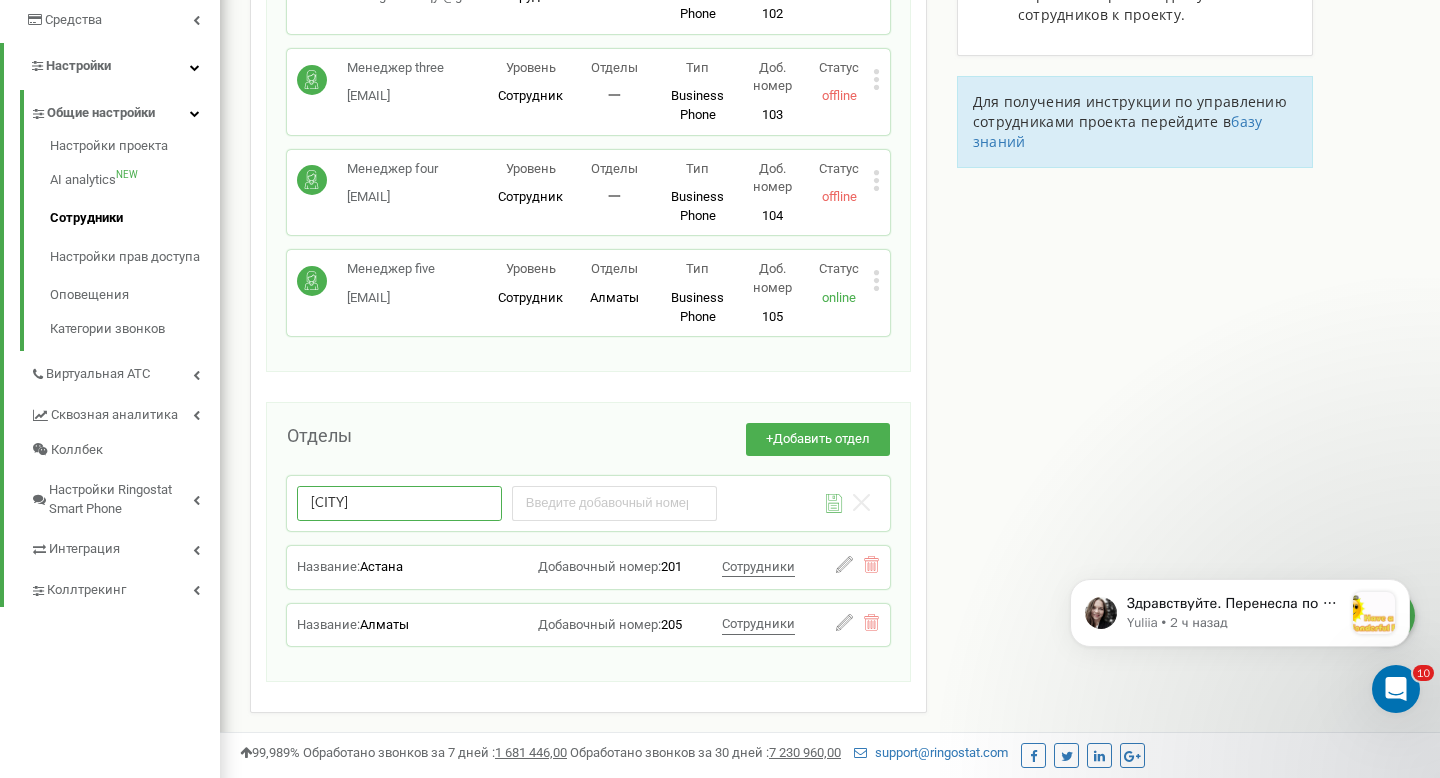 type on "Уральск" 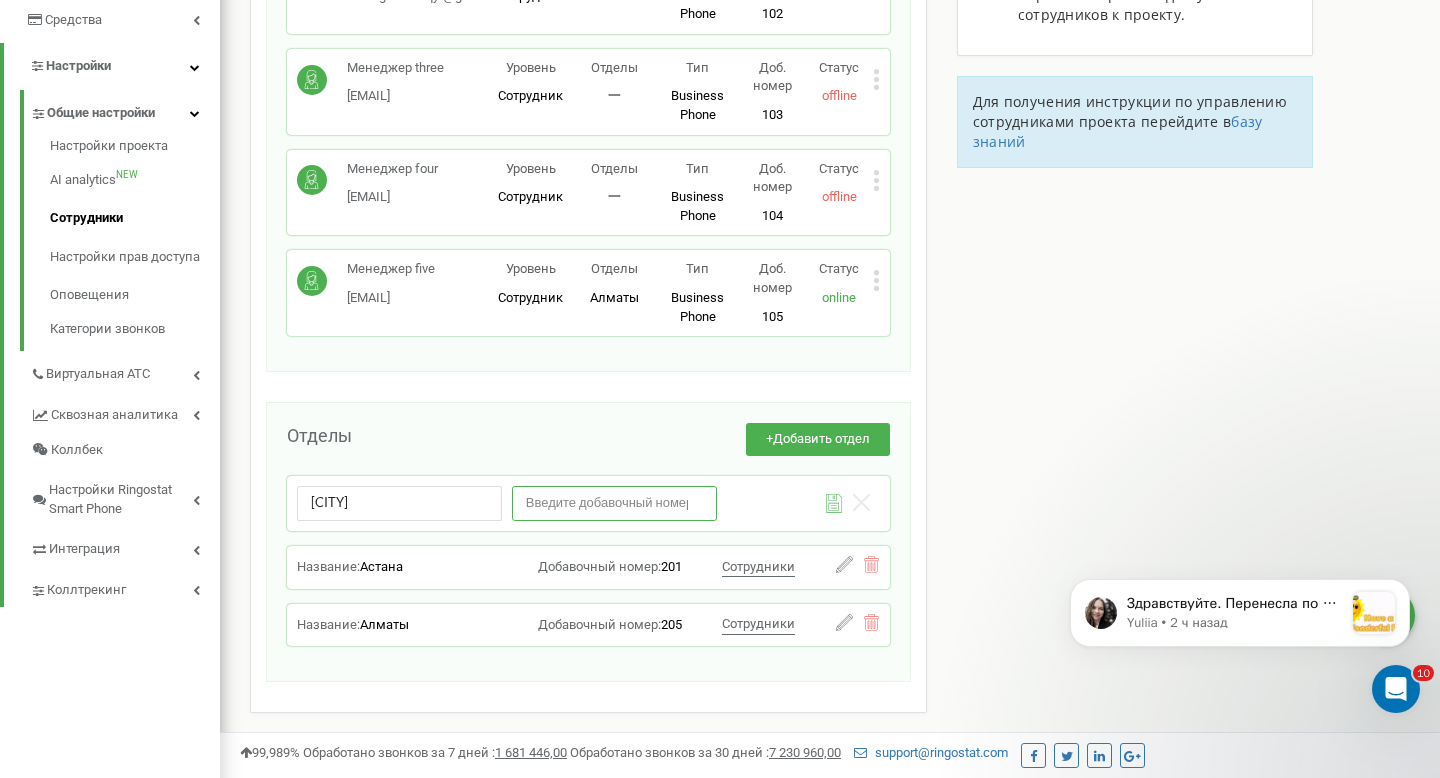 click at bounding box center (614, 503) 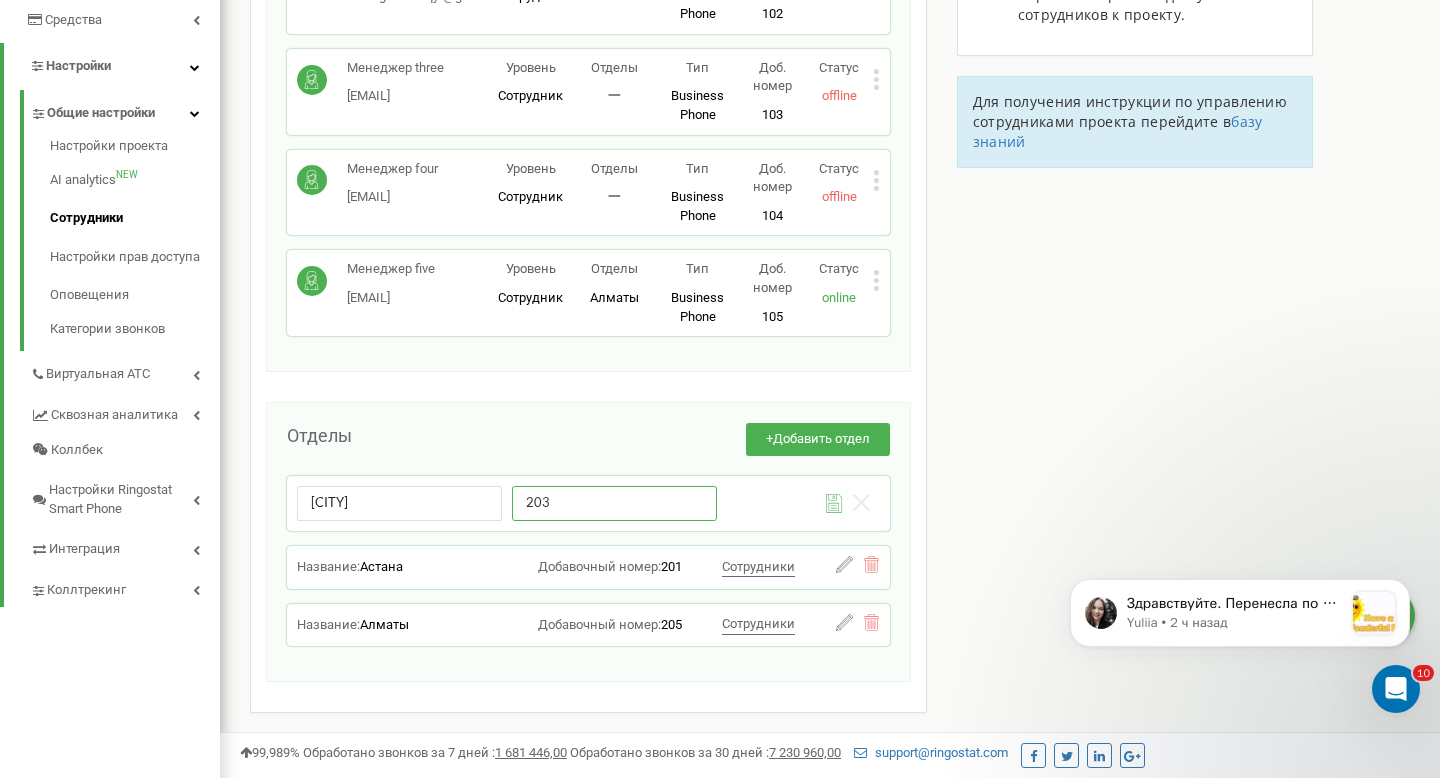 type on "203" 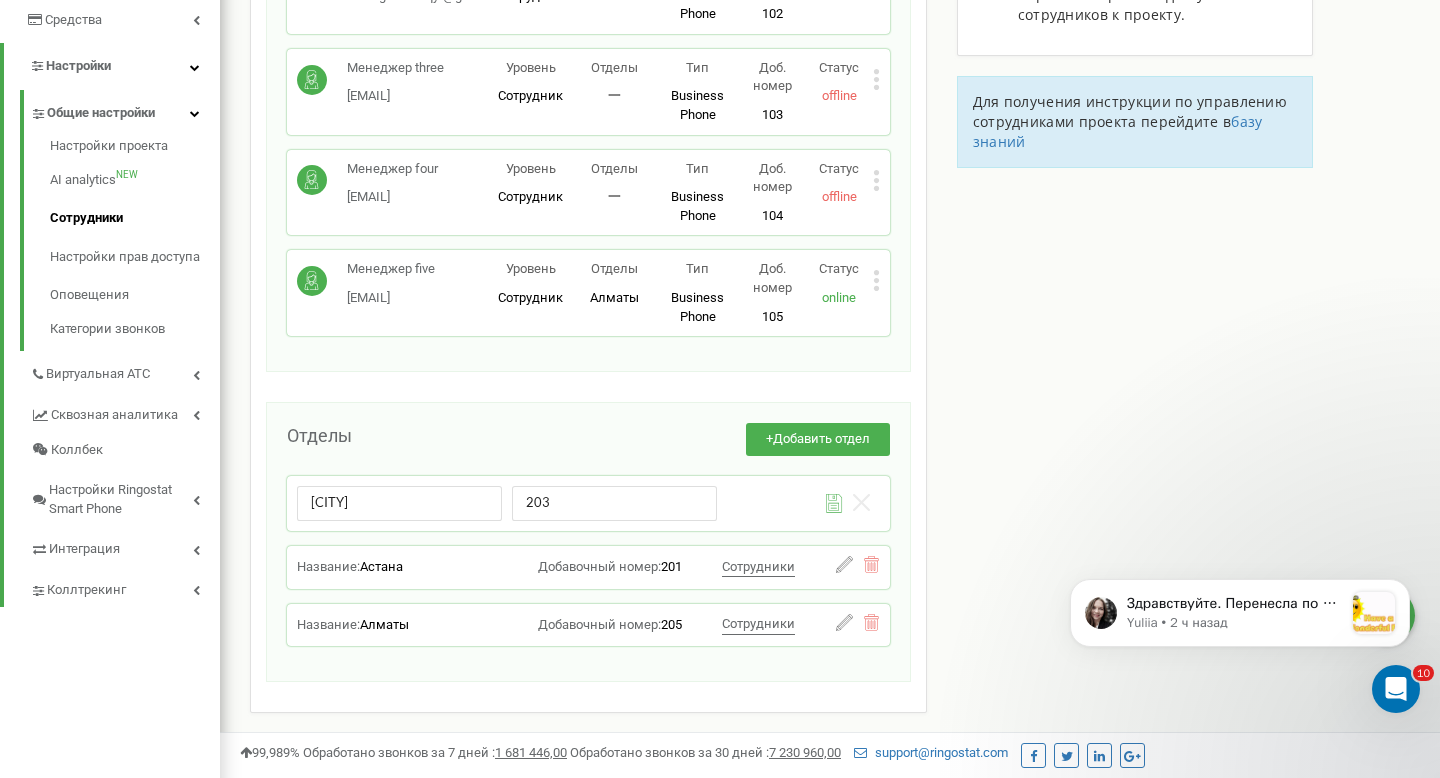 click on "Сотрудники проекта    shaqyr2.kz Сотрудники +  Добавить сотрудника Менеджер one manager1Shaqyr@gm... manager1Shaqyr@gmail.com Уровень Сотрудник Отделы Астана  Астана  Тип Business Phone Полноценное рабочее место сотрудника со всеми возможностями, позволяющее использовать Ringostat Smart Phone и привязать внешние номера сотрудника. Доб. номер 101 Статус offline Редактировать   Удалить сотрудника Копировать SIP Копировать Email Копировать ID ( 464101 ) Менеджер two manager2Shaqyr@gm... manager2Shaqyr@gmail.com Уровень Сотрудник Отделы 一 Тип Business Phone Доб. номер 102 Статус offline Редактировать   Удалить сотрудника Копировать SIP ( 464106 ) 一 Тип" at bounding box center (830, 266) 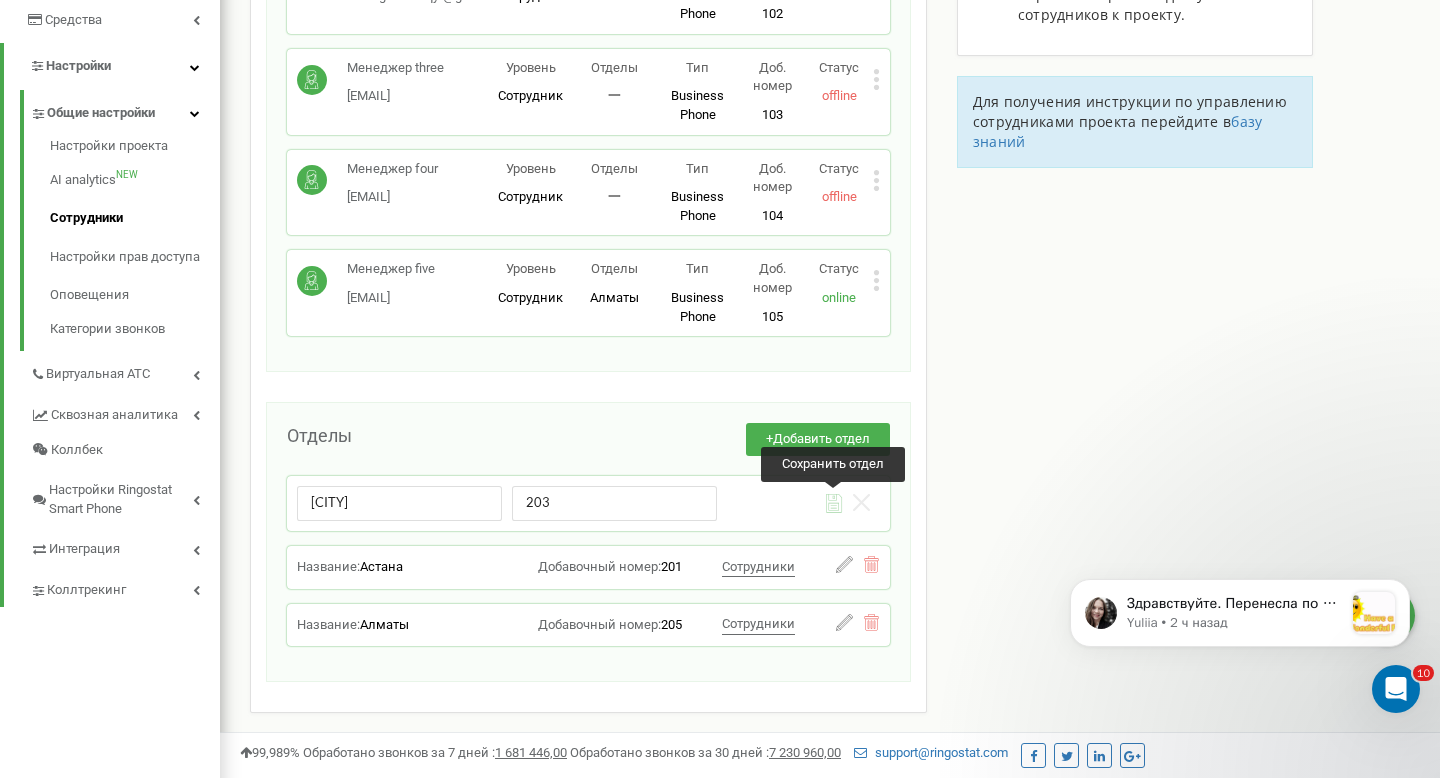 click 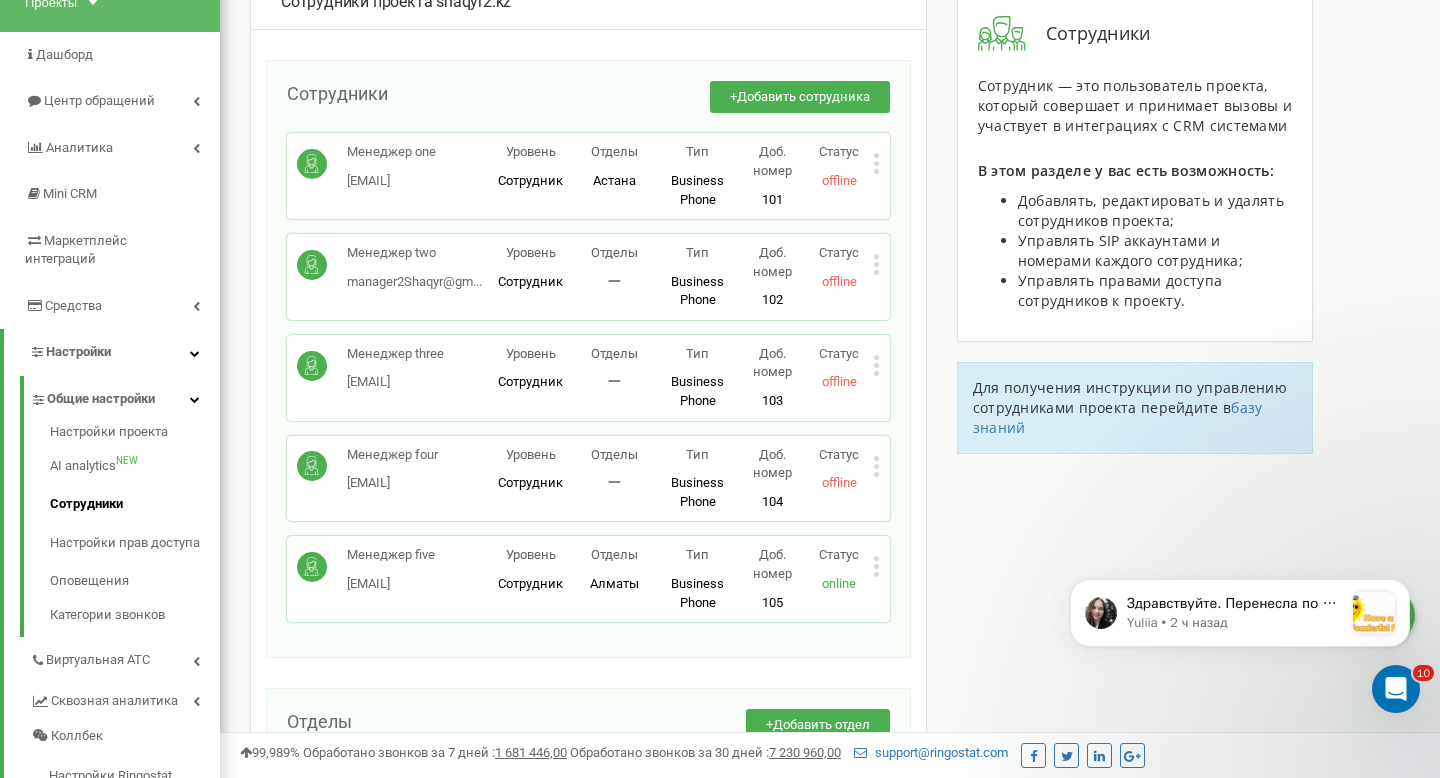 scroll, scrollTop: 134, scrollLeft: 0, axis: vertical 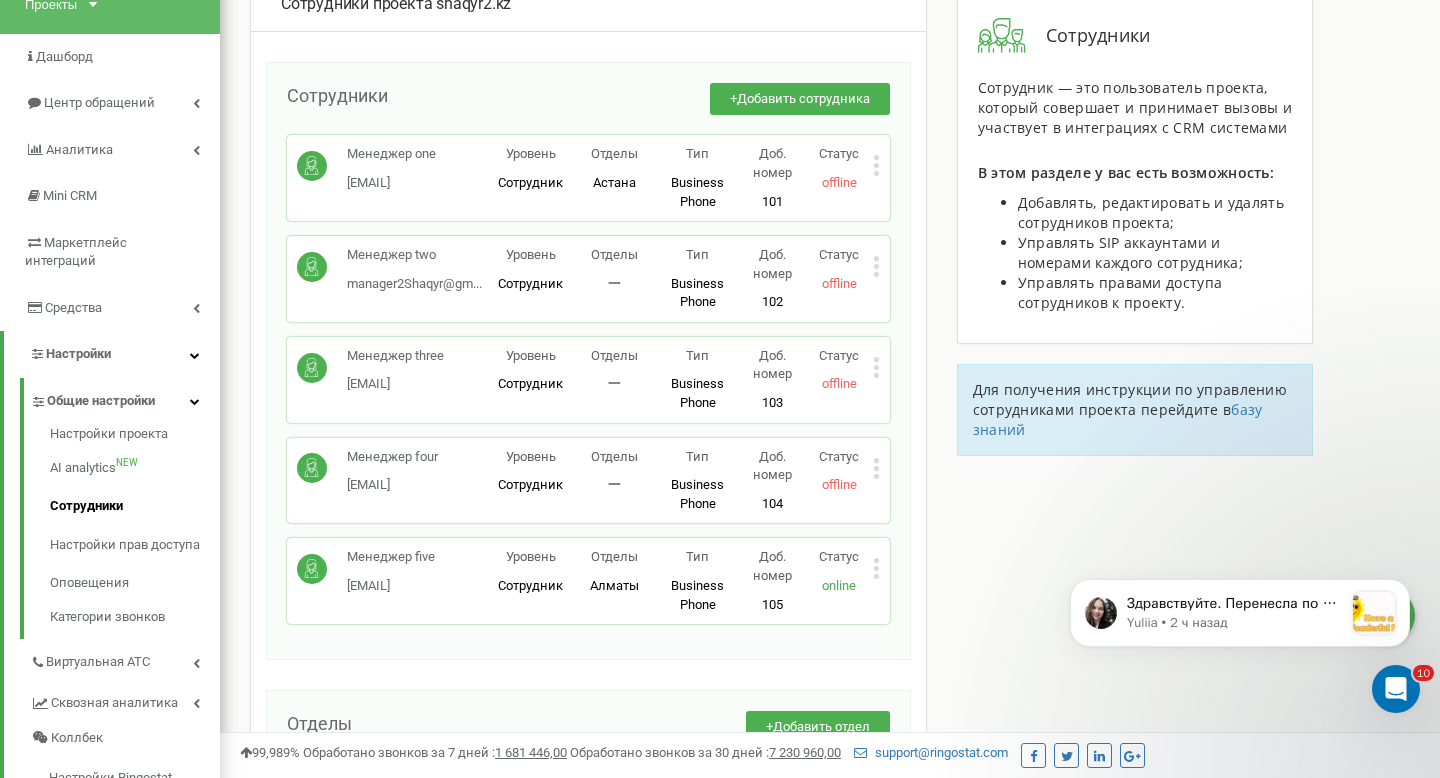 click on "Статус offline" at bounding box center [839, 471] 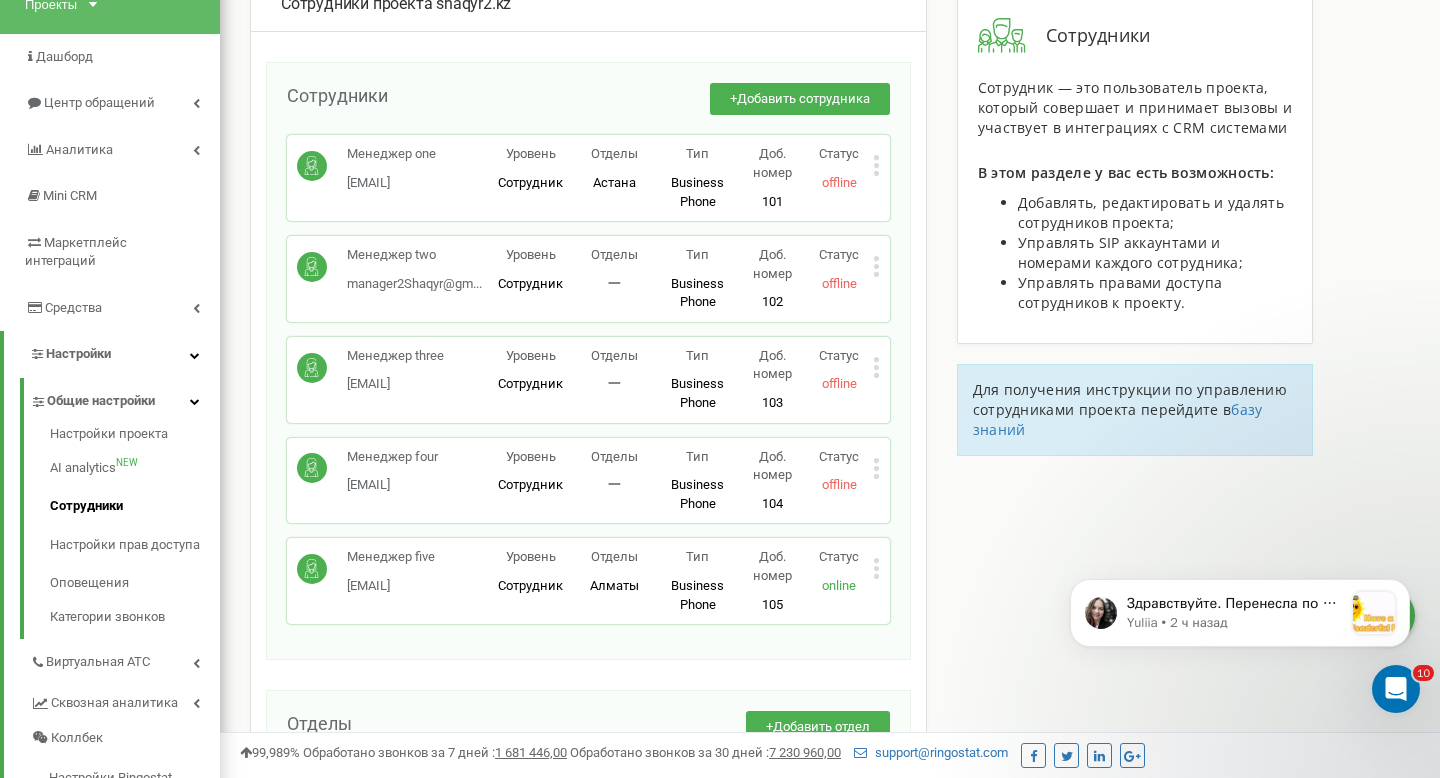 click 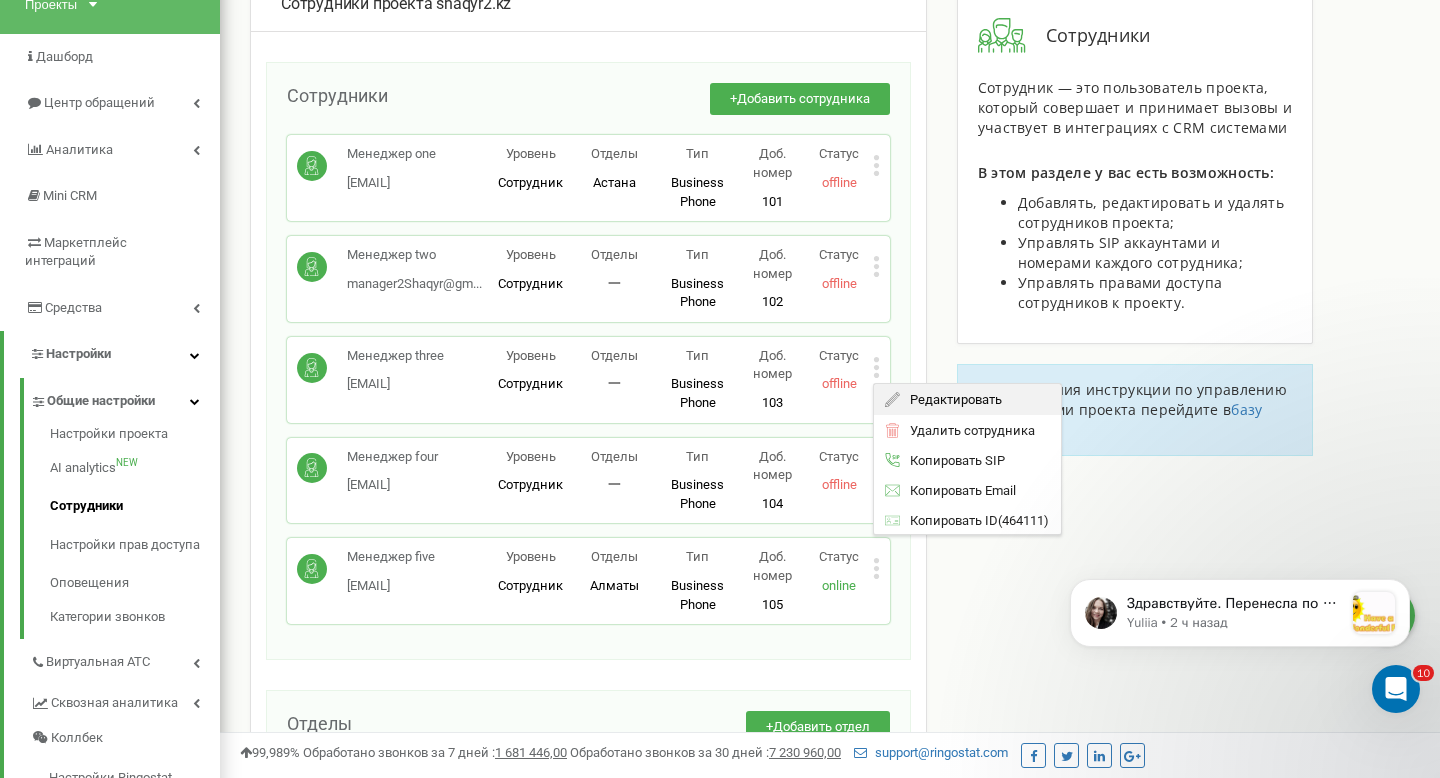 click on "Редактировать" at bounding box center [951, 399] 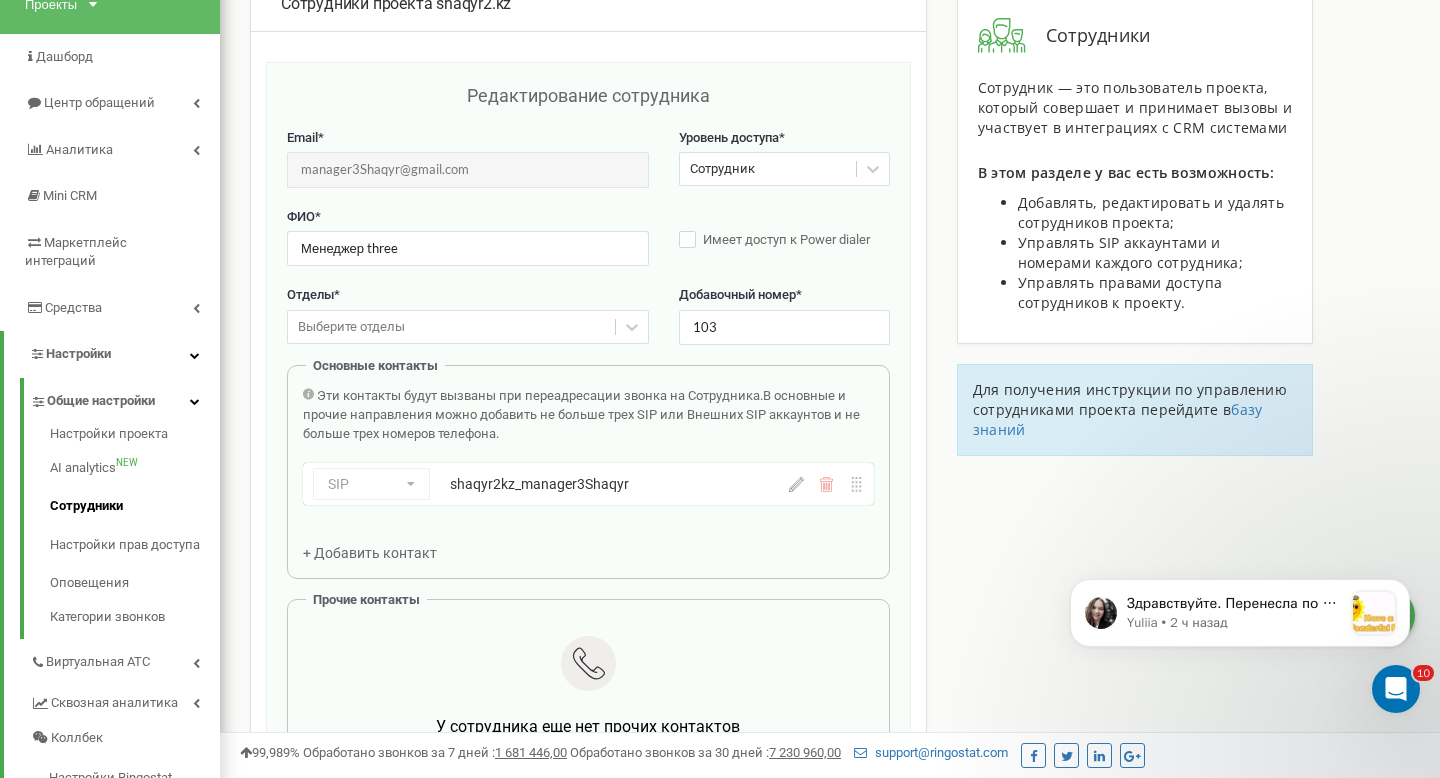 scroll, scrollTop: 200, scrollLeft: 0, axis: vertical 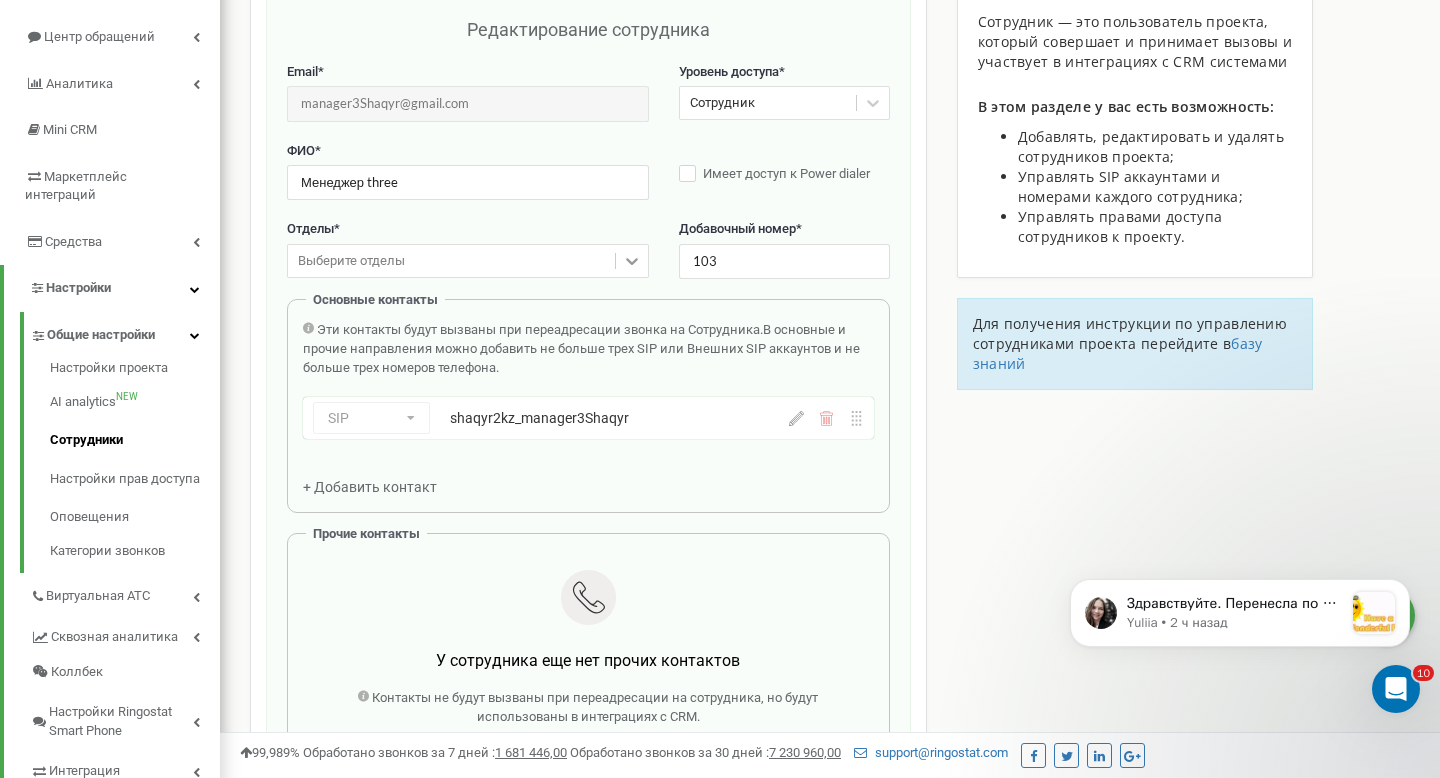 click 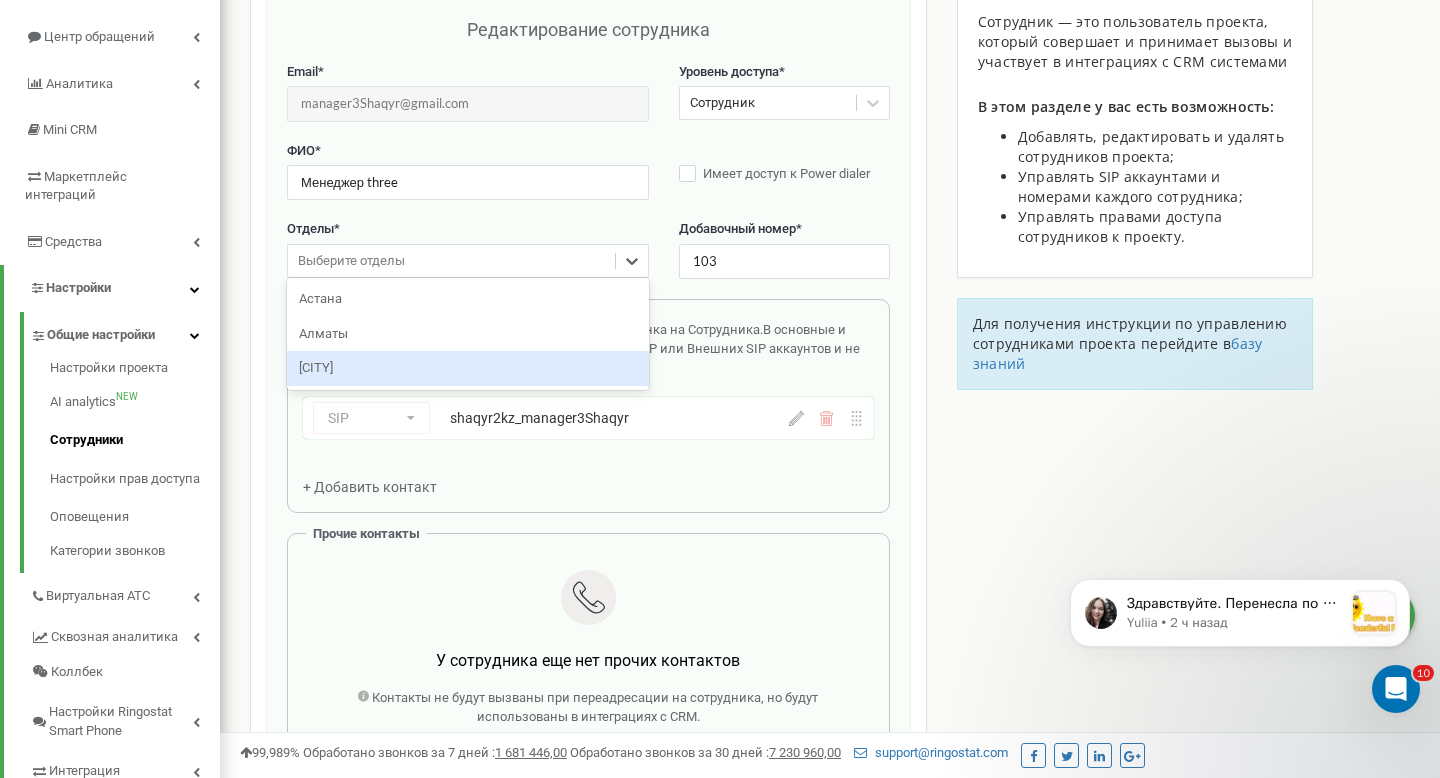 click on "[STATE]" at bounding box center [468, 368] 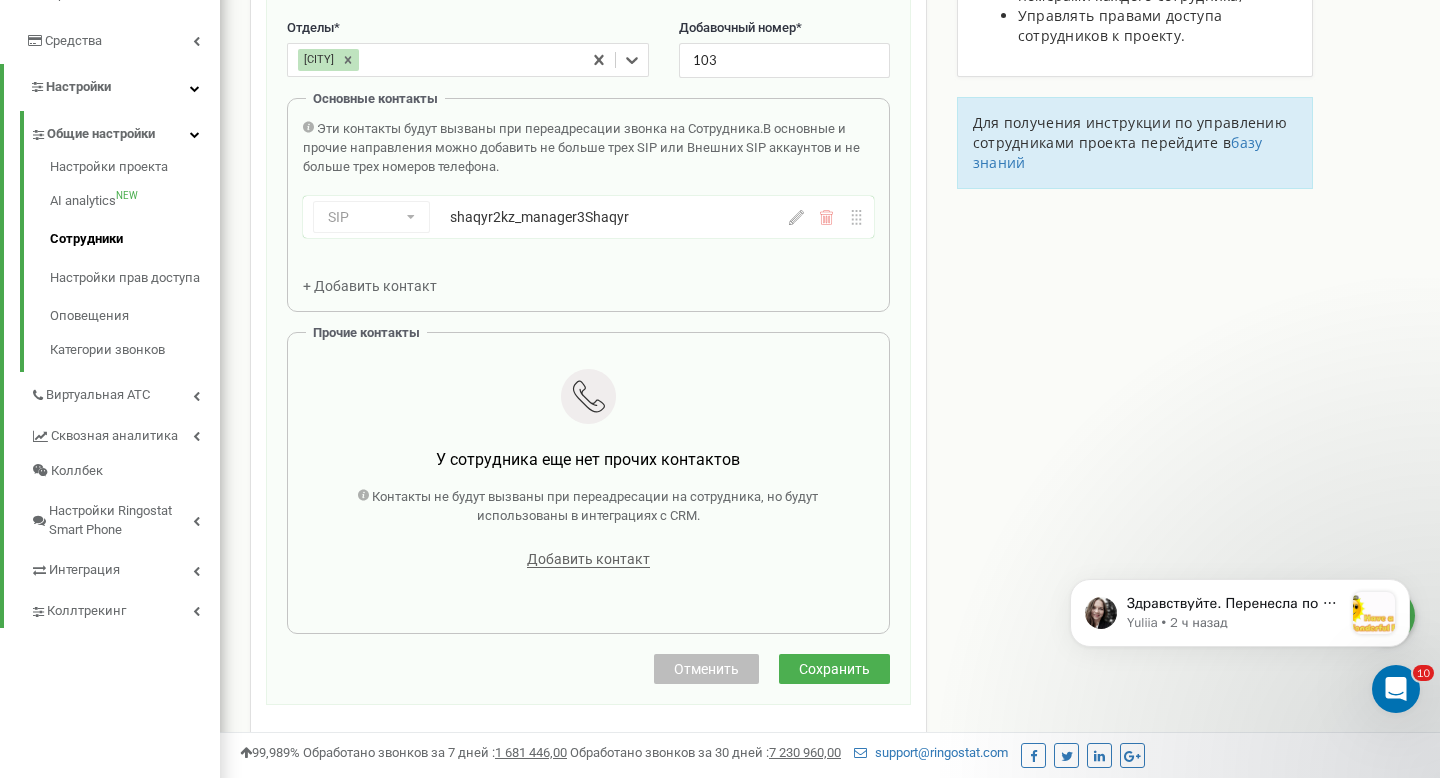 scroll, scrollTop: 403, scrollLeft: 0, axis: vertical 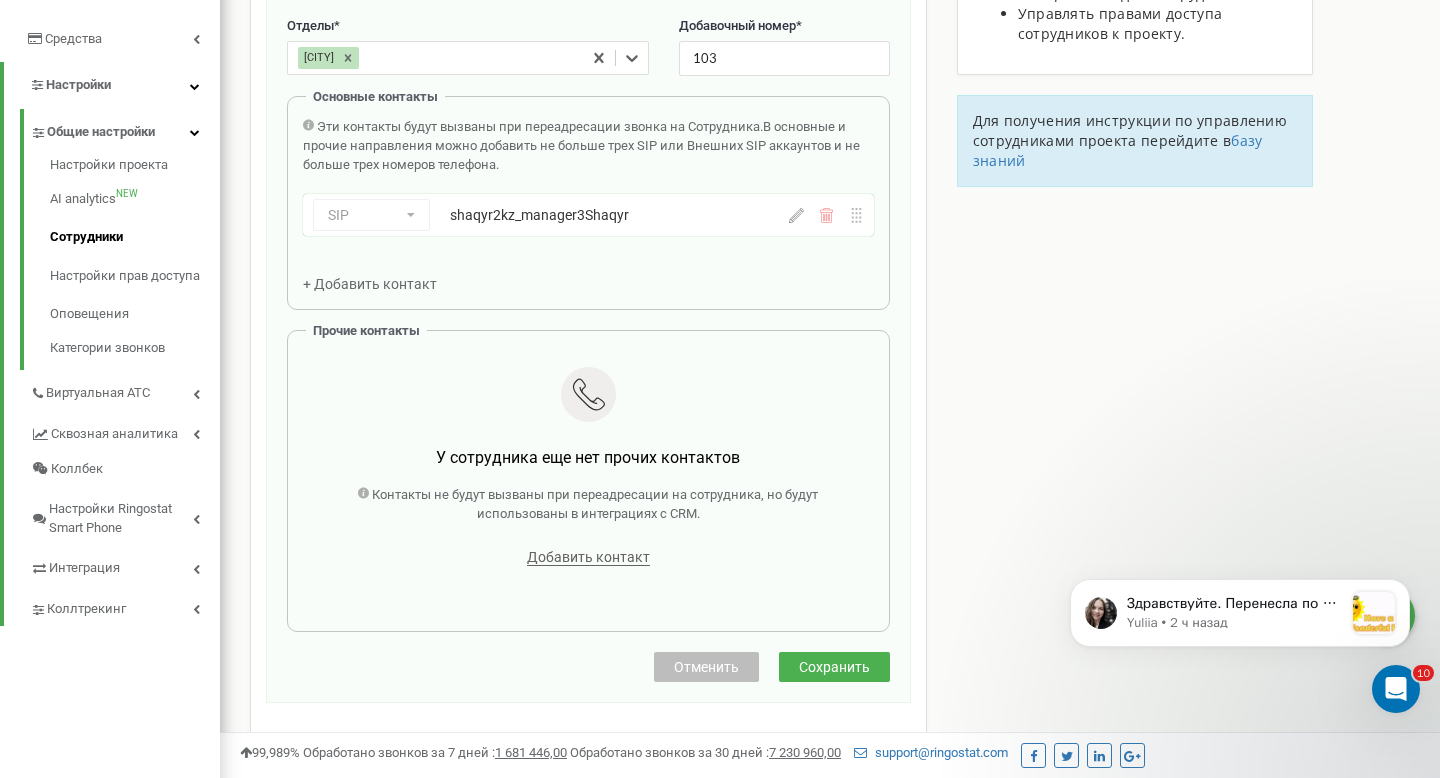 click on "Сохранить" at bounding box center [834, 667] 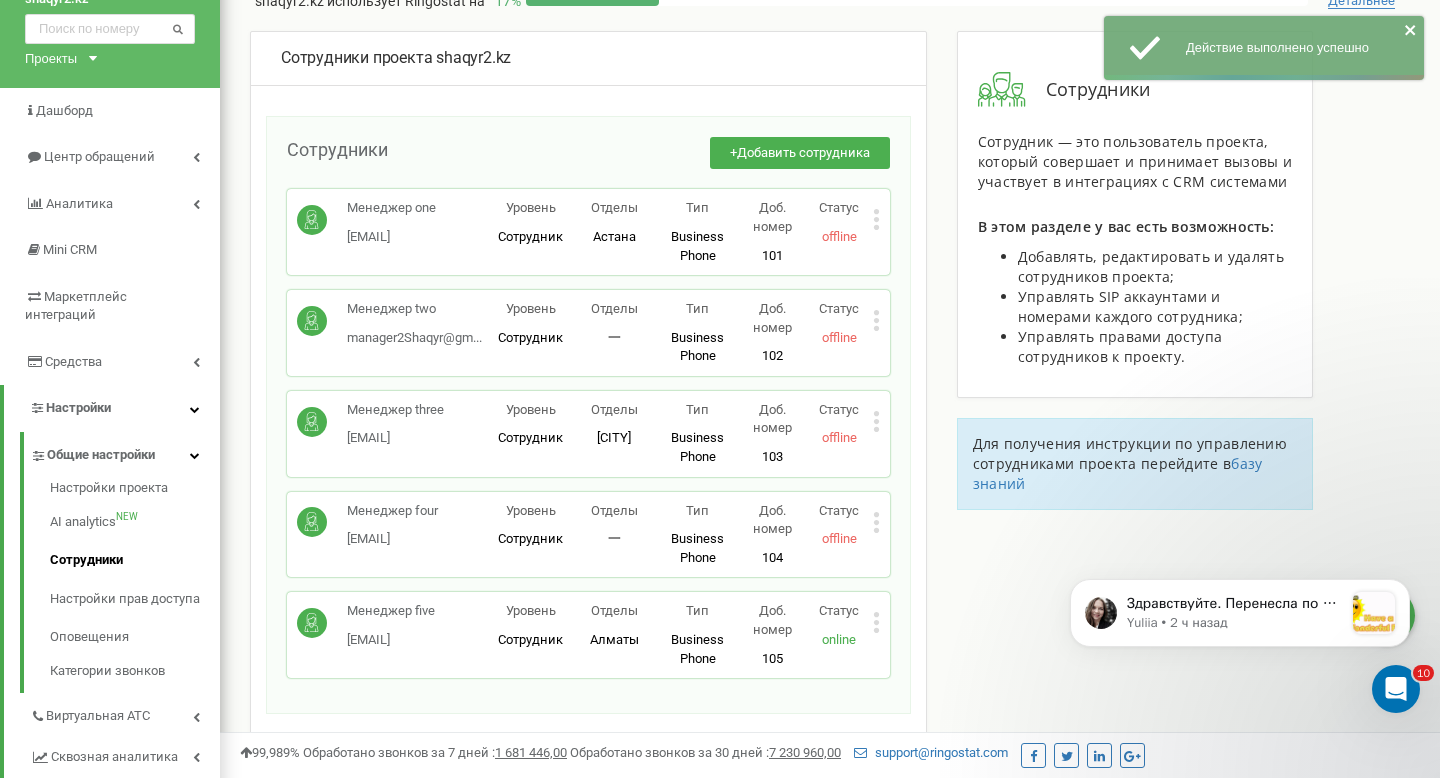 scroll, scrollTop: 94, scrollLeft: 0, axis: vertical 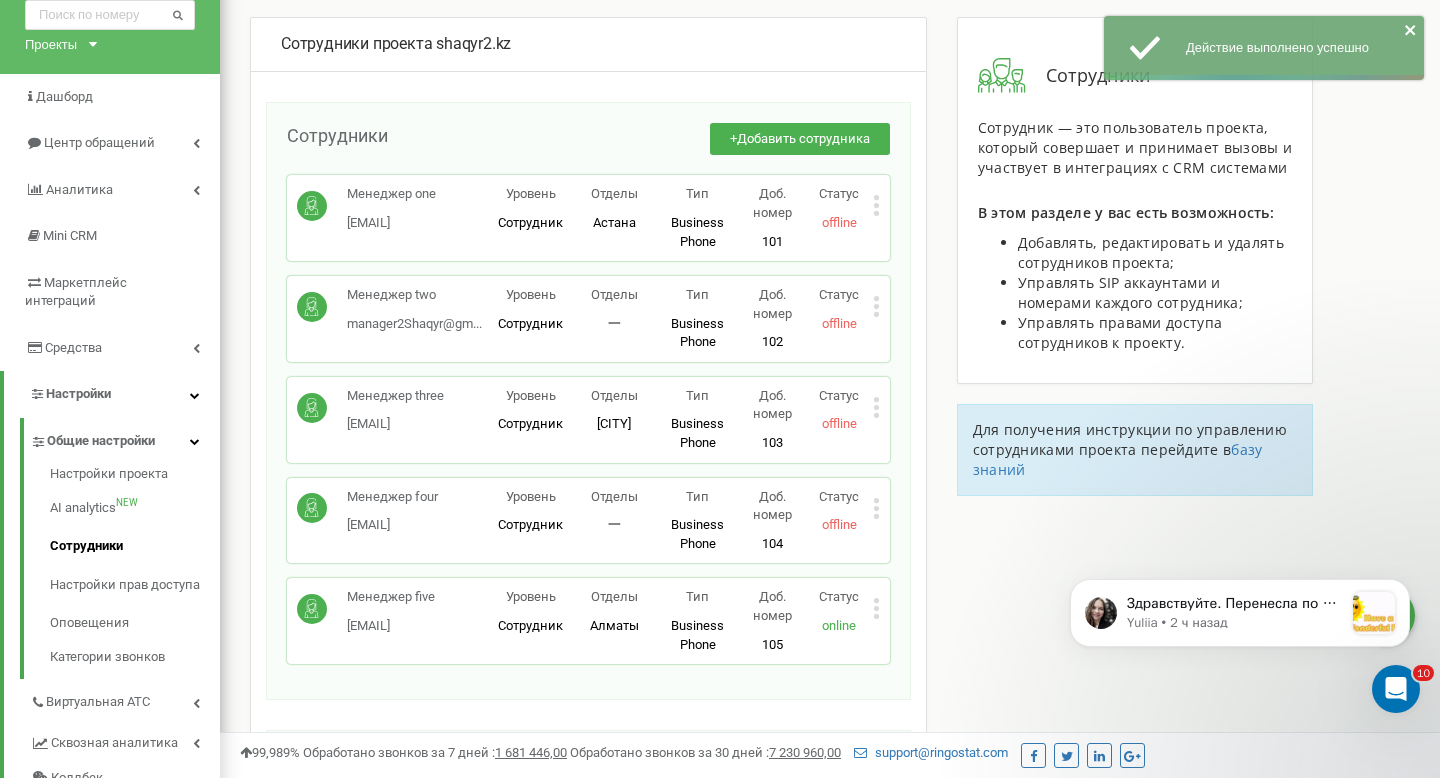 click 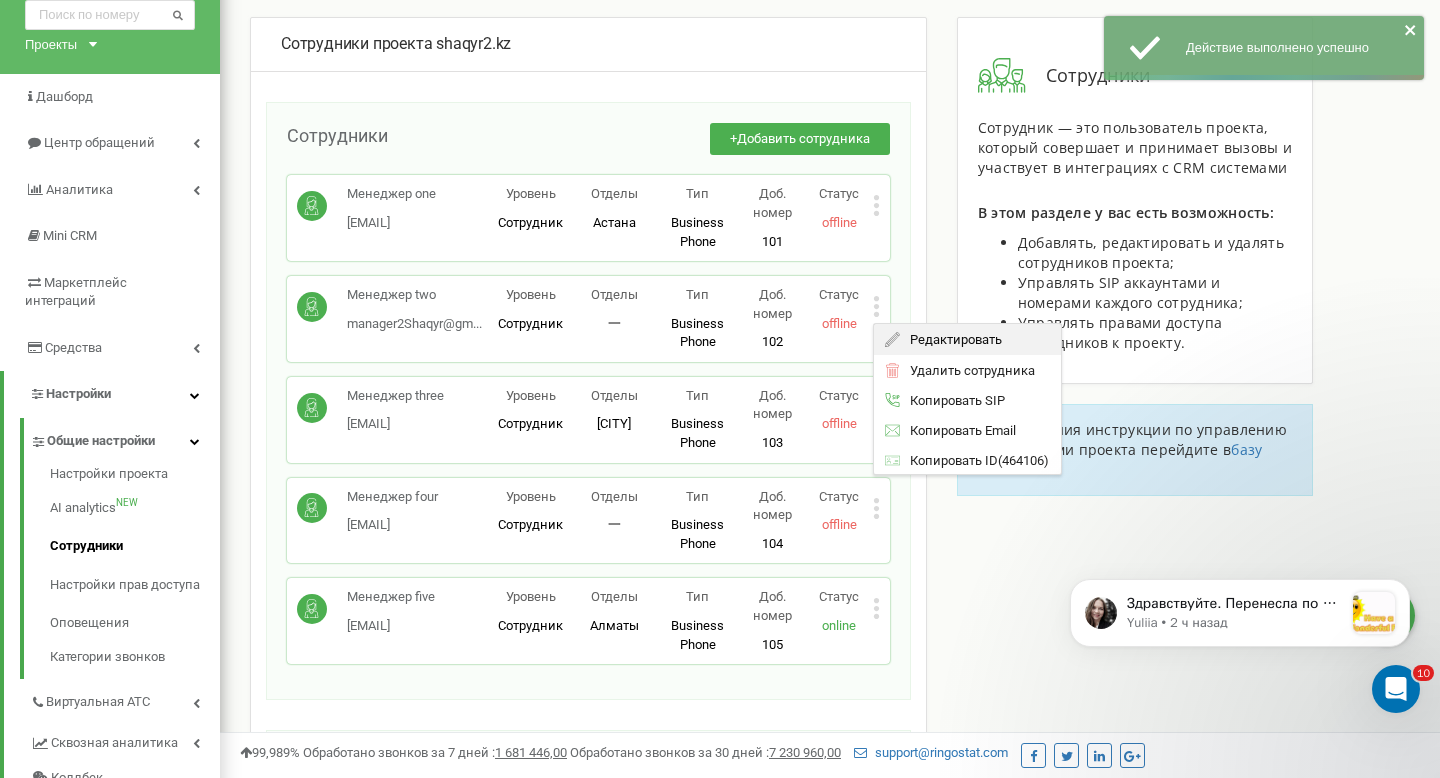 click 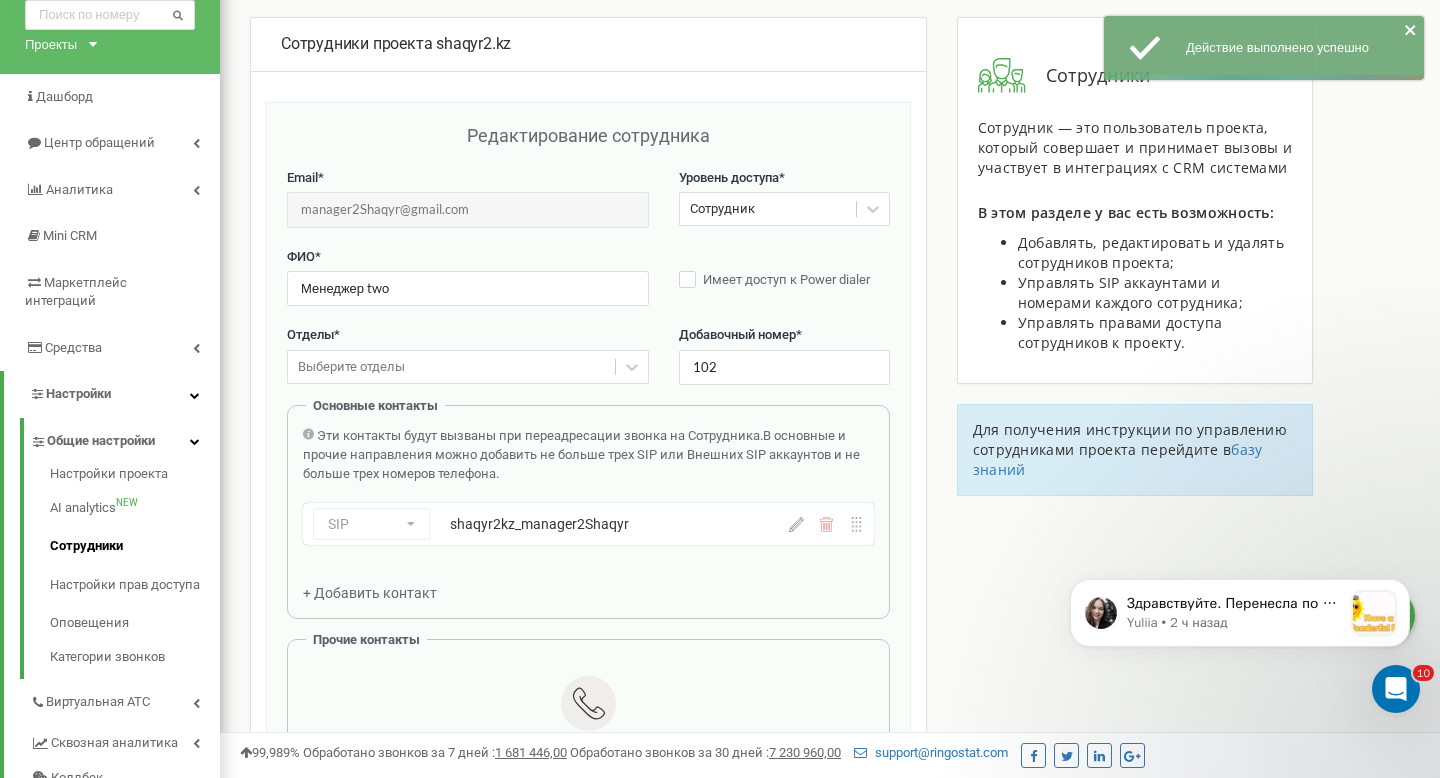 scroll, scrollTop: 200, scrollLeft: 0, axis: vertical 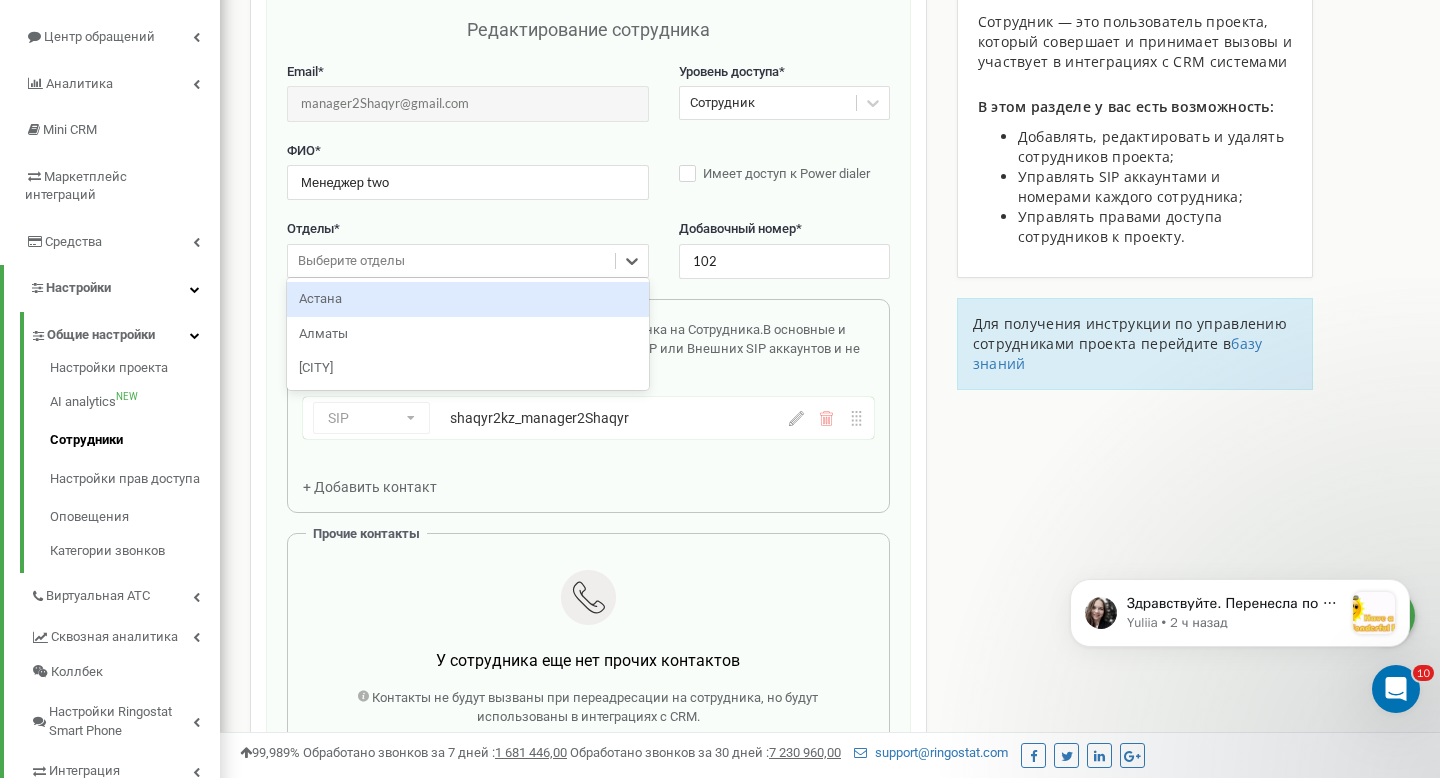 click on "Выберите отделы" at bounding box center [451, 261] 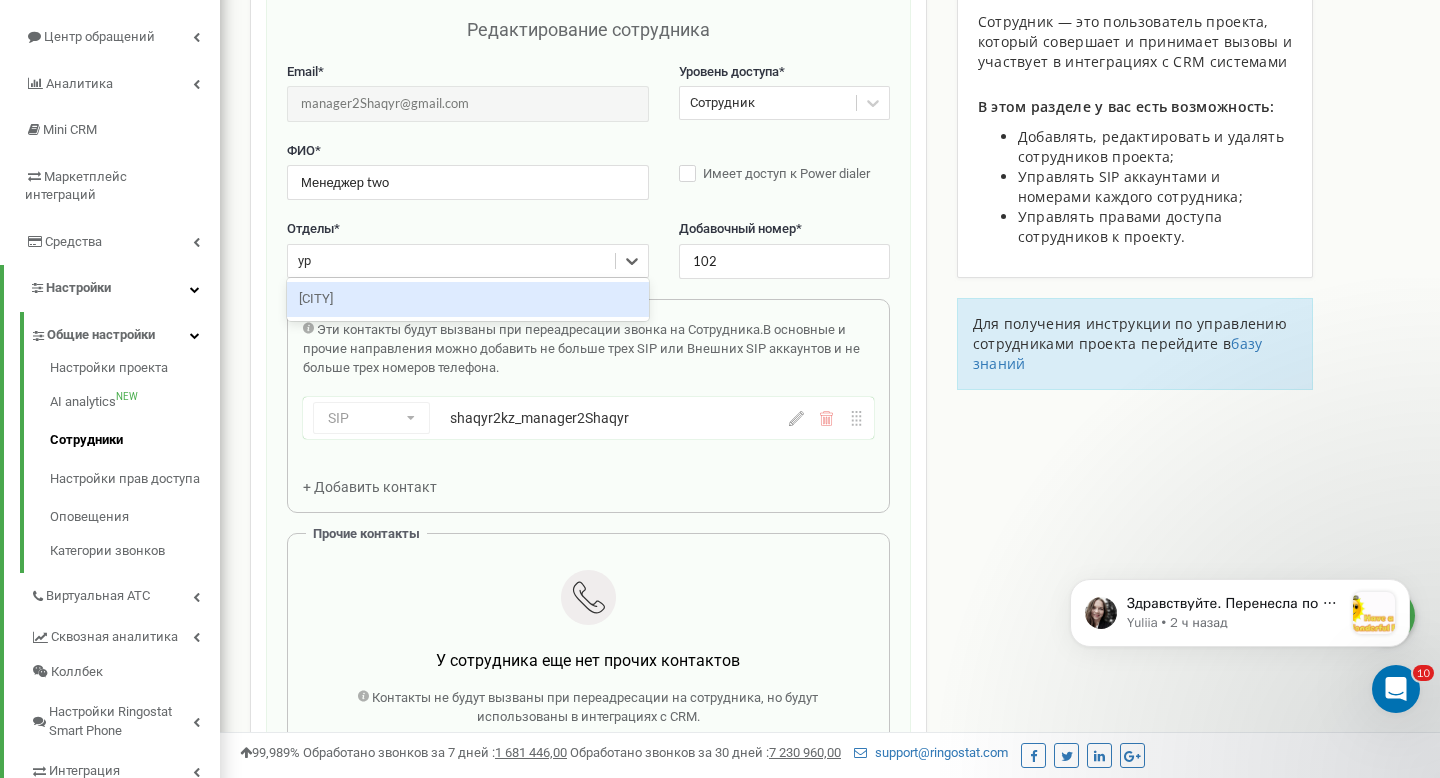type on "ура" 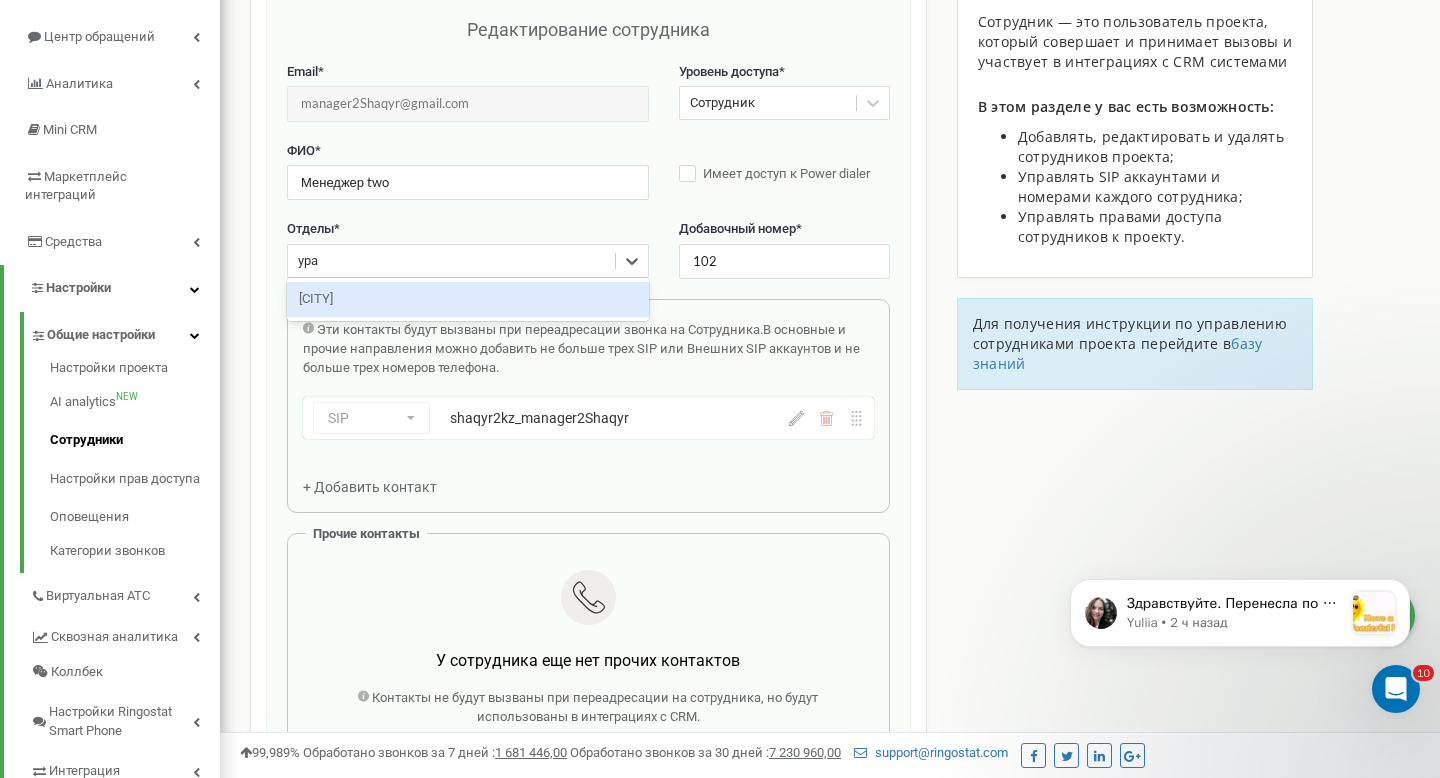 click on "[CITY]" at bounding box center [468, 299] 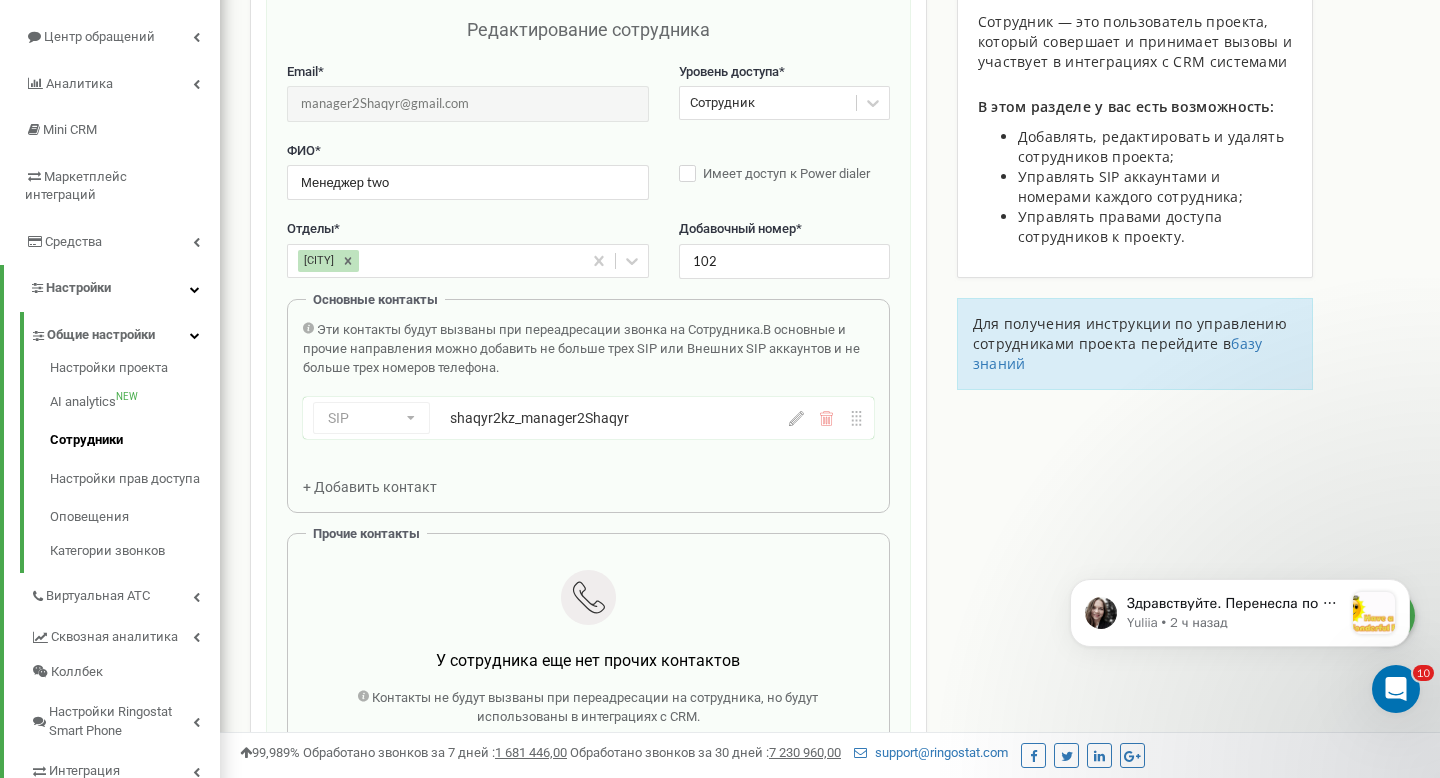 click on "Редактирование сотрудника Email * manager2Shaqyr@gmail.com Email недоступен для редактирования. Вы можете создать нового сотрудника и перепривязать к нему SIP аккаунты в разделе "SIP аккаунты". Уровень доступа * Сотрудник ФИО * Менеджер two   Имеет доступ к Power dialer Отделы * Уральск Добавочный номер * 102 Основные контакты Эти контакты будут вызваны при переадресации звонка на Сотрудника.  В основные и прочие направления можно добавить не больше трех SIP или Внешних SIP аккаунтов и не больше трех номеров телефона. SIP Номер телефона SIP Внешний SIP shaqyr2kz_manager2Shaqyr           + Добавить контакт" at bounding box center (588, 451) 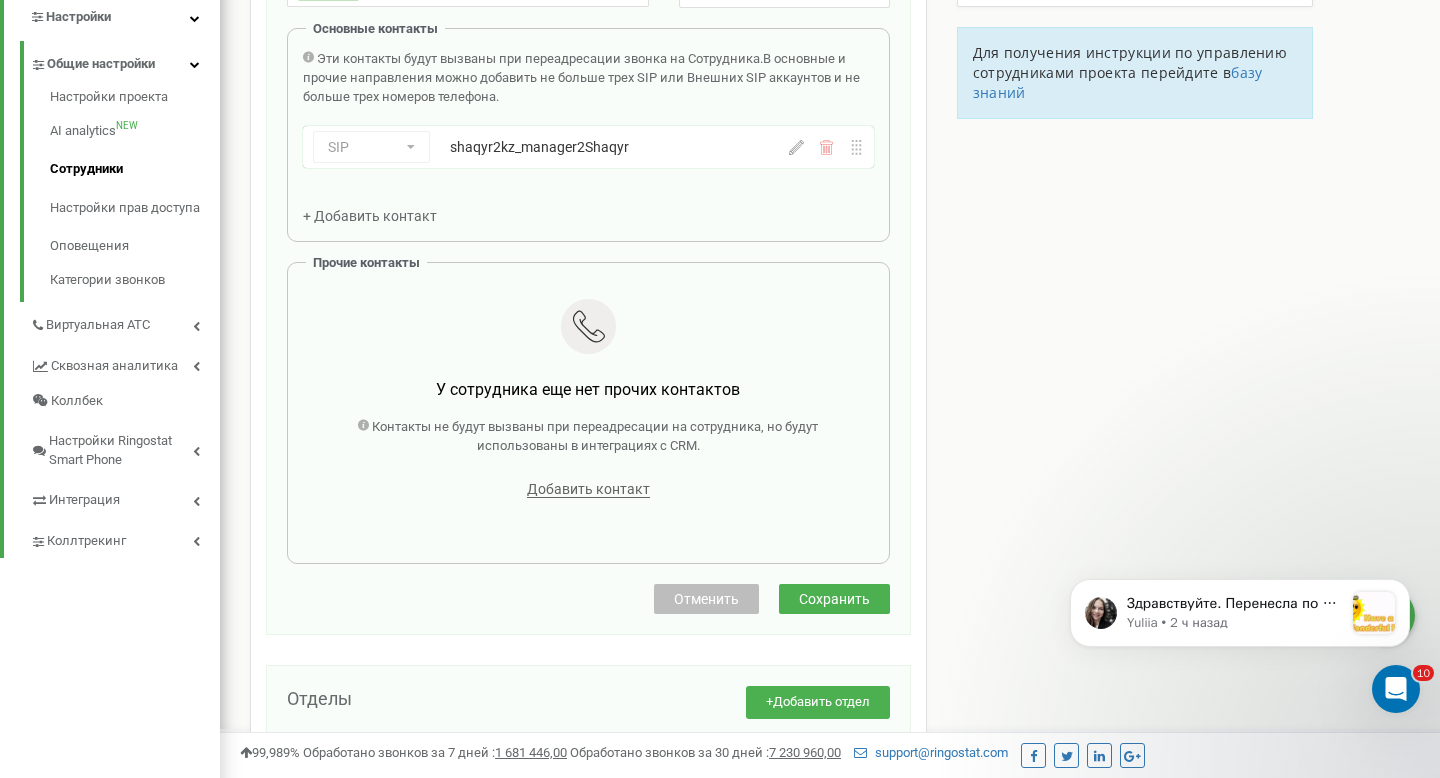 click on "Сохранить" at bounding box center (834, 599) 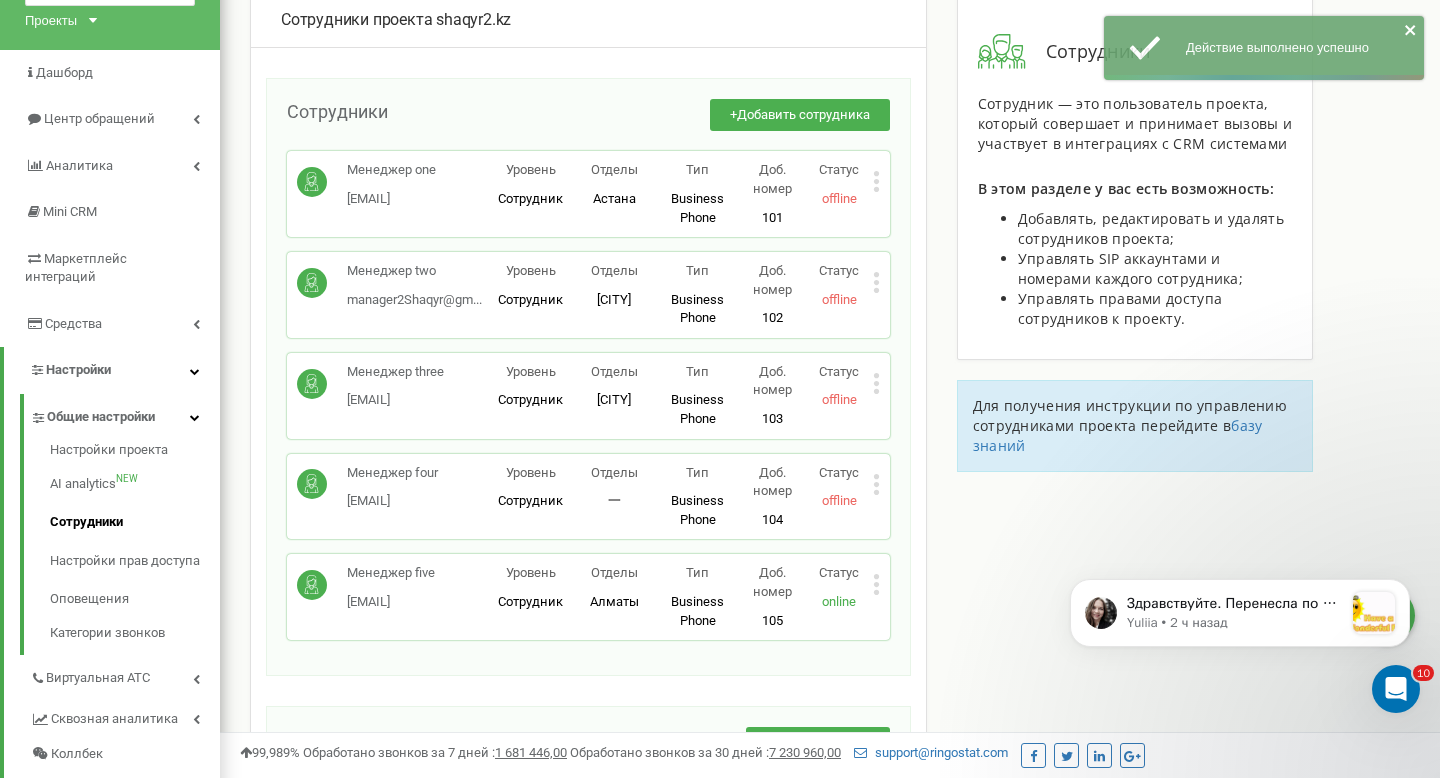 scroll, scrollTop: 120, scrollLeft: 0, axis: vertical 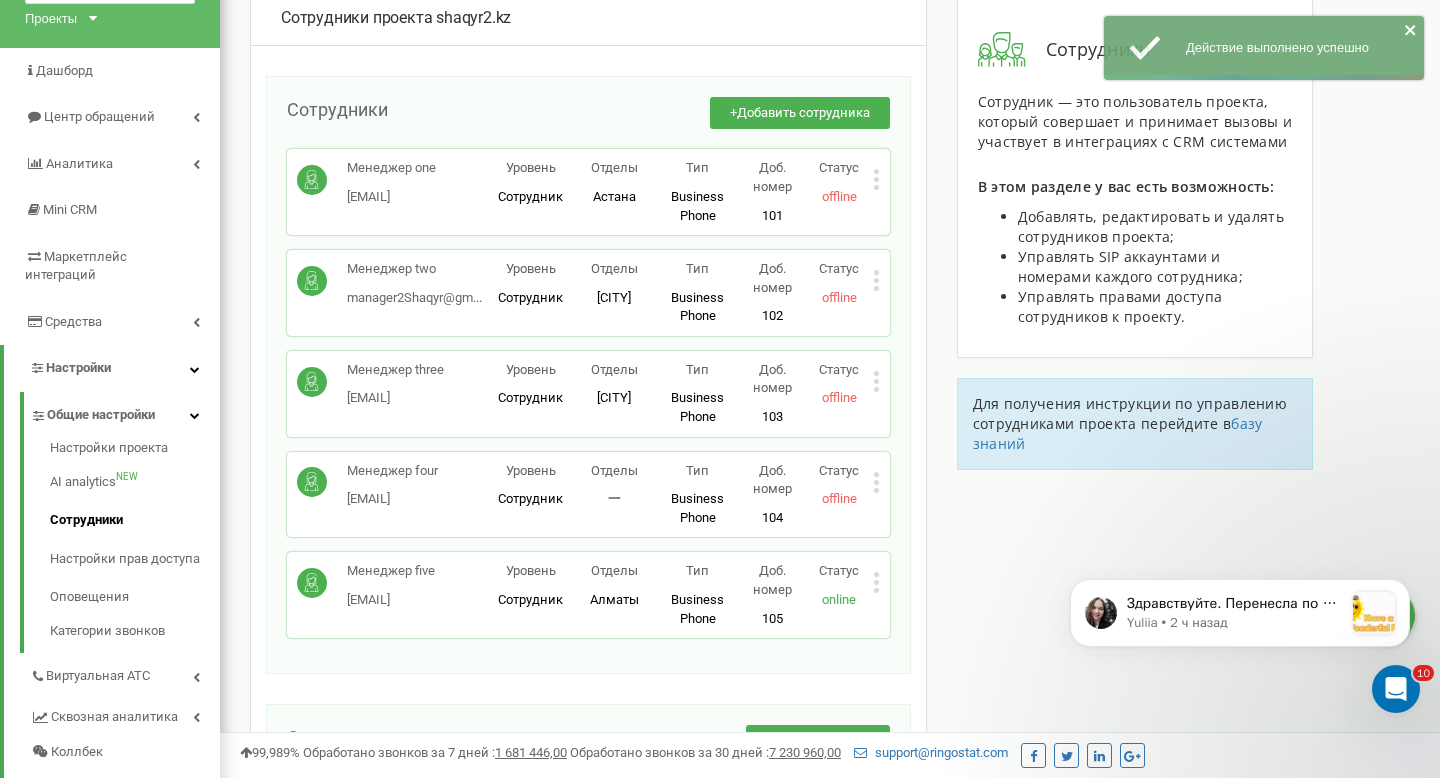 click 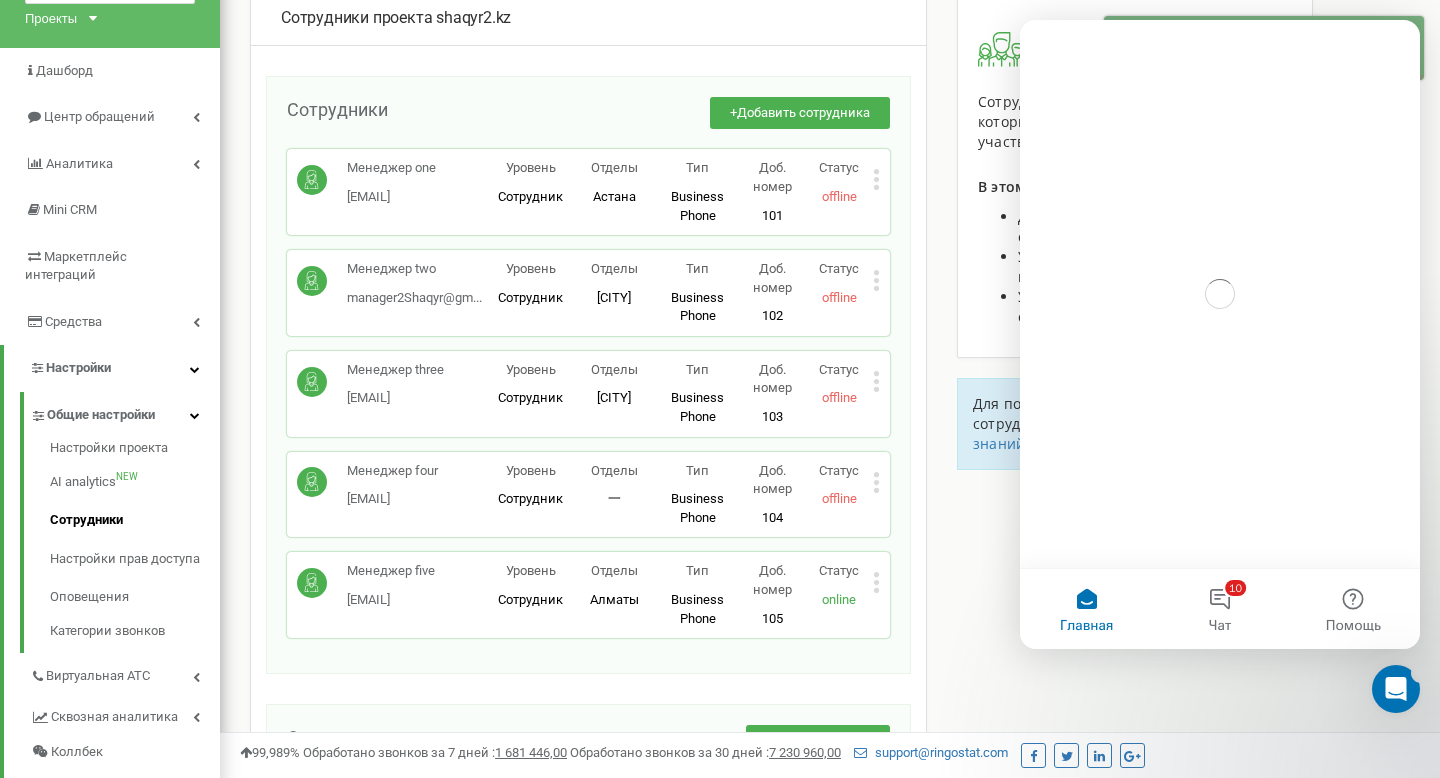 scroll, scrollTop: 0, scrollLeft: 0, axis: both 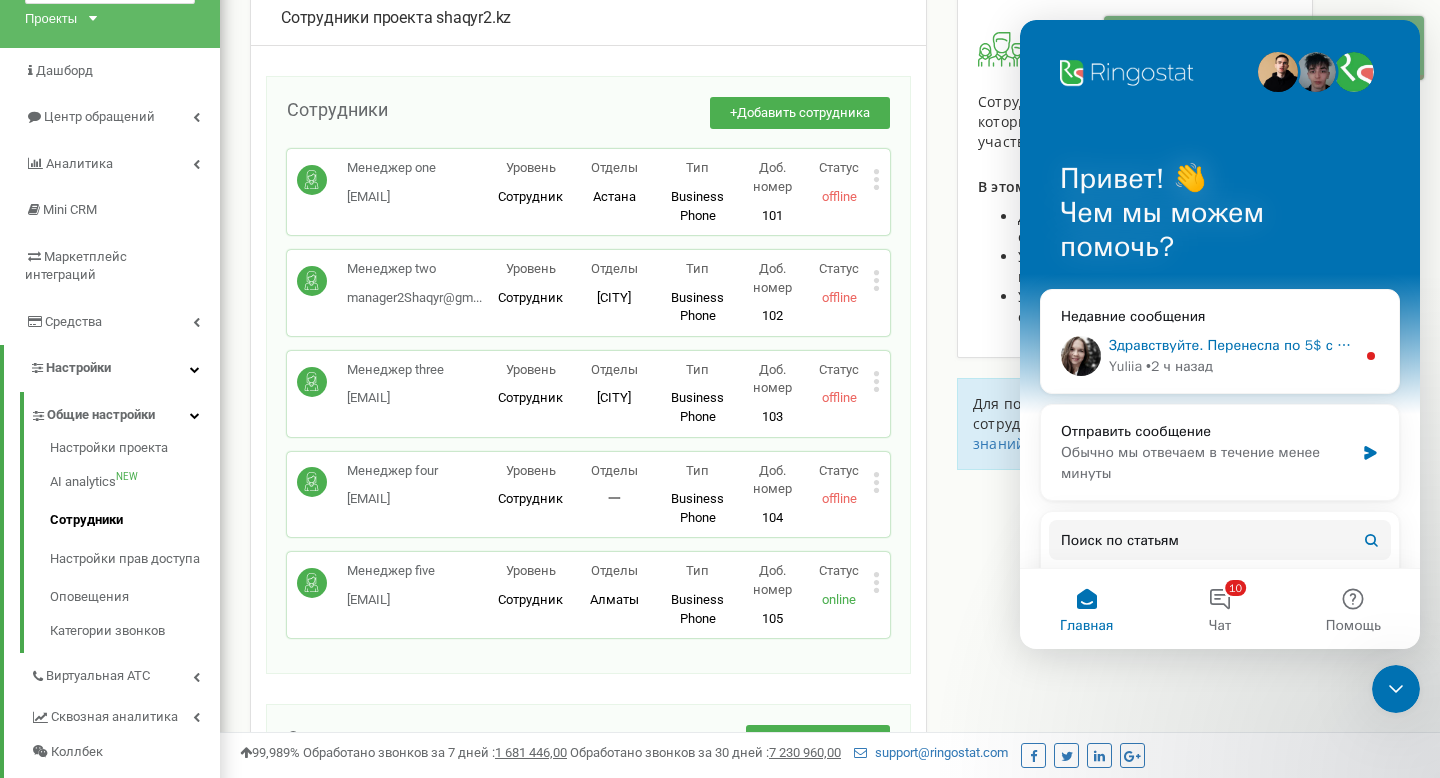 click on "•  2 ч назад" at bounding box center [1179, 366] 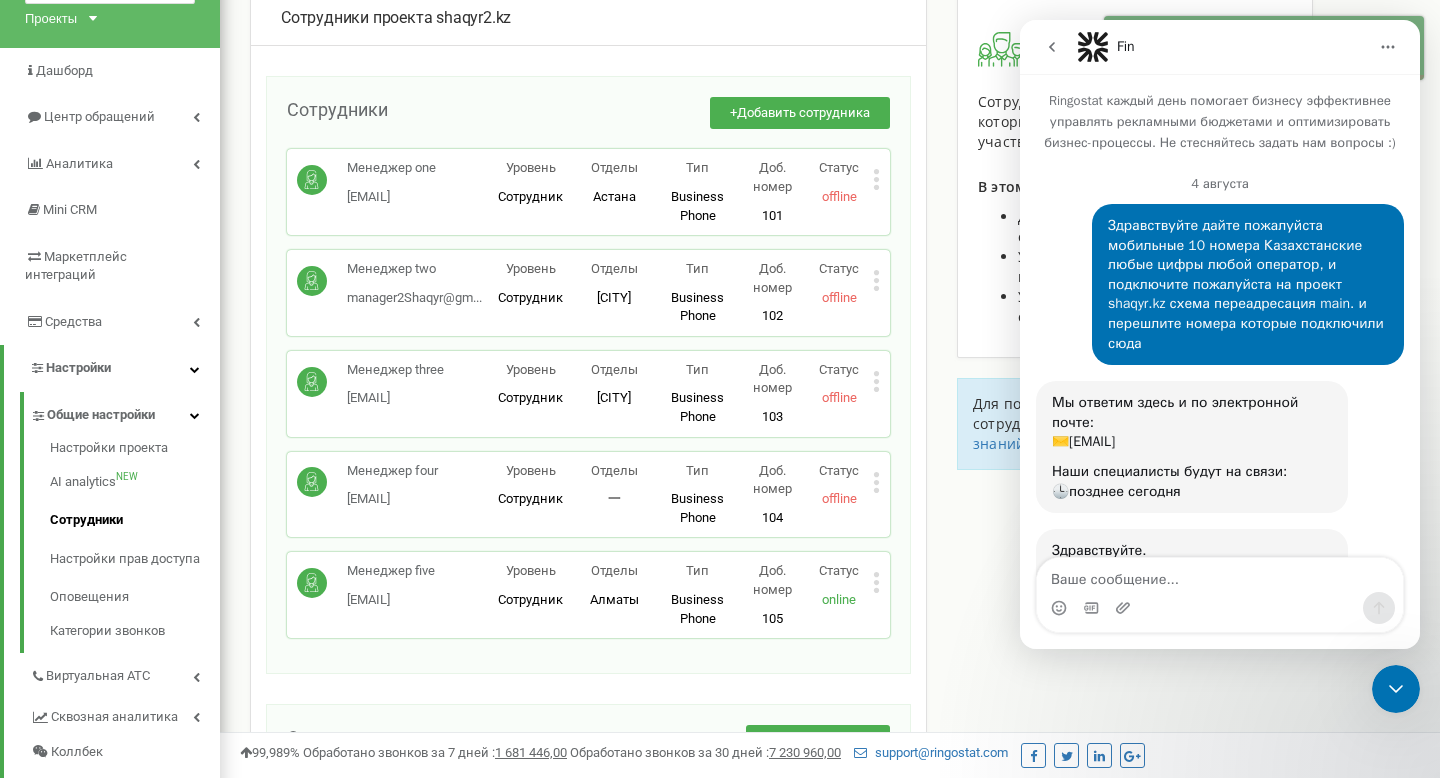 scroll, scrollTop: 3, scrollLeft: 0, axis: vertical 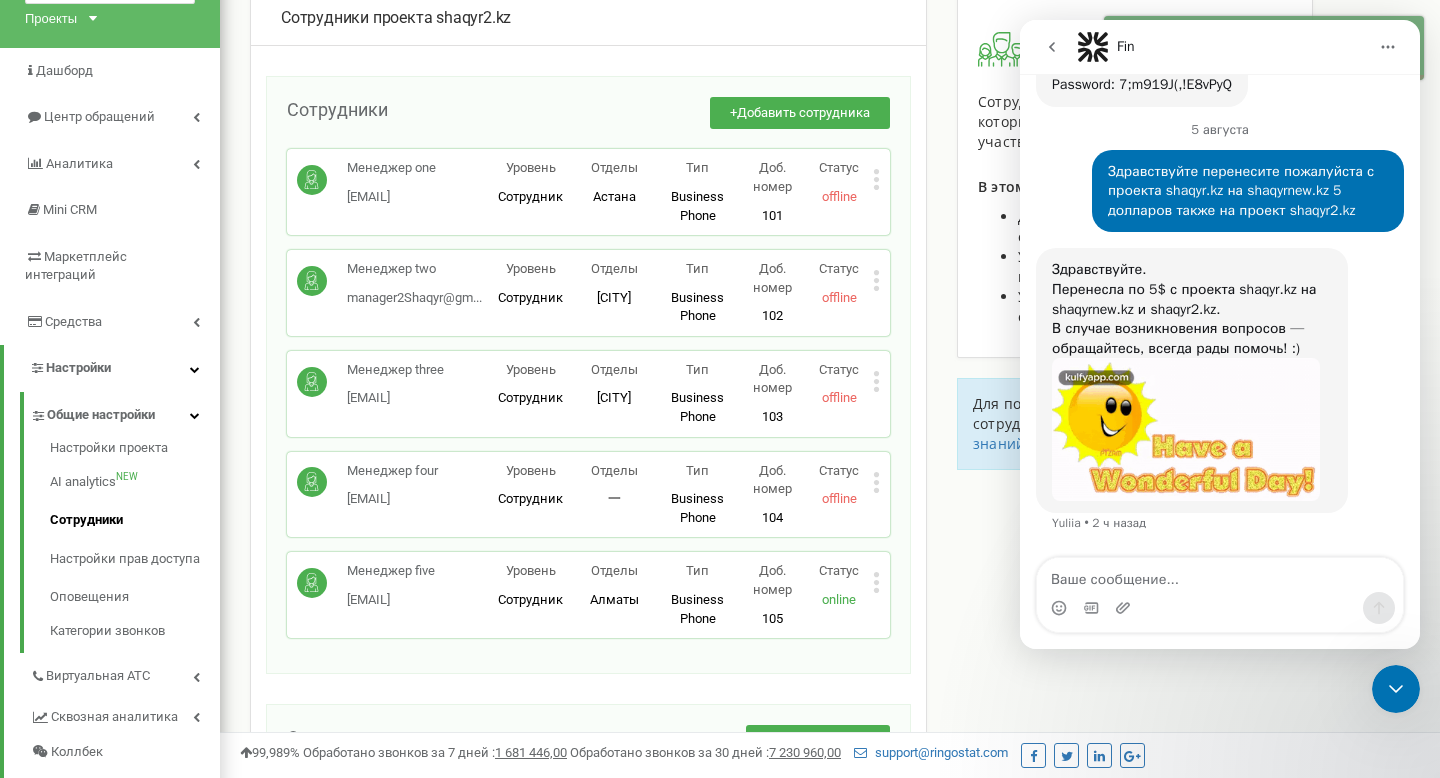 click at bounding box center [1220, 575] 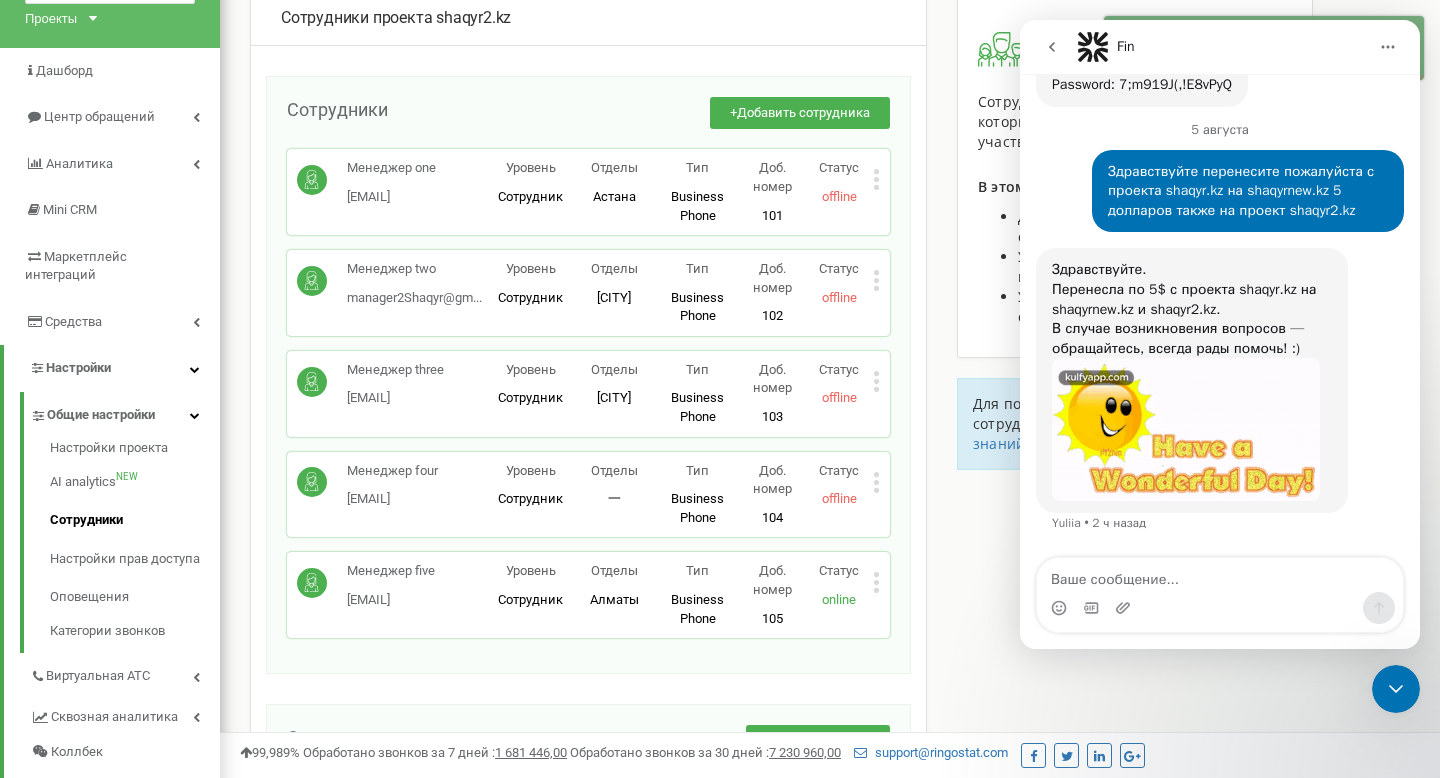 type on "З" 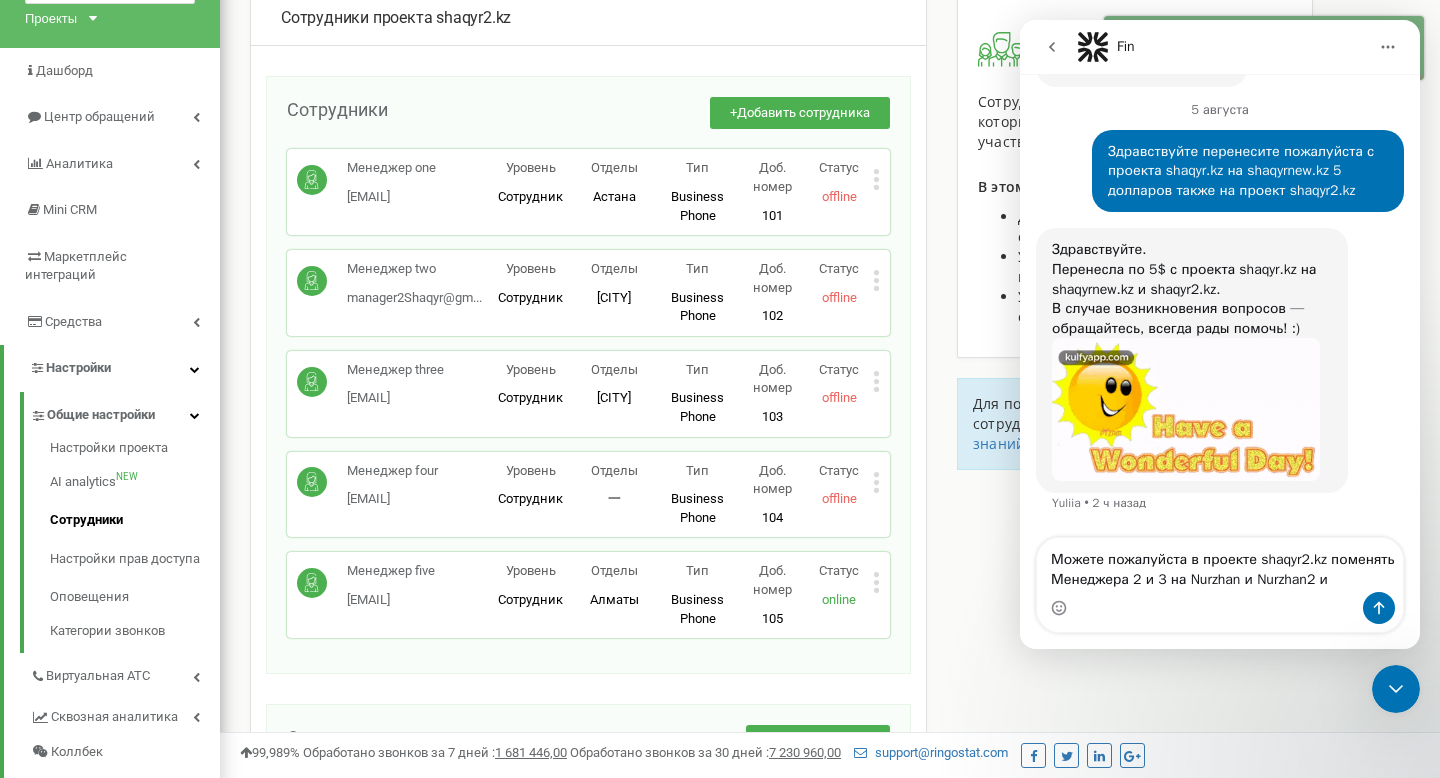scroll, scrollTop: 3096, scrollLeft: 0, axis: vertical 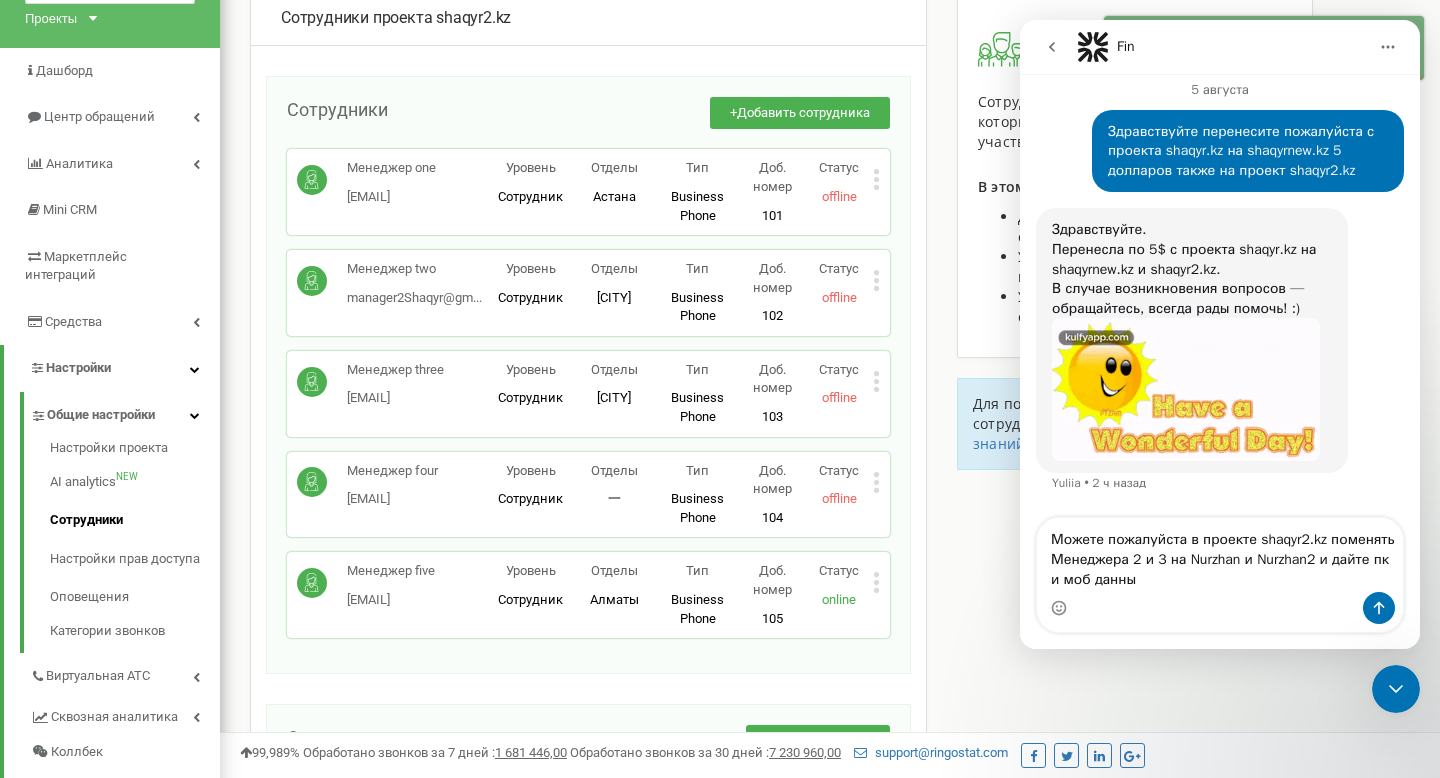 type on "Можете пожалуйста в проекте shaqyr2.kz поменять Менеджера 2 и 3 на Nurzhan и Nurzhan2 и дайте пк и моб данные" 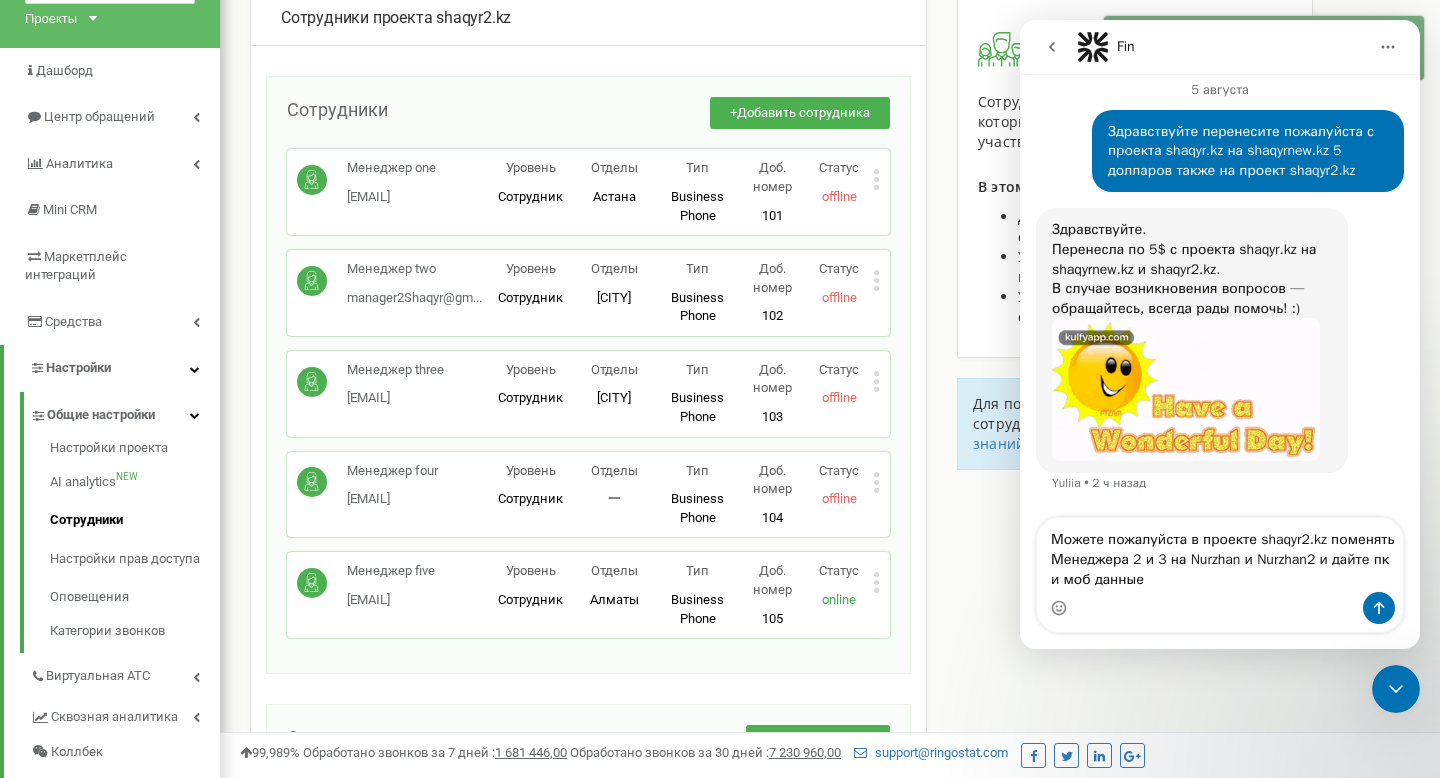 type 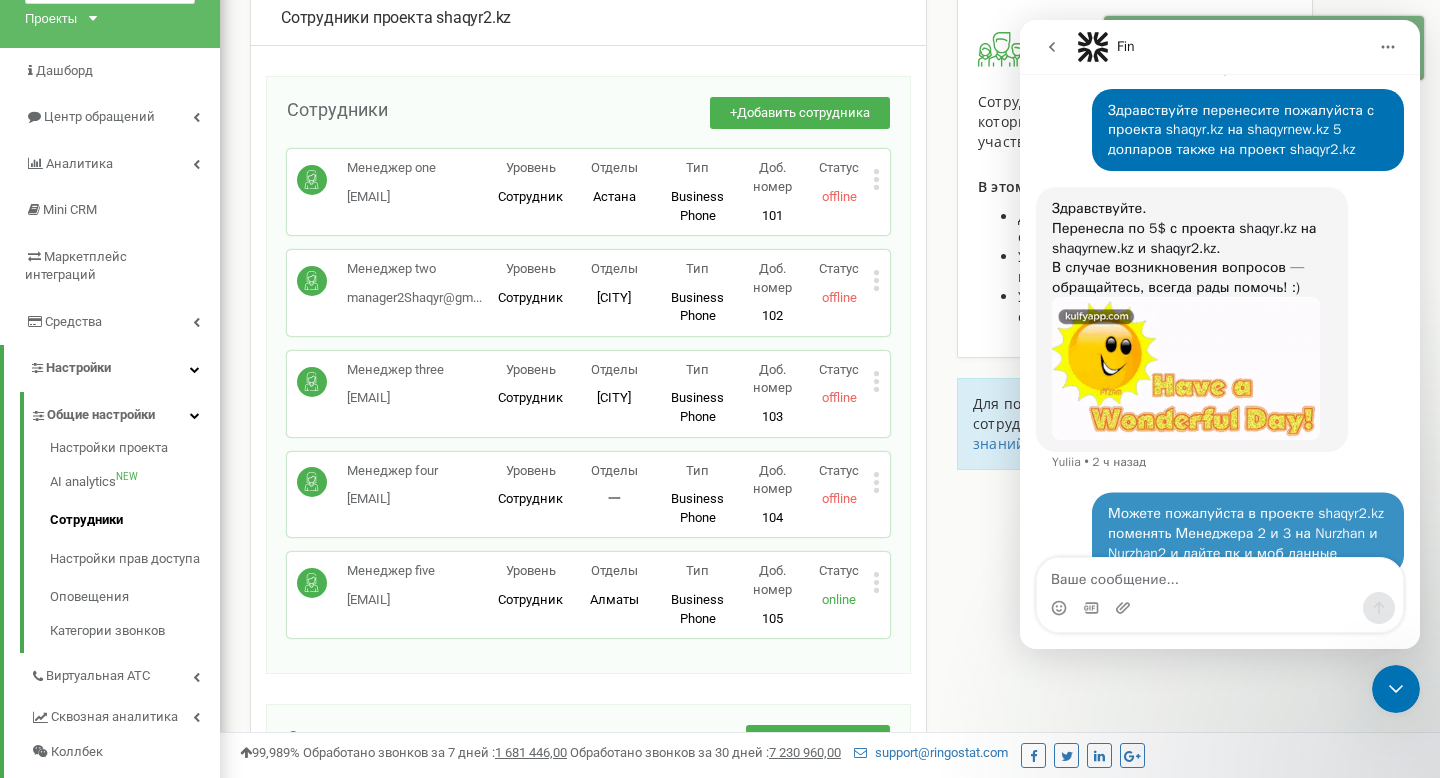 scroll, scrollTop: 3174, scrollLeft: 0, axis: vertical 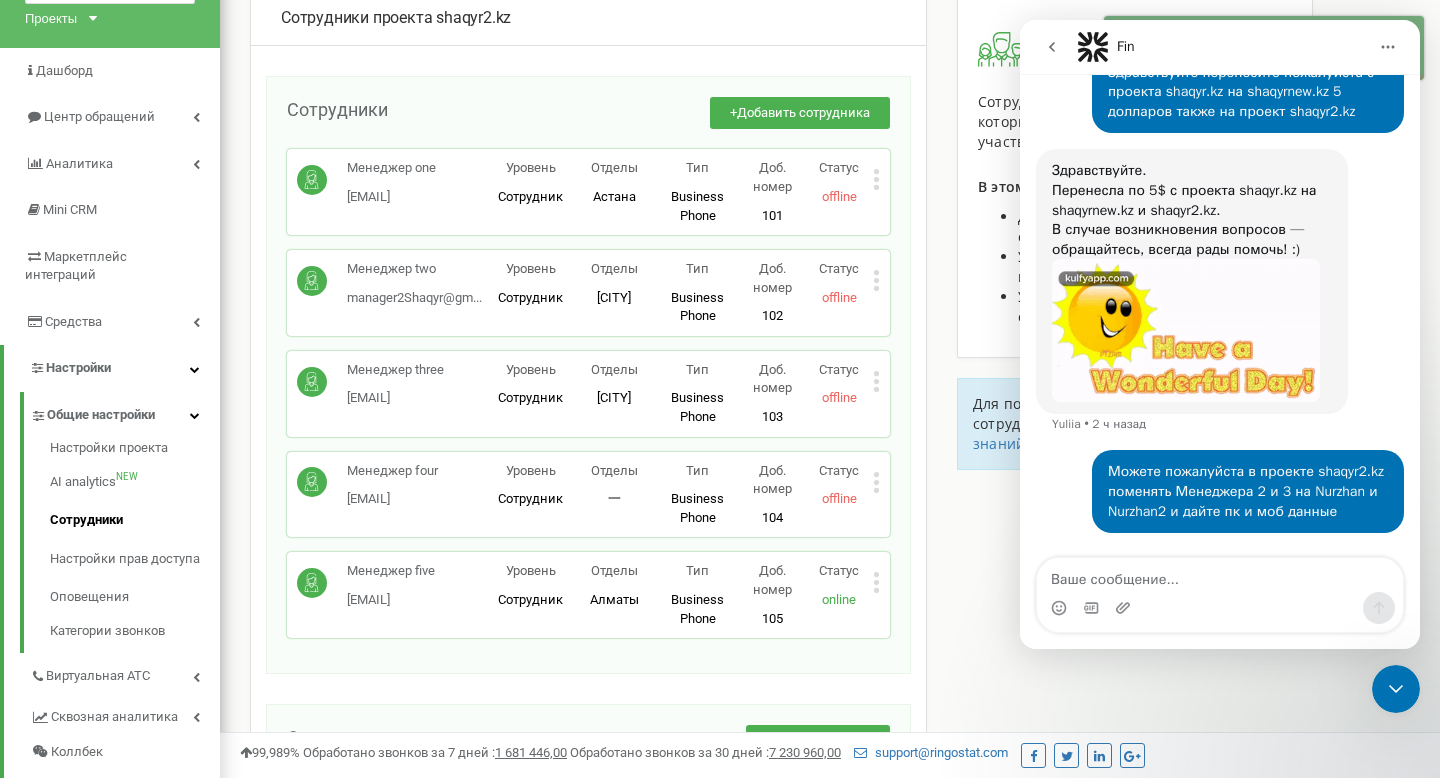 click on "Сотрудники проекта    shaqyr2.kz Сотрудники +  Добавить сотрудника Менеджер one manager1Shaqyr@gm... manager1Shaqyr@gmail.com Уровень Сотрудник Отделы Астана  Астана  Тип Business Phone Полноценное рабочее место сотрудника со всеми возможностями, позволяющее использовать Ringostat Smart Phone и привязать внешние номера сотрудника. Доб. номер 101 Статус offline Редактировать   Удалить сотрудника Копировать SIP Копировать Email Копировать ID ( 464101 ) Менеджер two manager2Shaqyr@gm... manager2Shaqyr@gmail.com Уровень Сотрудник Отделы Уральск Уральск Тип Business Phone Доб. номер 102 Статус offline Редактировать   Удалить сотрудника ( 464106 ) Тип 103" at bounding box center (830, 561) 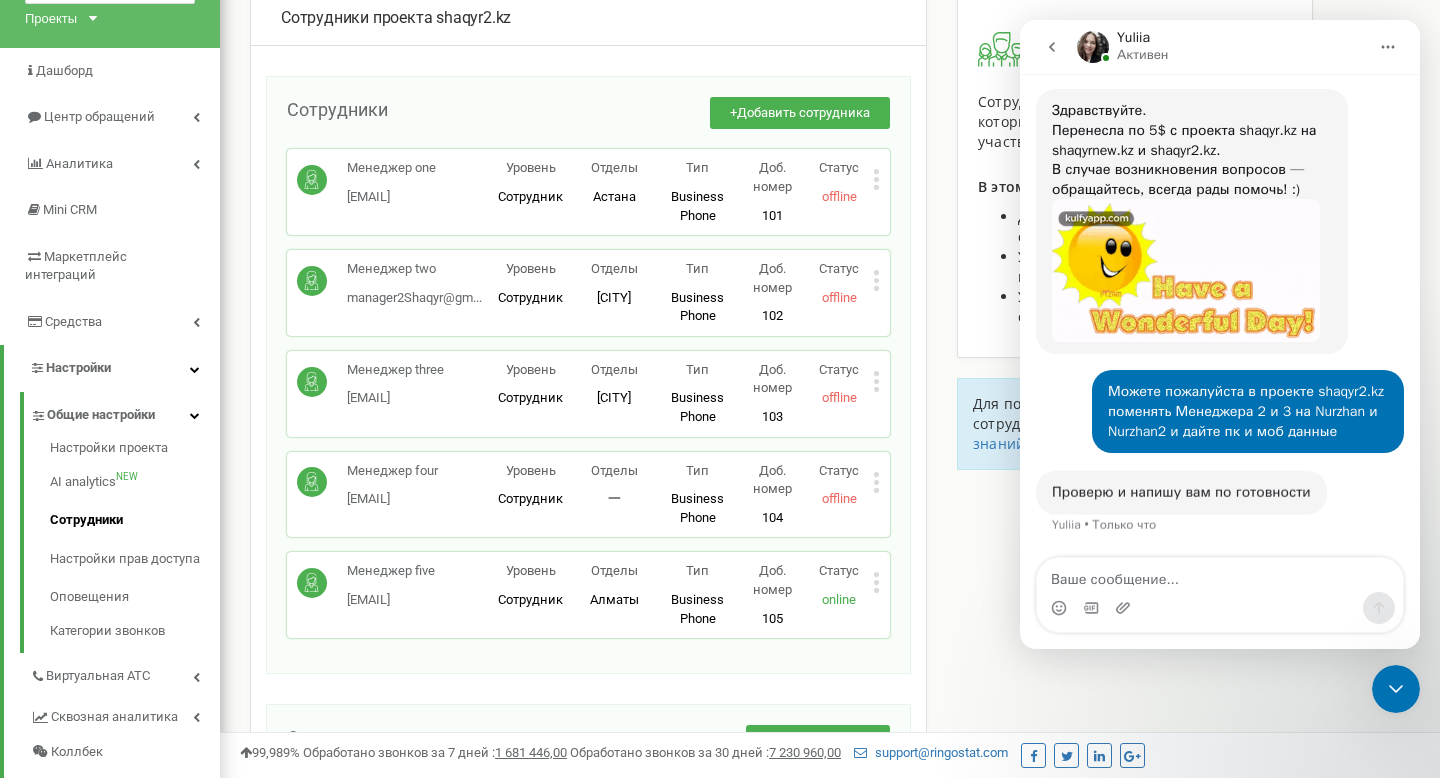 scroll, scrollTop: 3234, scrollLeft: 0, axis: vertical 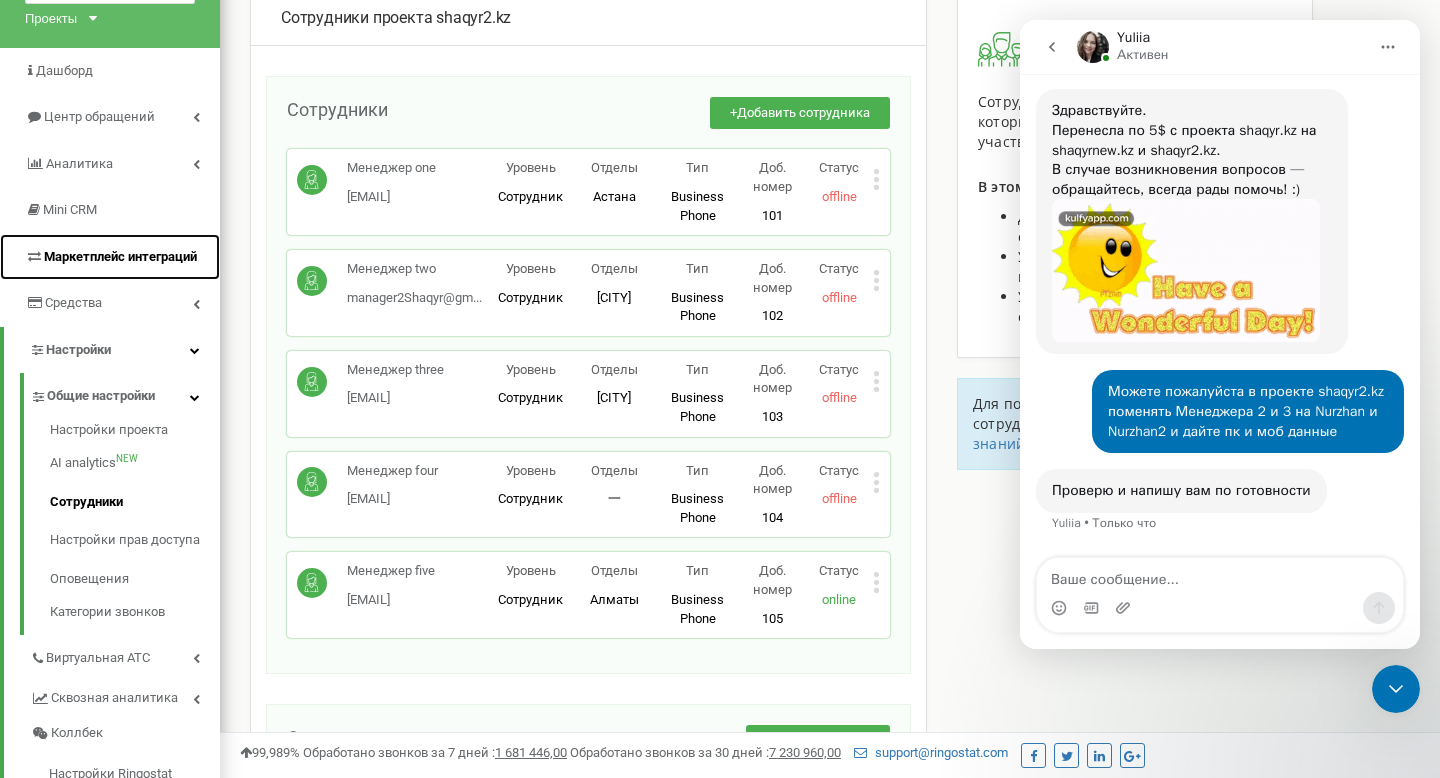 click on "Маркетплейс интеграций" at bounding box center (111, 257) 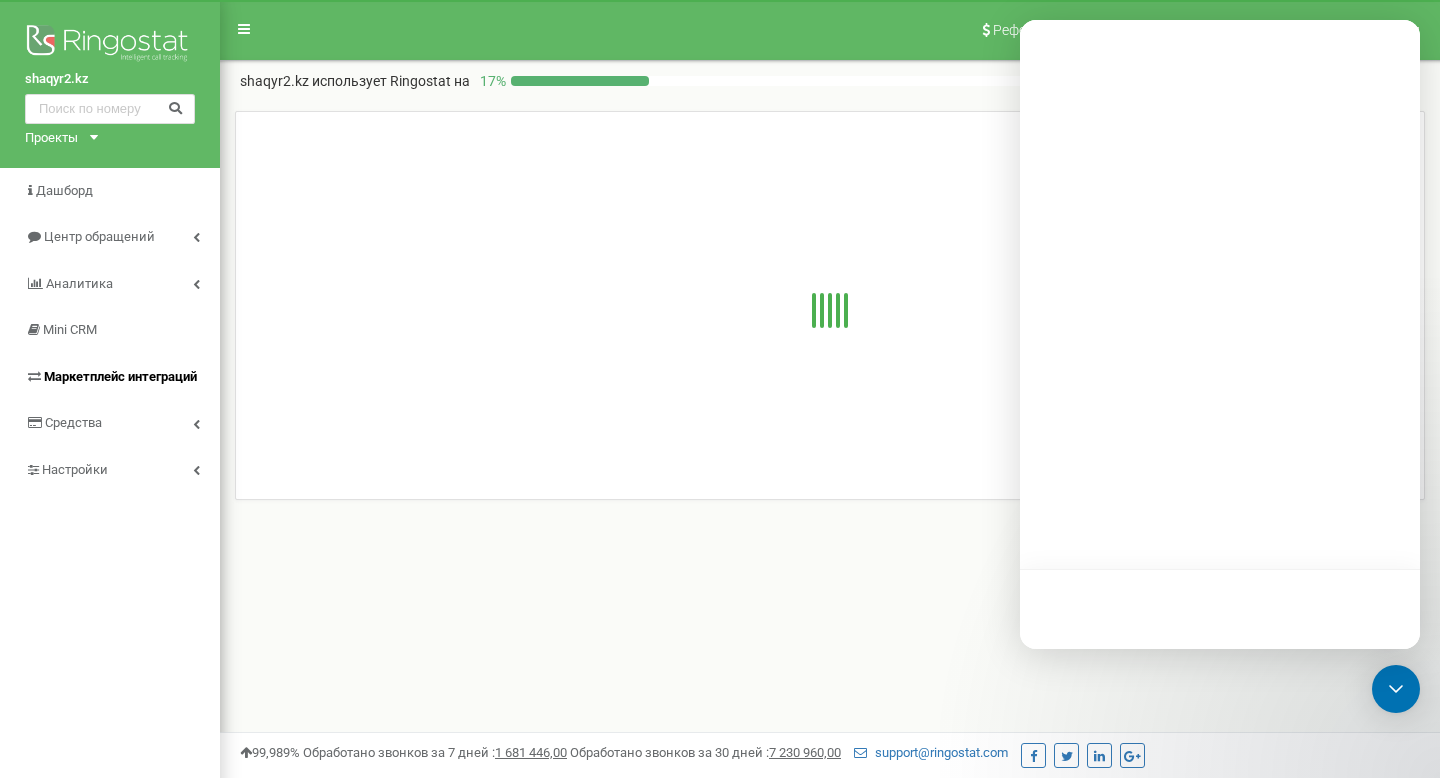 scroll, scrollTop: 0, scrollLeft: 0, axis: both 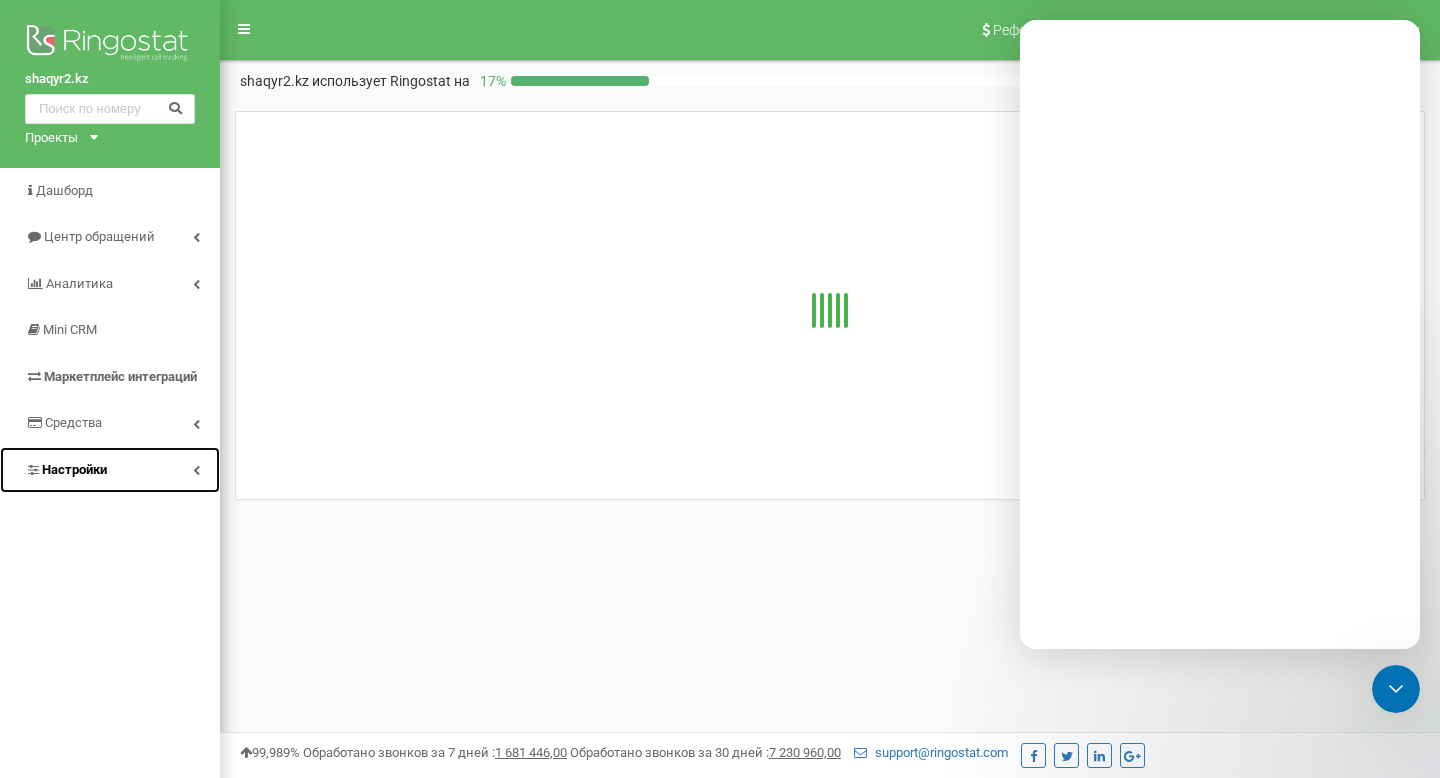 click on "Настройки" at bounding box center (110, 470) 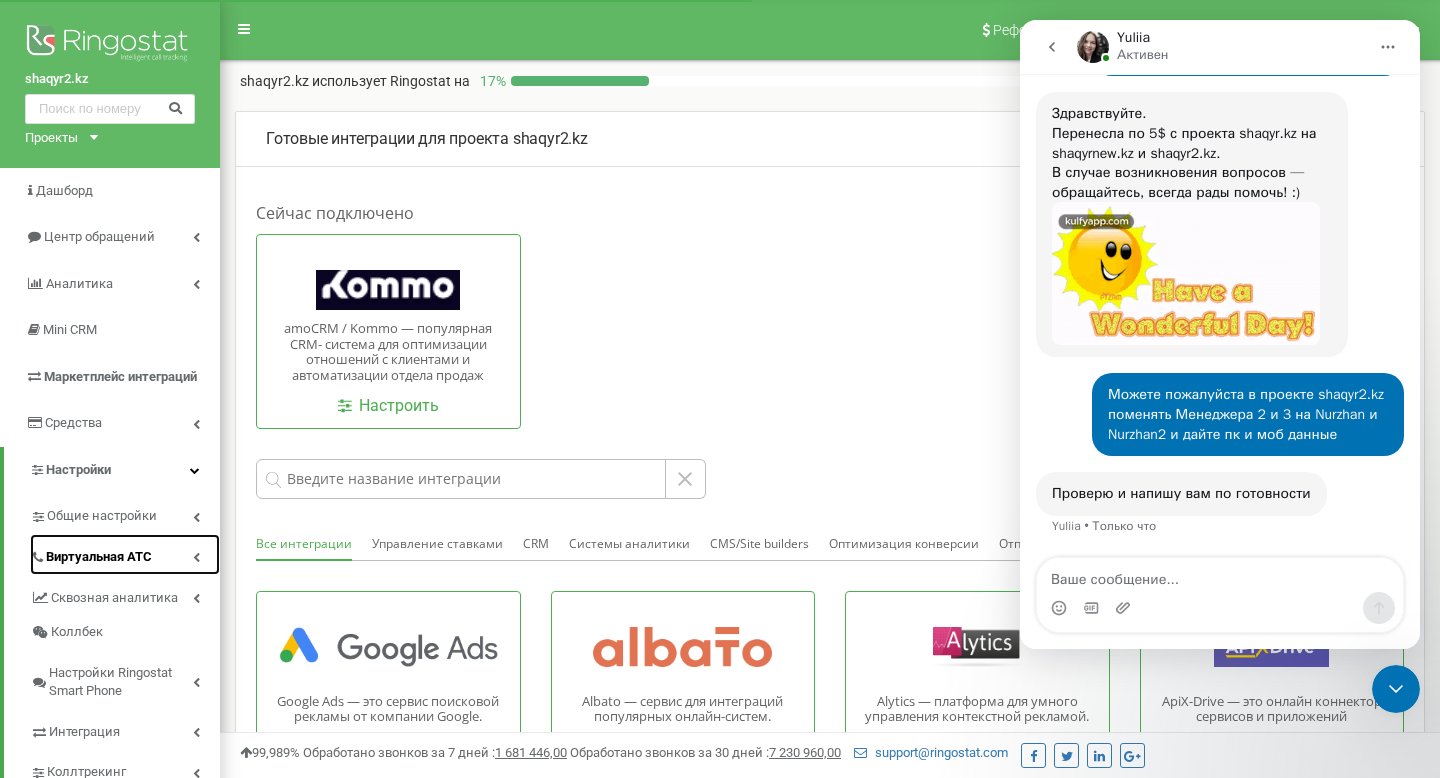 click on "Виртуальная АТС" at bounding box center [99, 557] 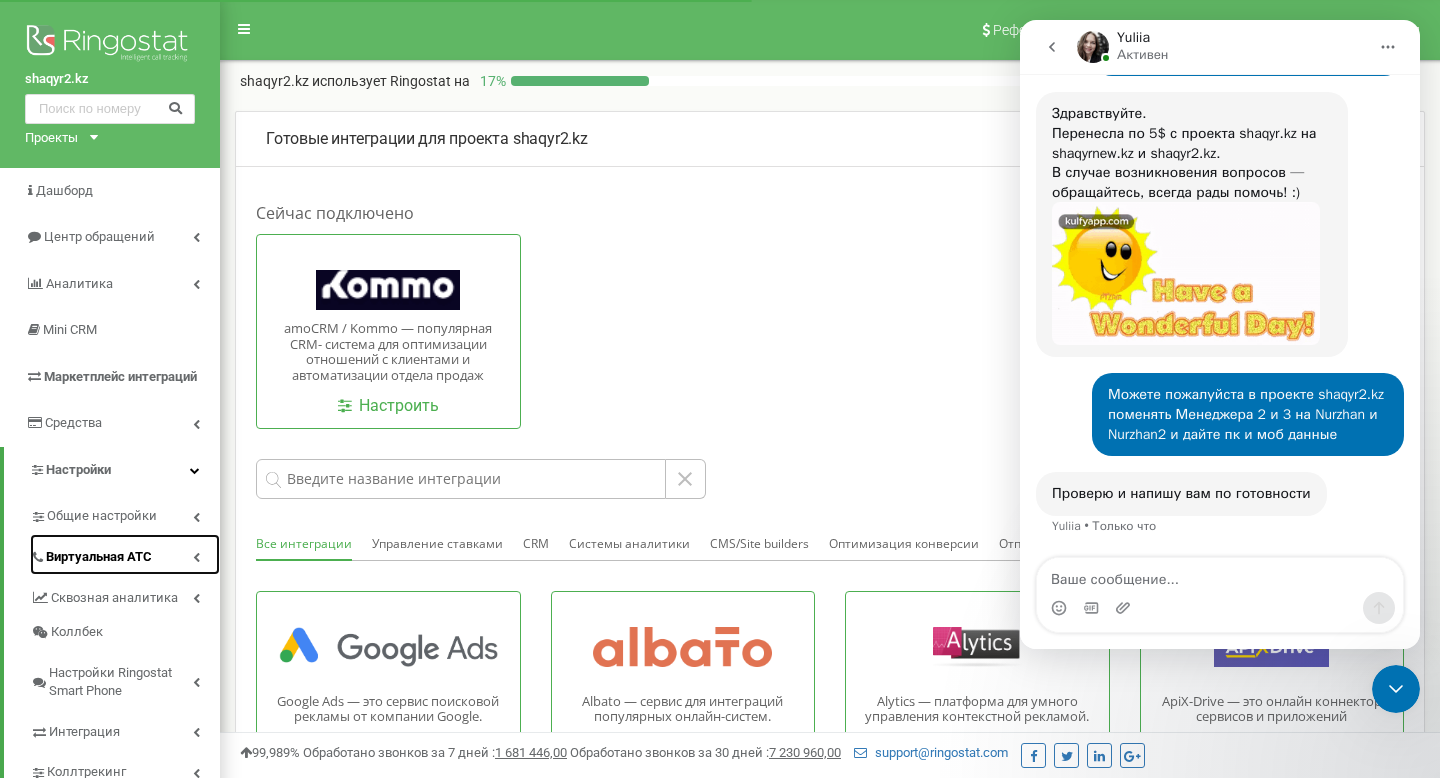 scroll, scrollTop: 3234, scrollLeft: 0, axis: vertical 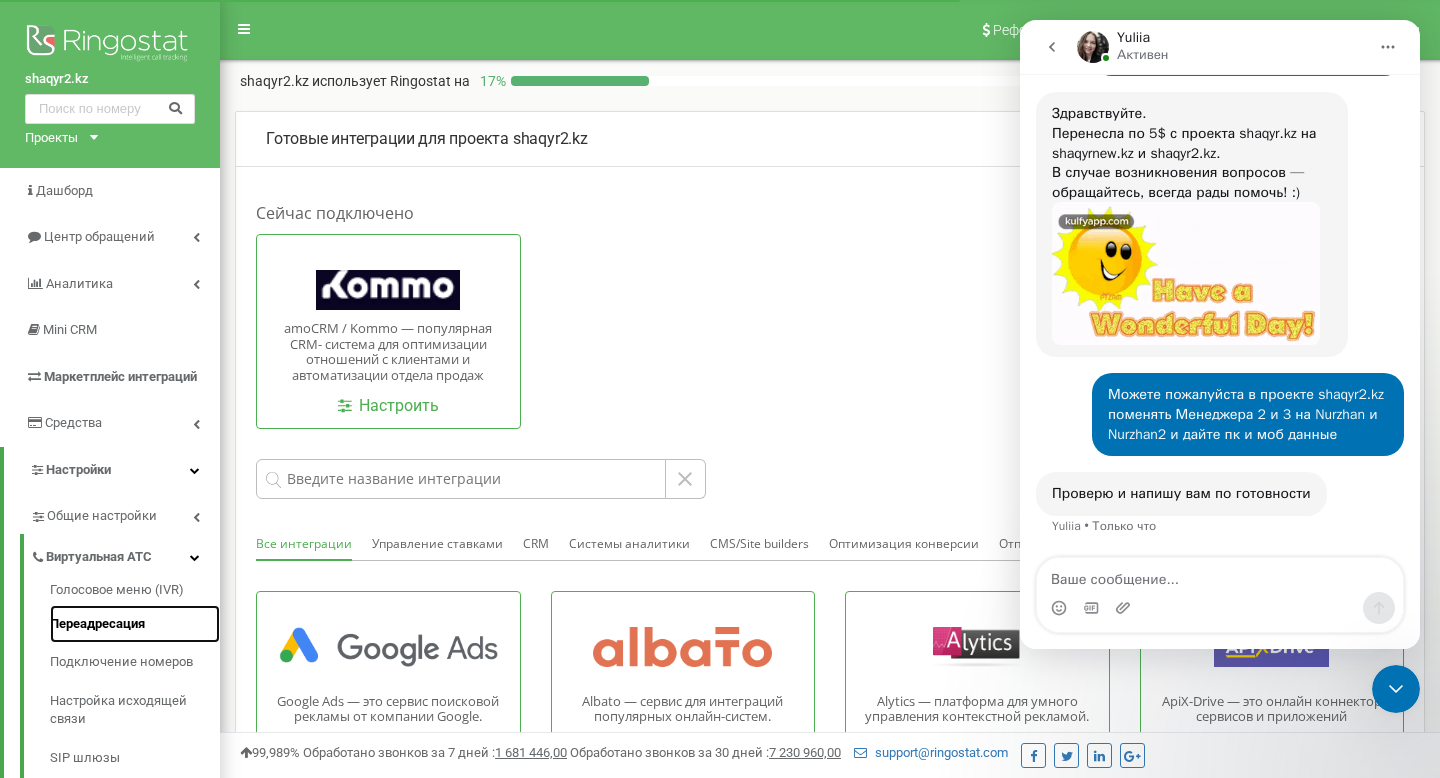 click on "Переадресация" at bounding box center [135, 624] 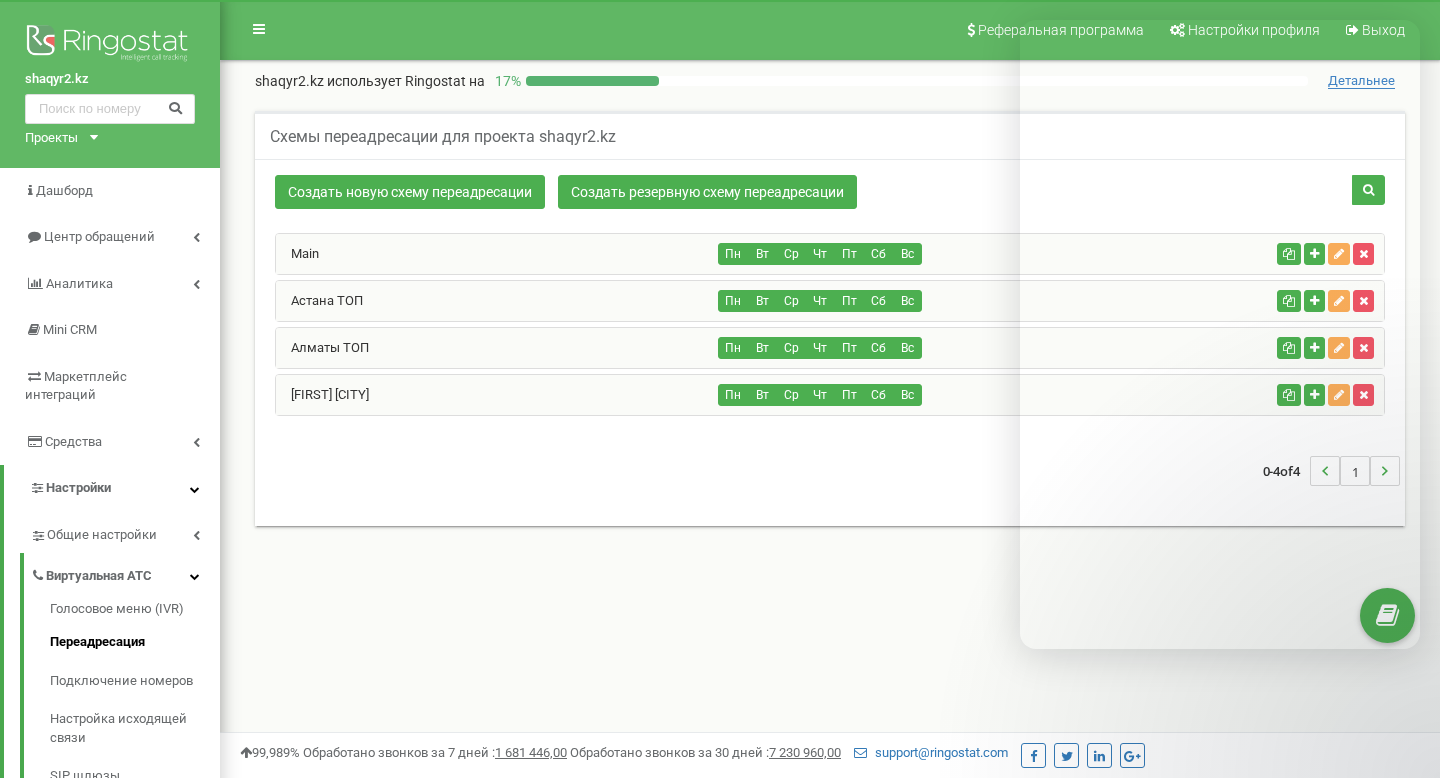 scroll, scrollTop: 0, scrollLeft: 0, axis: both 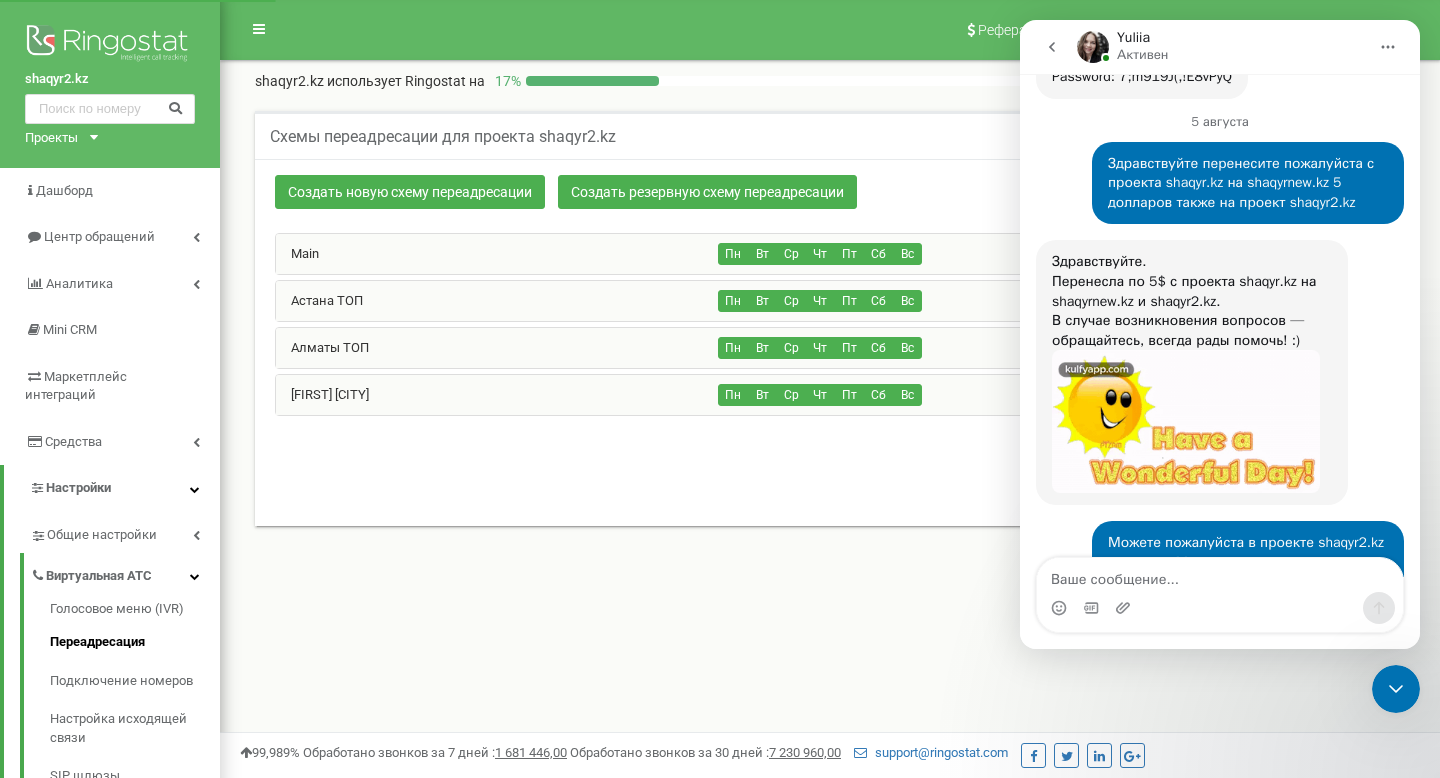 click at bounding box center [1396, 689] 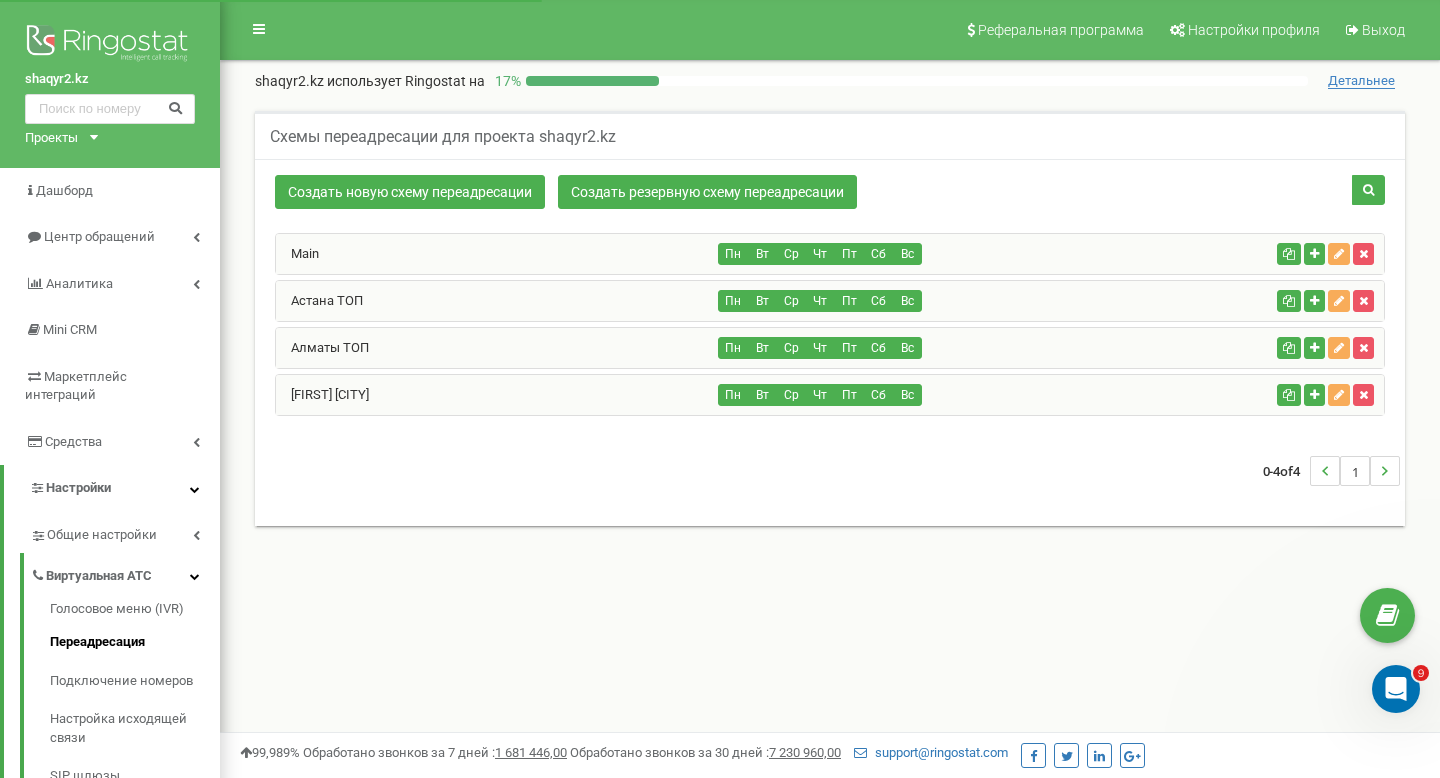 scroll, scrollTop: 0, scrollLeft: 0, axis: both 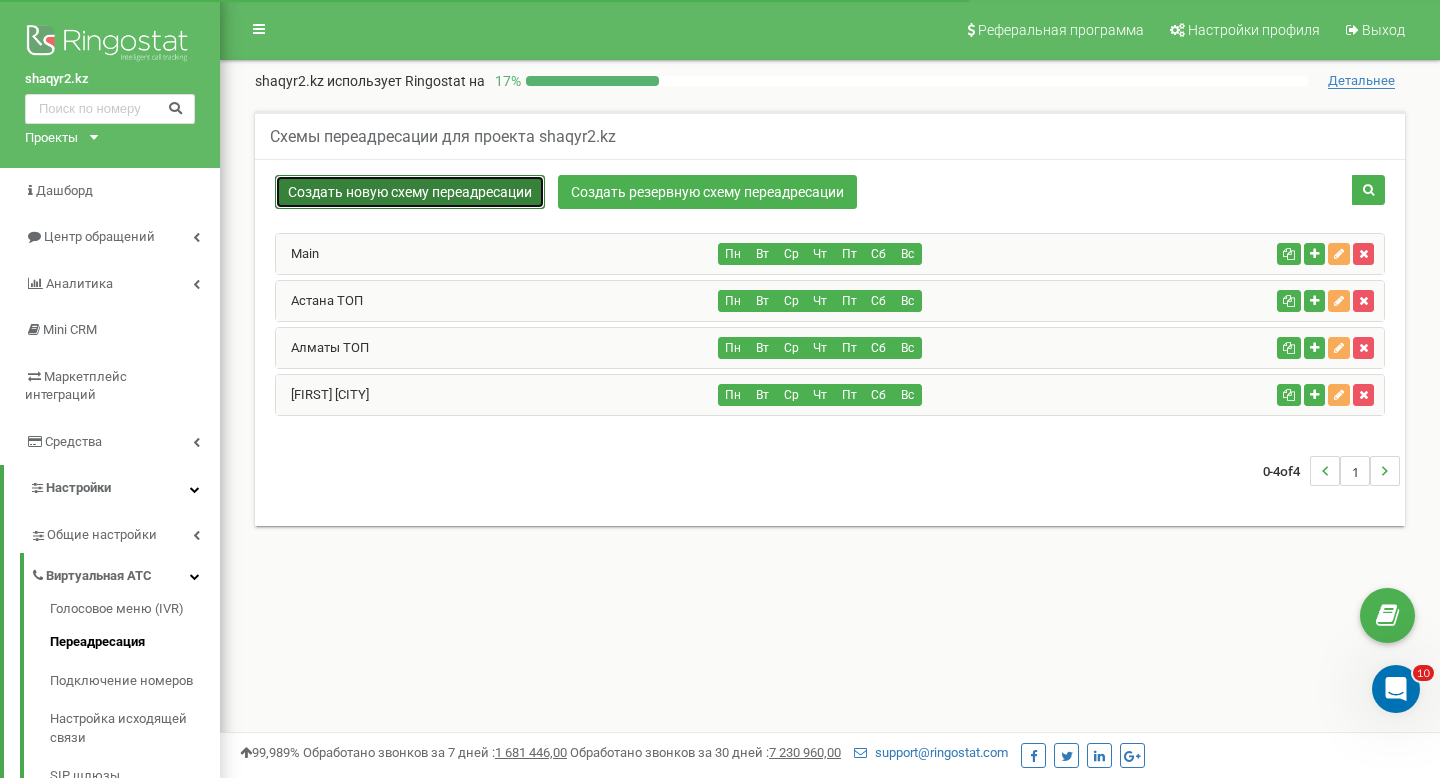 click on "Создать новую схему переадресации" at bounding box center (410, 192) 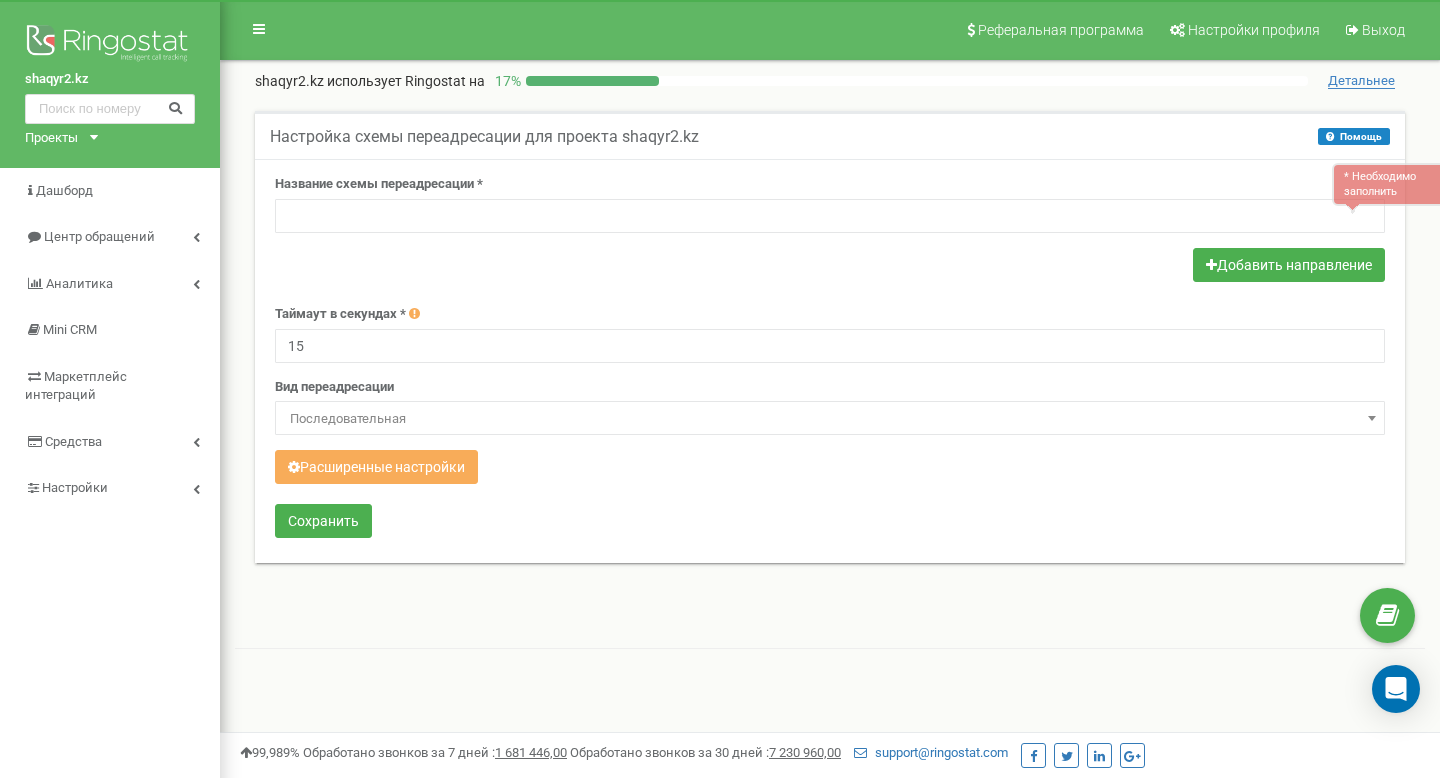 scroll, scrollTop: 0, scrollLeft: 0, axis: both 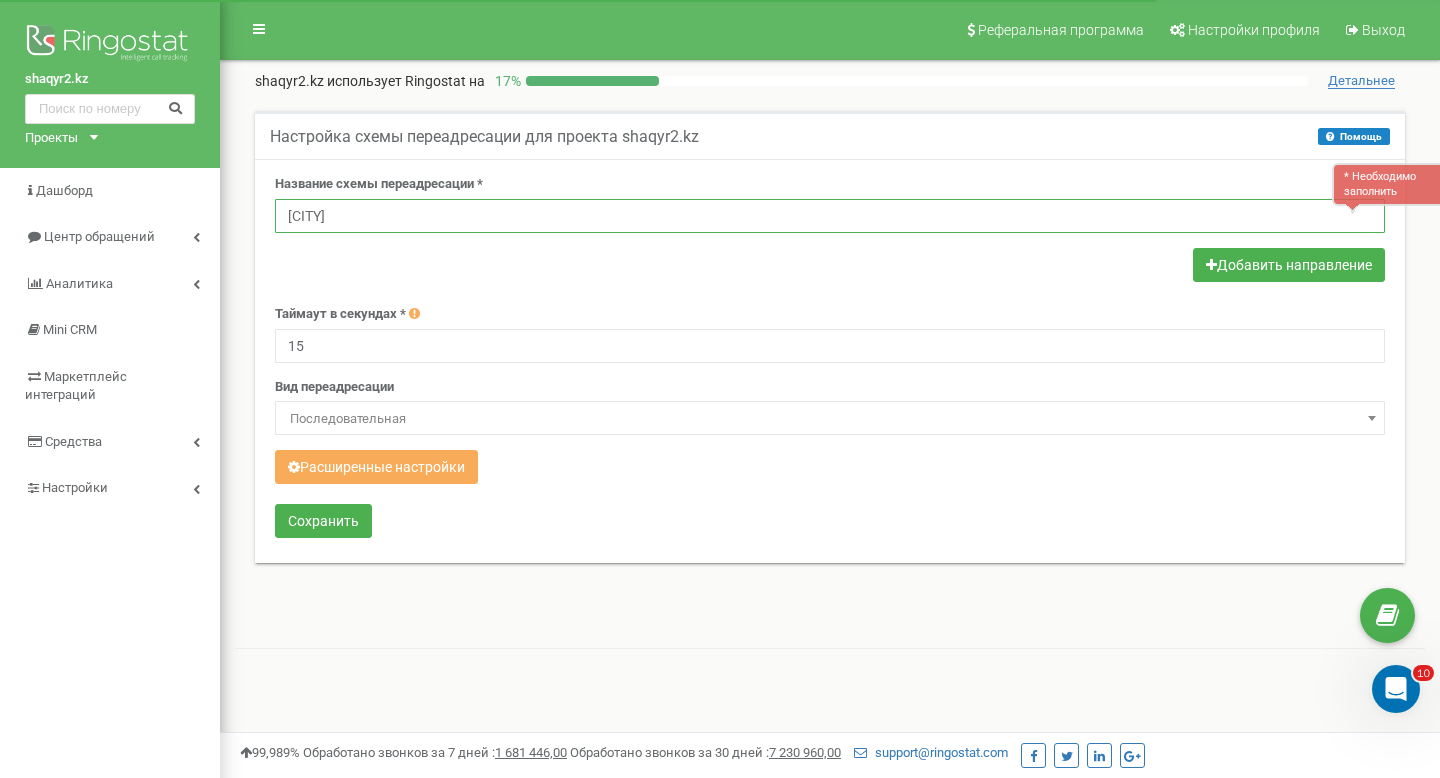 type on "[CITY]" 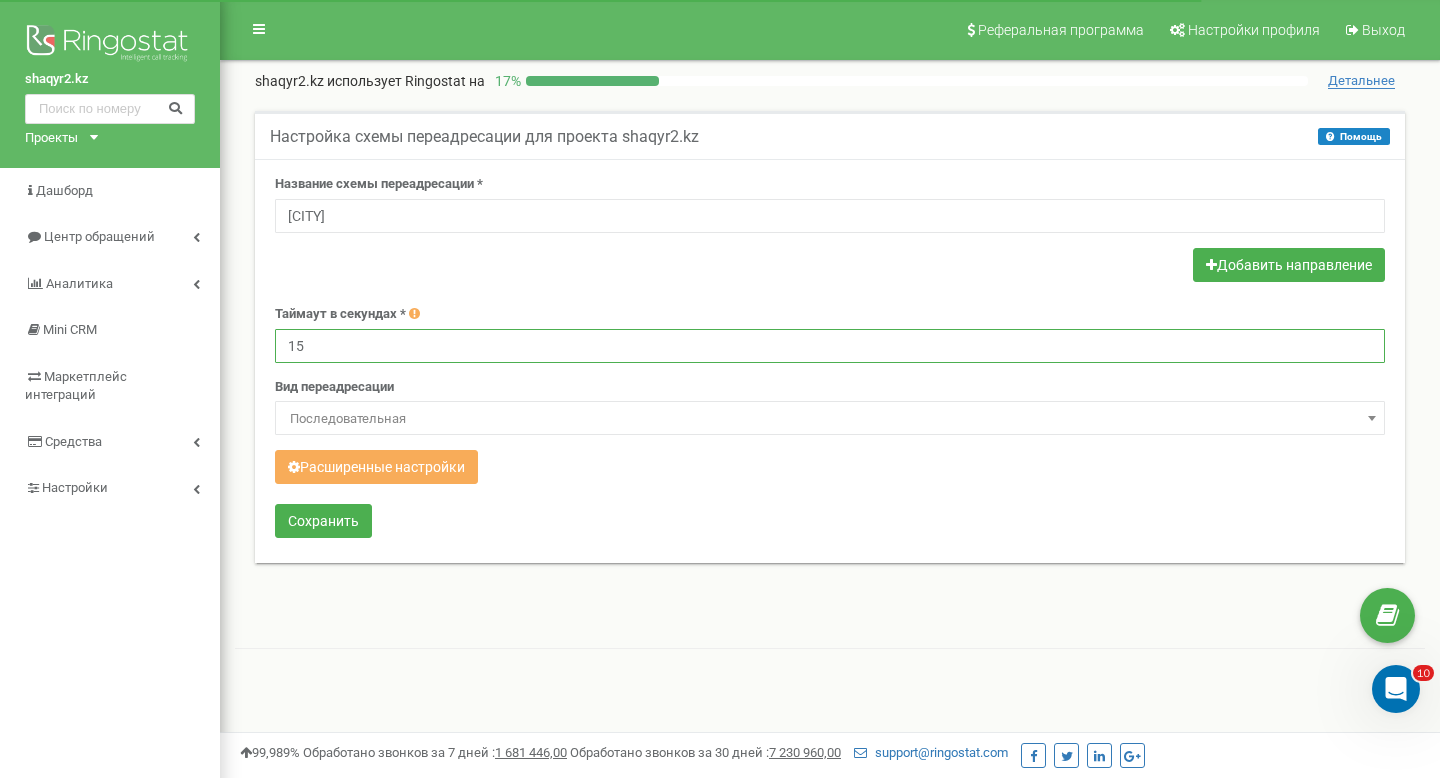 drag, startPoint x: 682, startPoint y: 347, endPoint x: 440, endPoint y: 324, distance: 243.09052 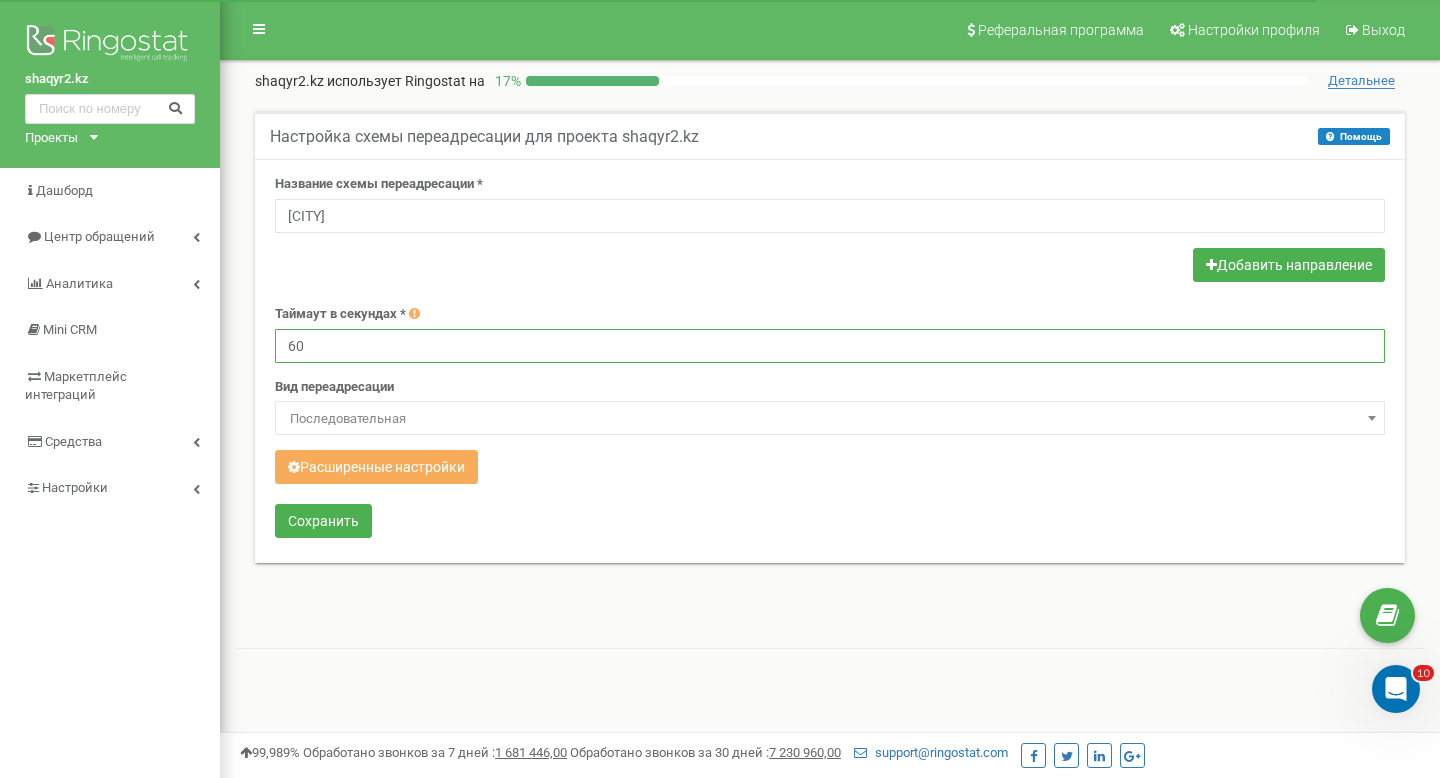 type on "60" 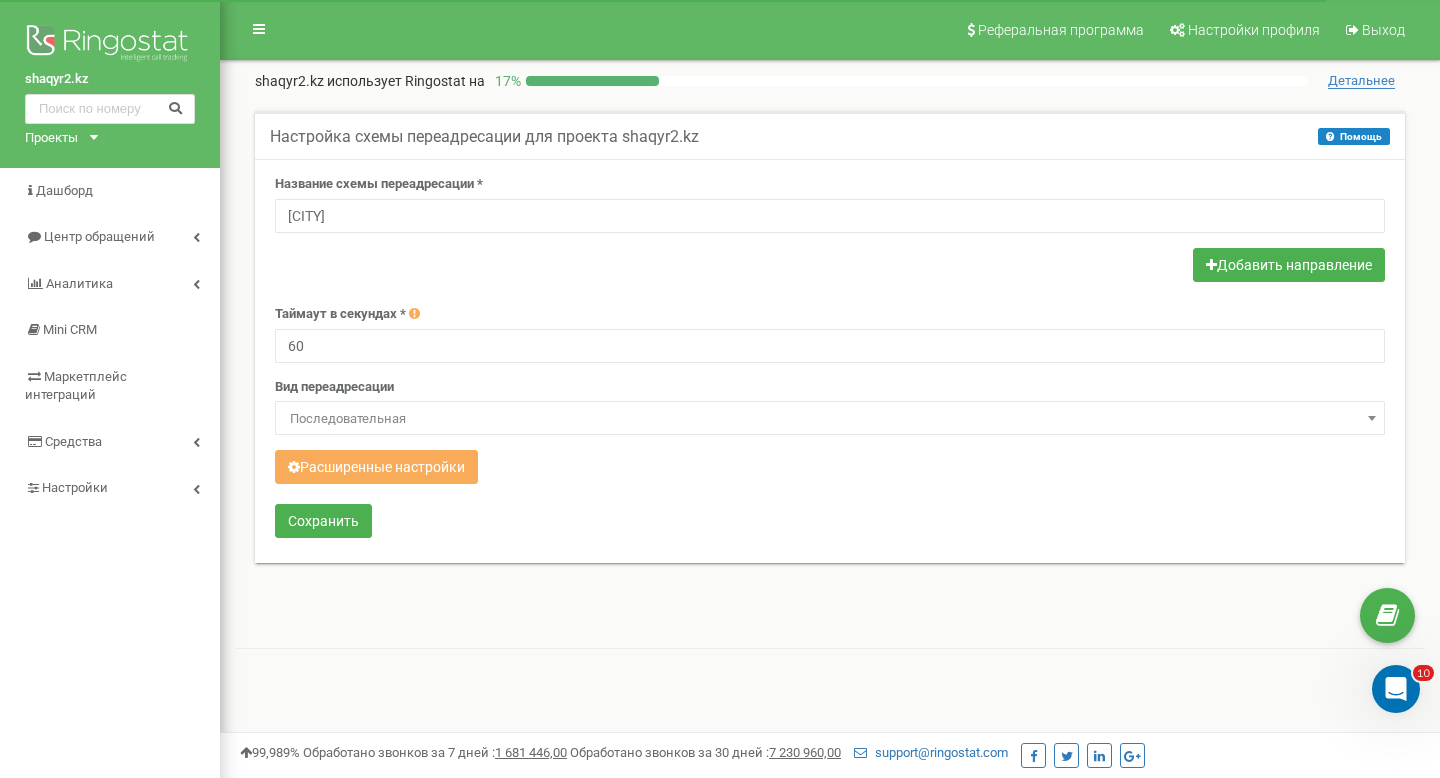 click at bounding box center [830, 267] 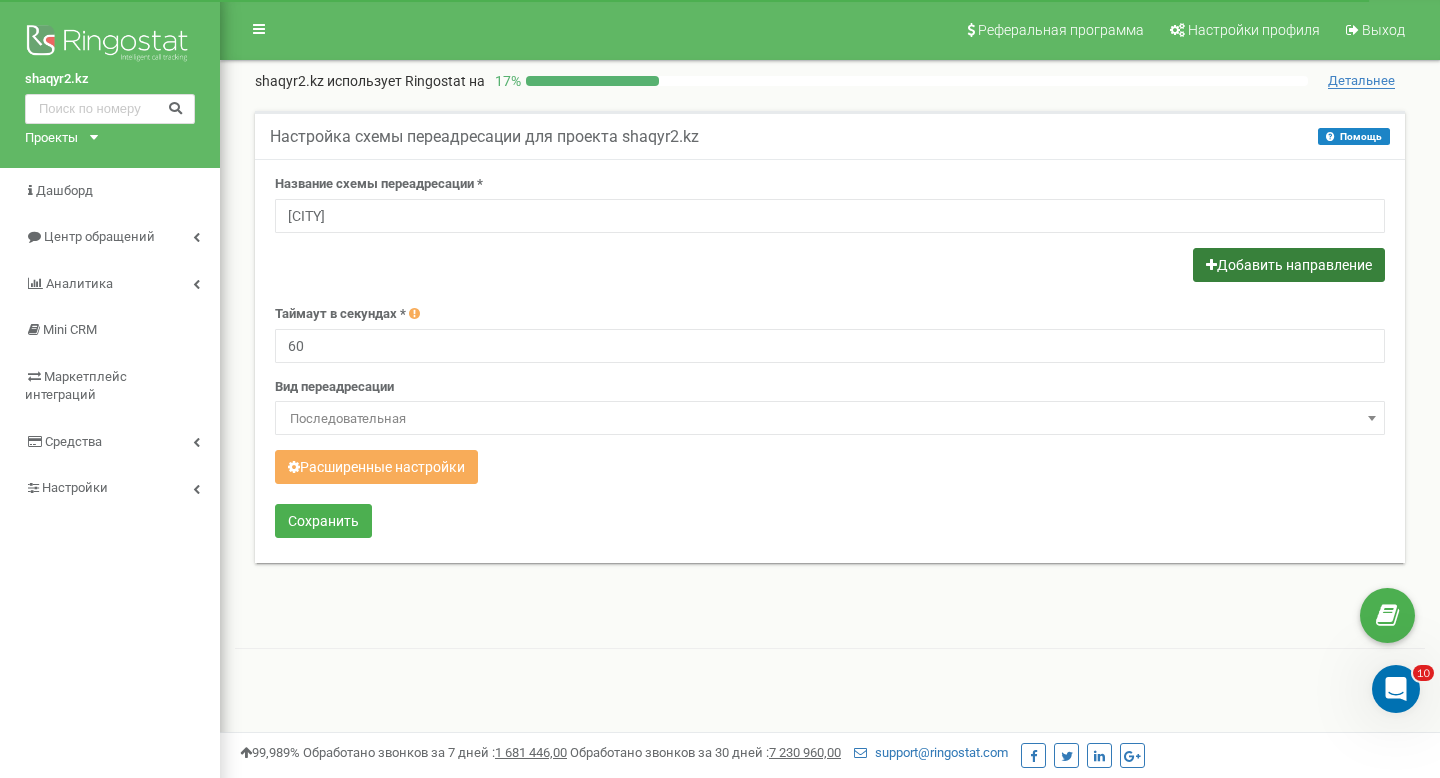 click on "Добавить направление" at bounding box center [1289, 265] 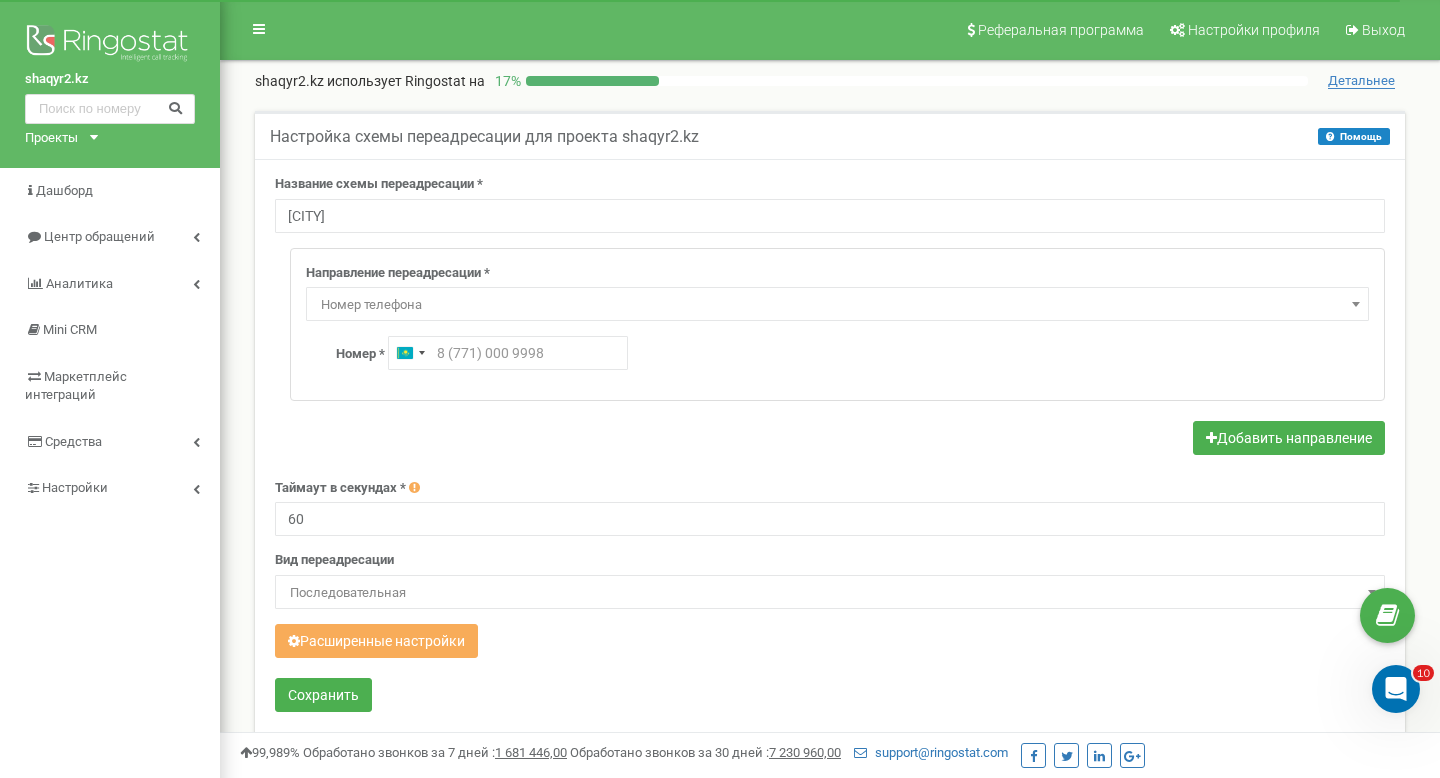 click on "Номер телефона" at bounding box center (837, 305) 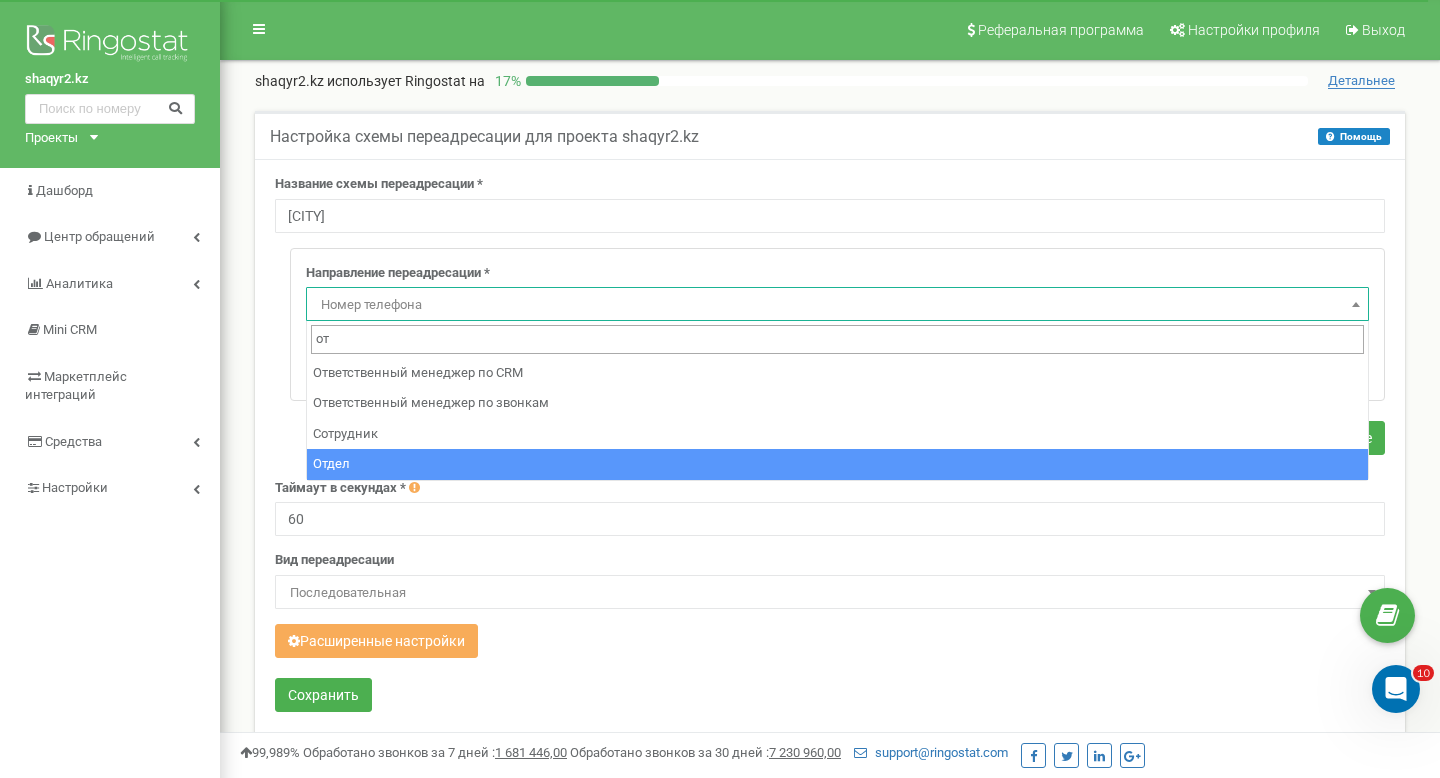type on "от" 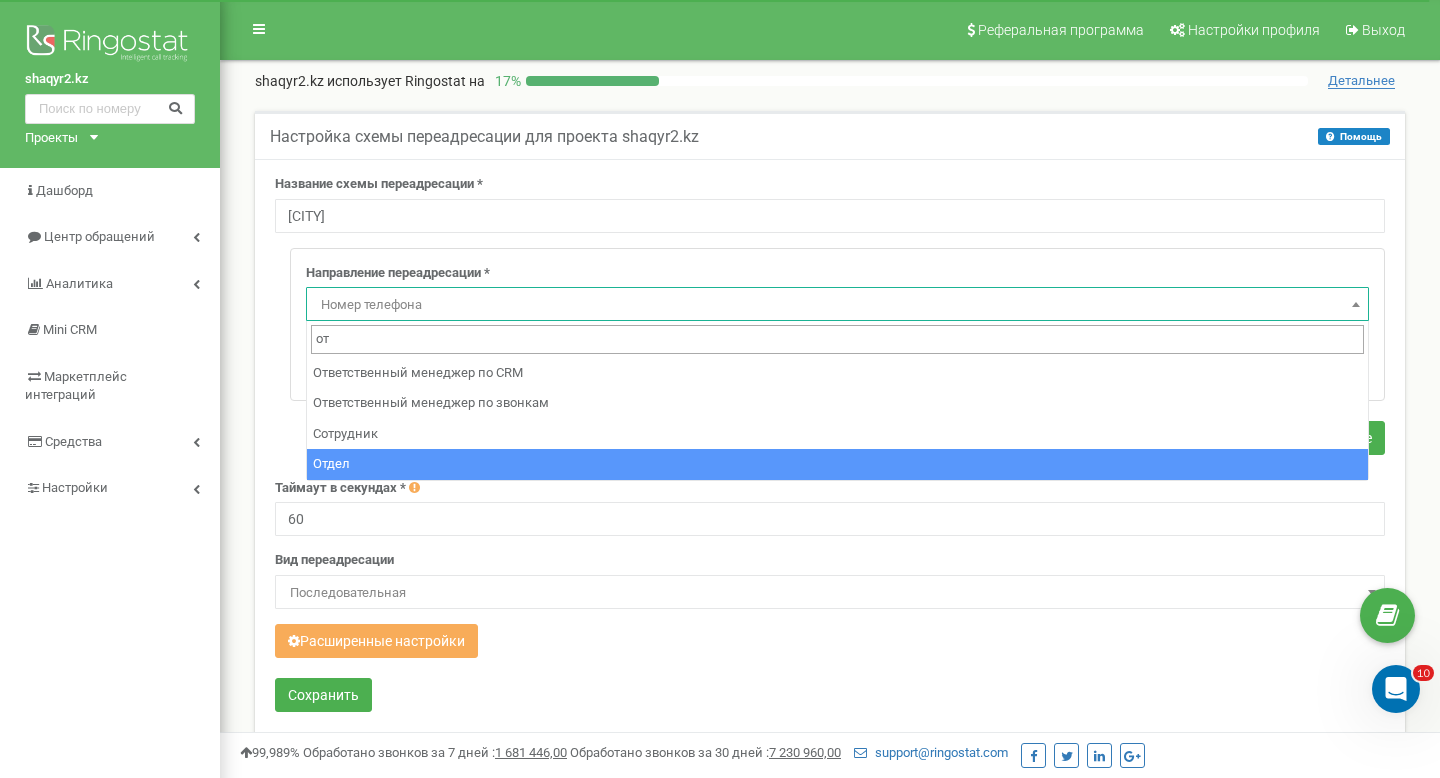select on "Department" 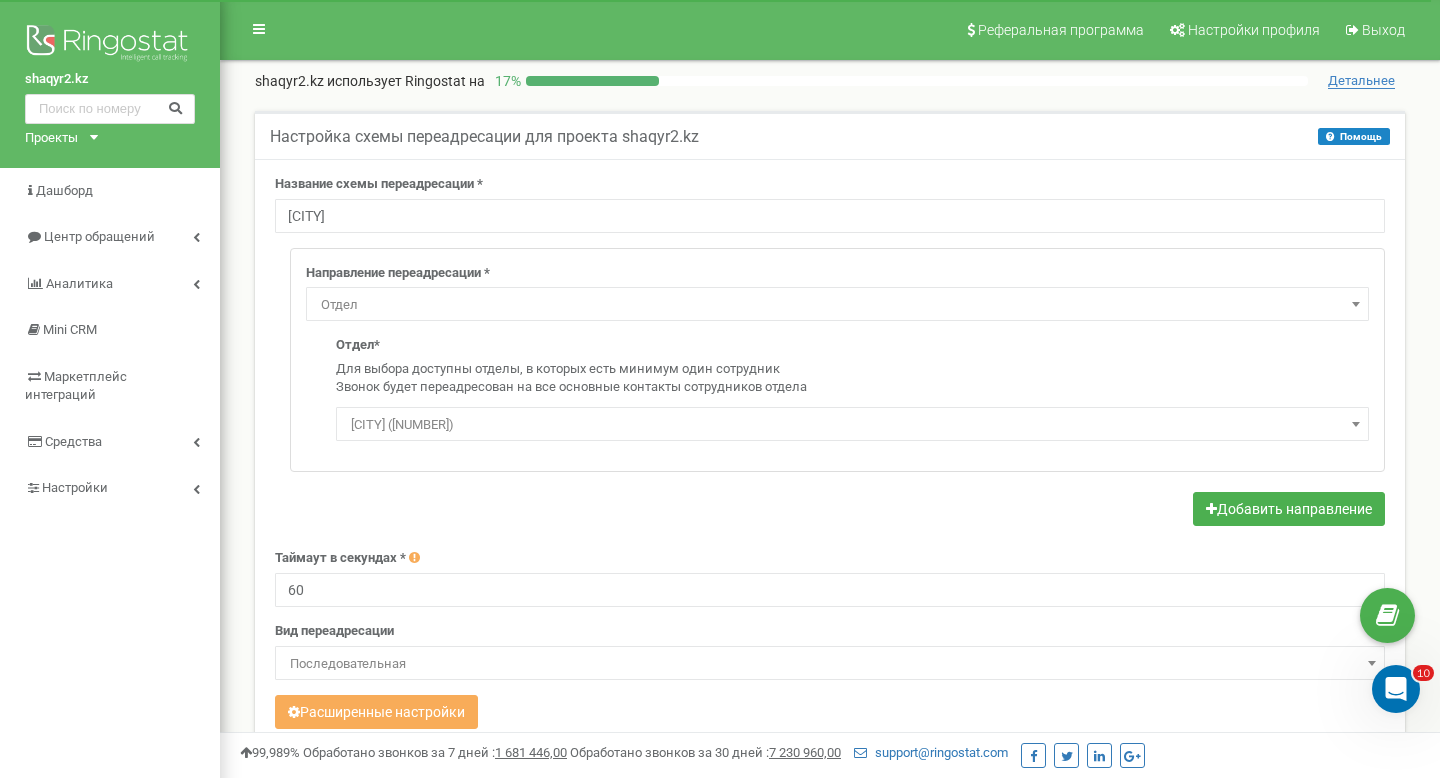 click on "Астана  (201)" at bounding box center (852, 425) 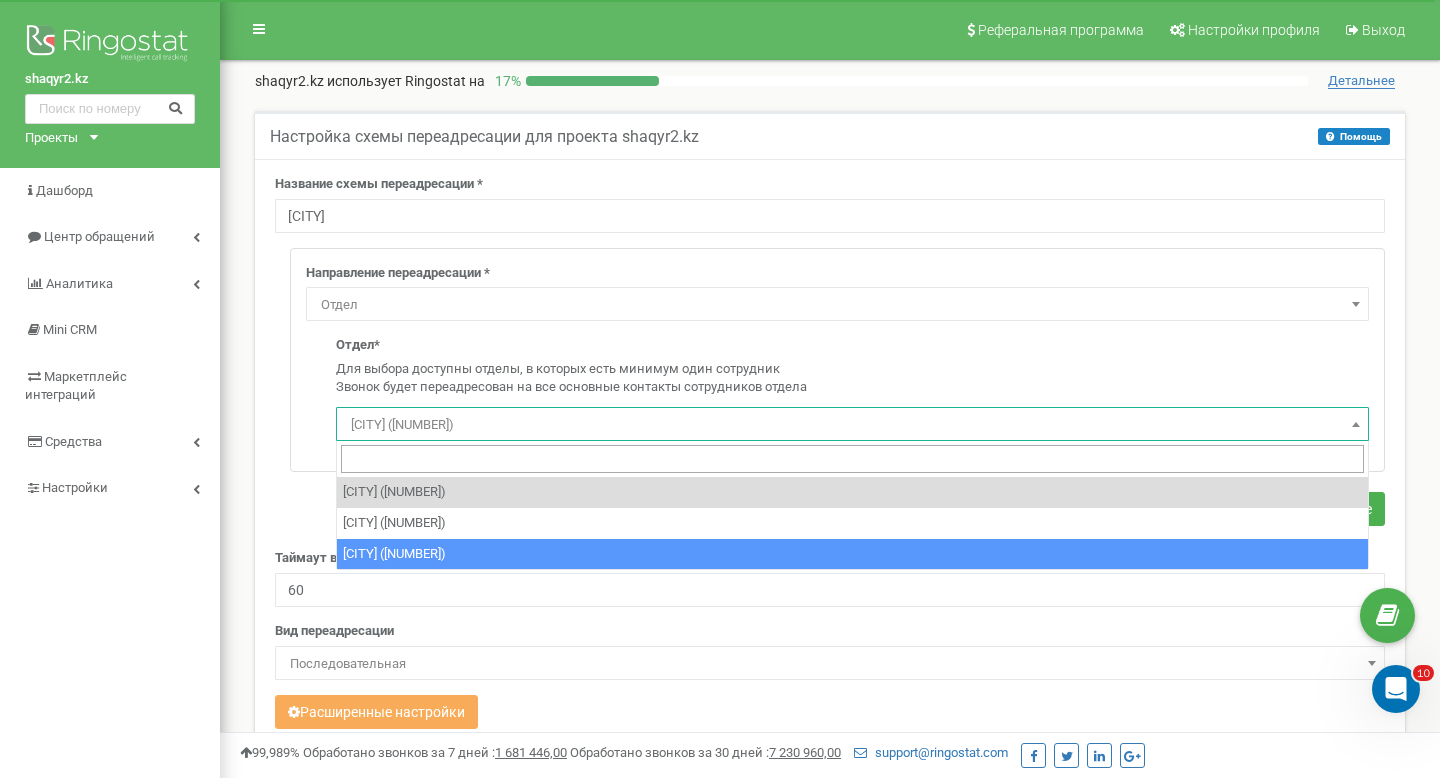 select on "20236" 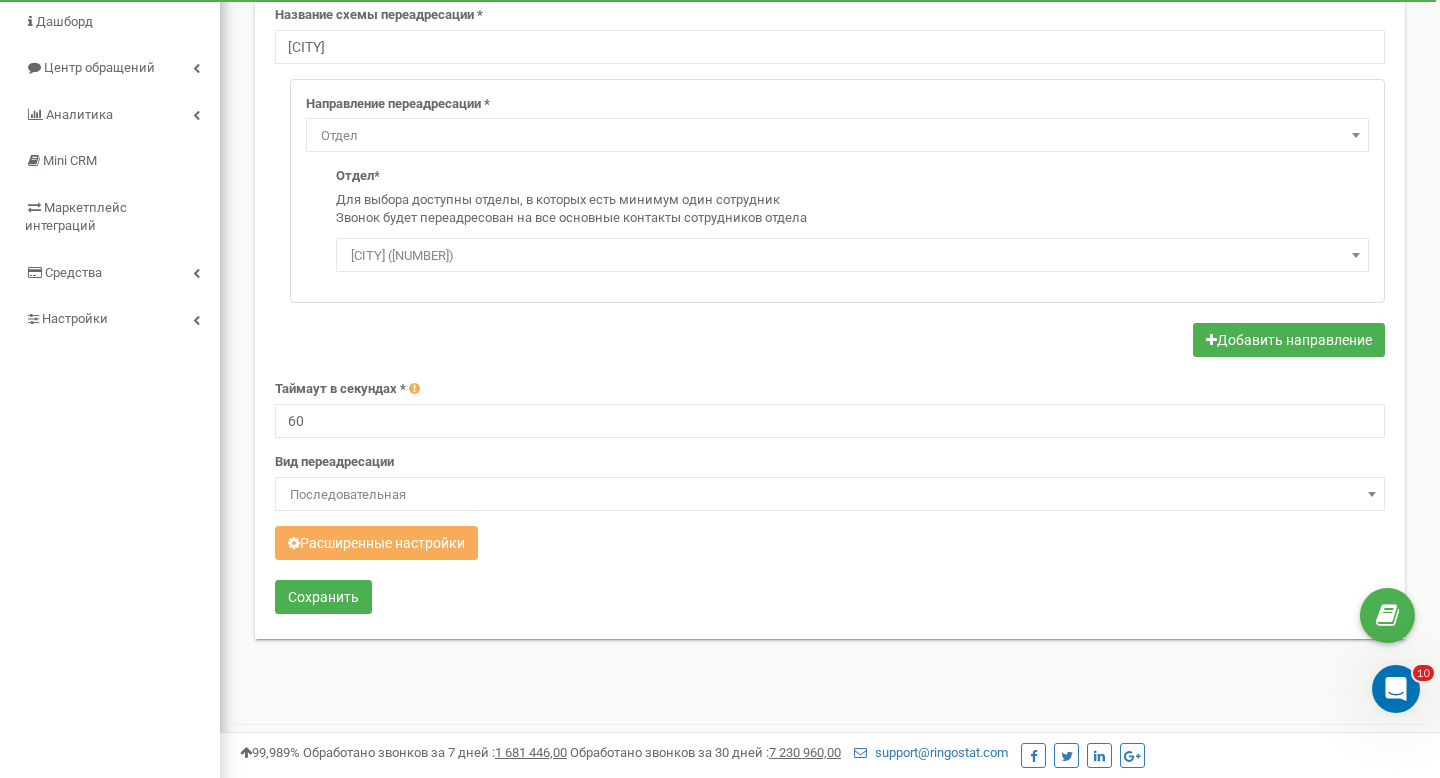 scroll, scrollTop: 173, scrollLeft: 0, axis: vertical 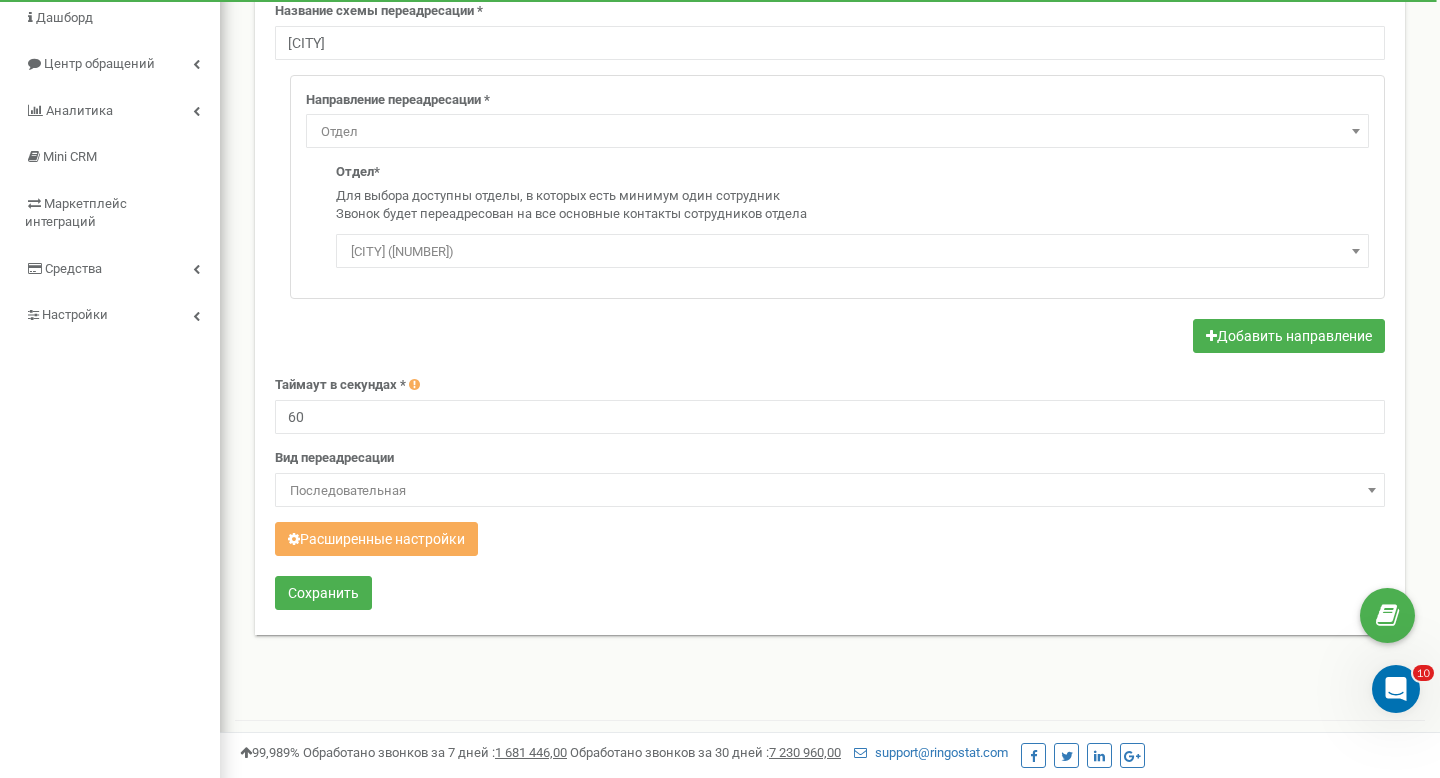 click on "Последовательная" at bounding box center [830, 491] 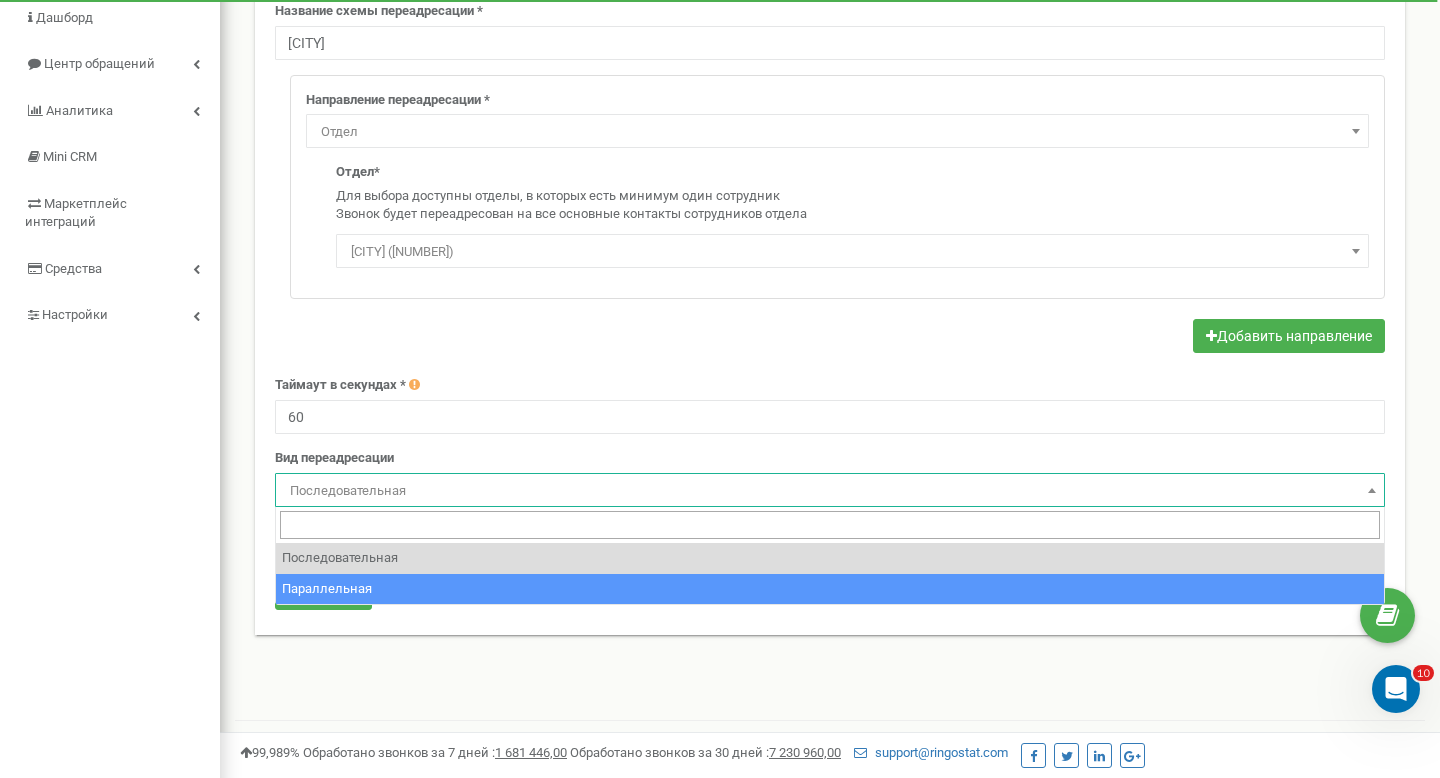 select on "parallel" 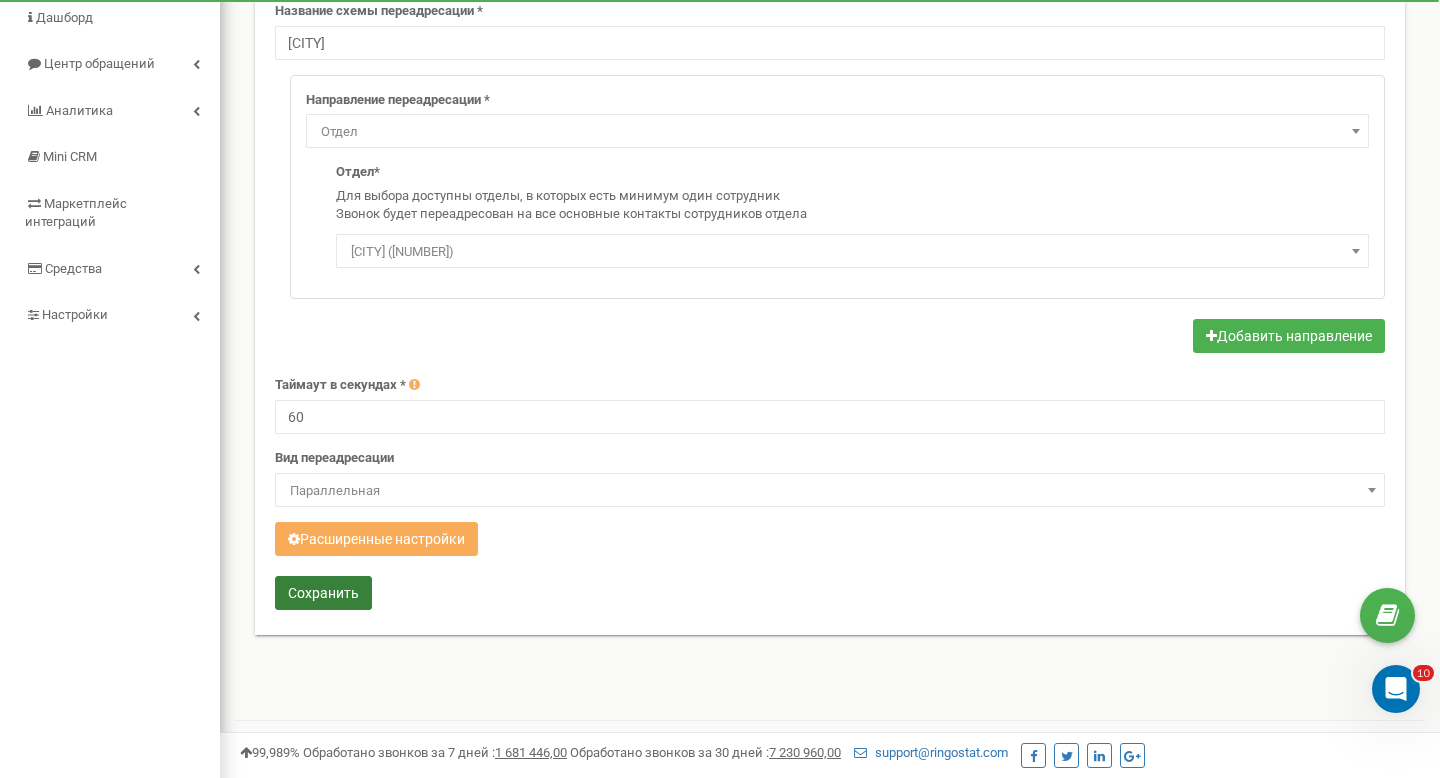 click on "Сохранить" at bounding box center [323, 593] 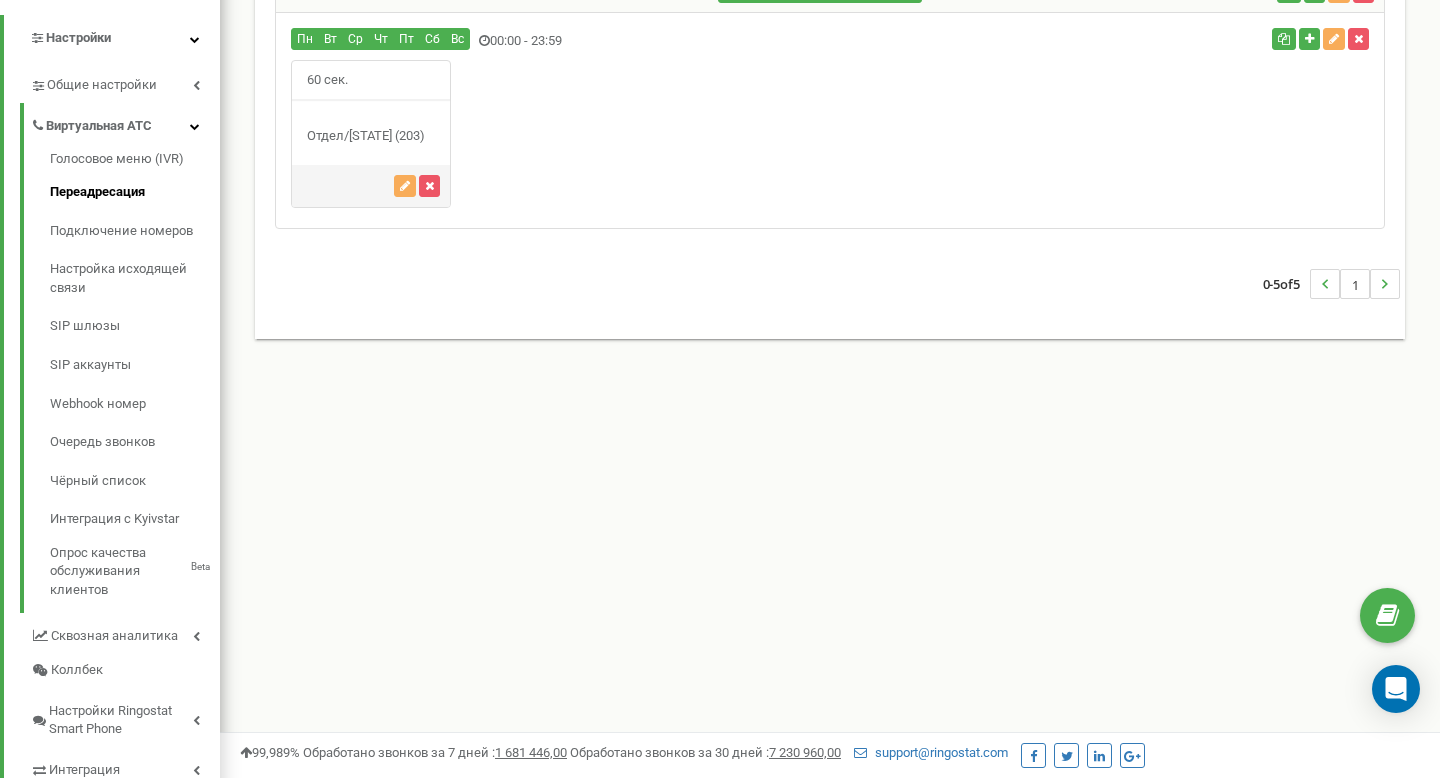 scroll, scrollTop: 0, scrollLeft: 0, axis: both 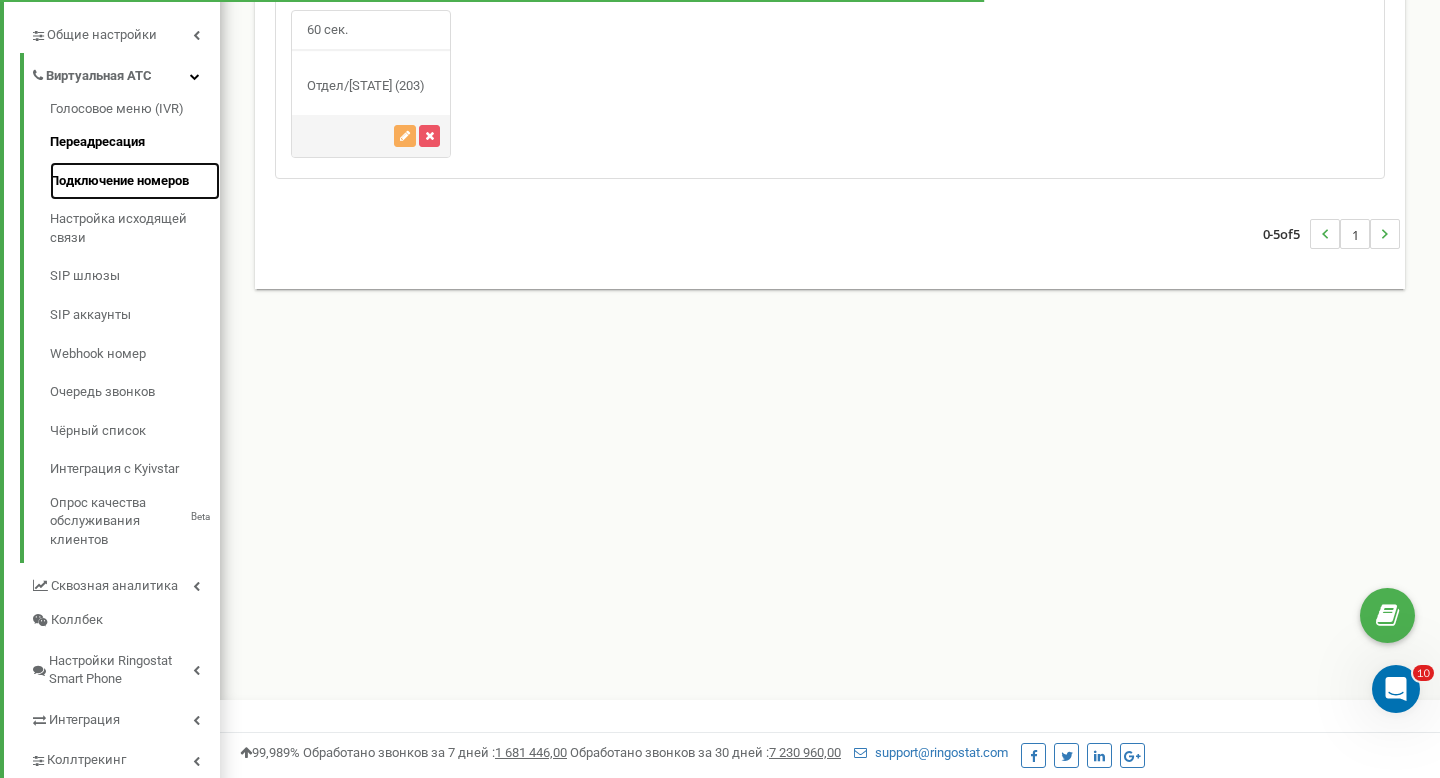 click on "Подключение номеров" at bounding box center (135, 181) 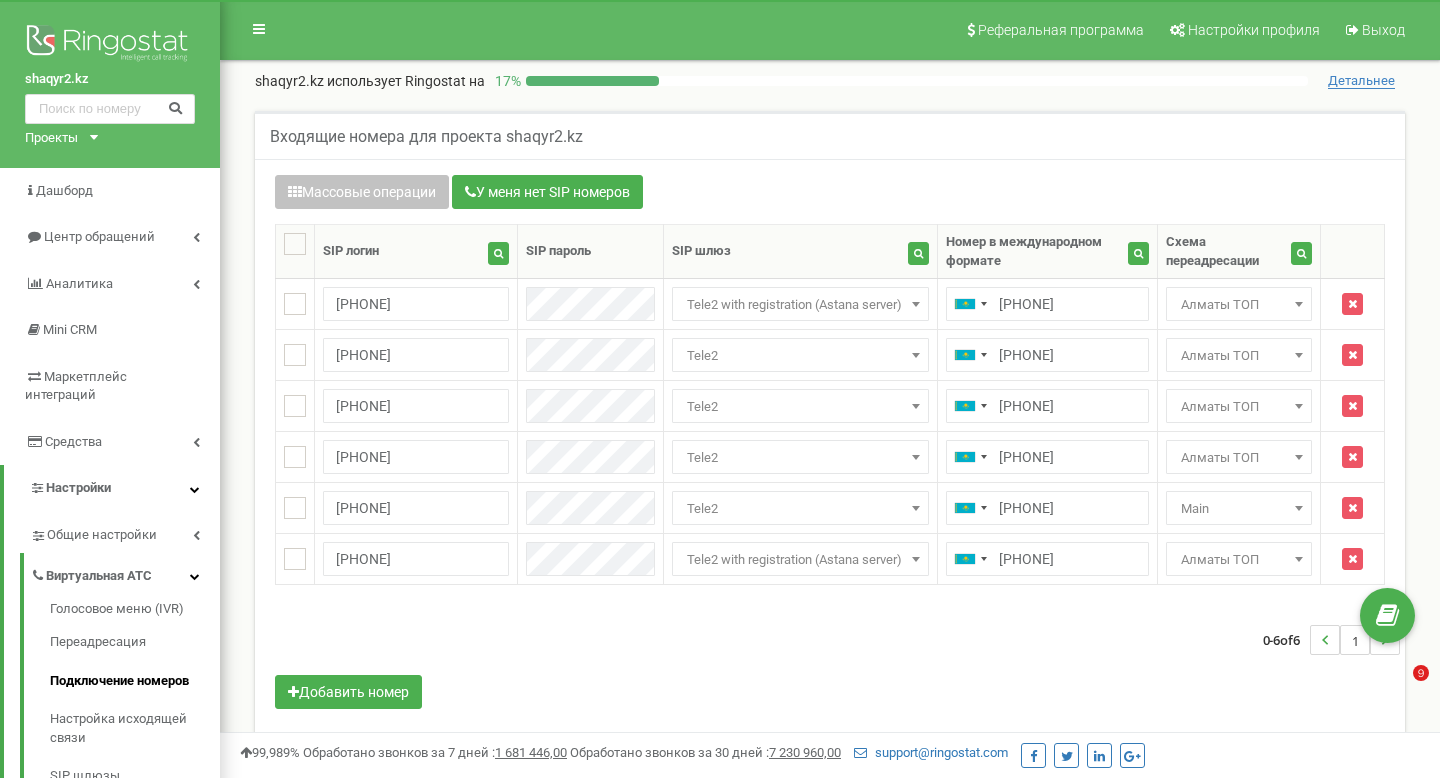 scroll, scrollTop: 0, scrollLeft: 0, axis: both 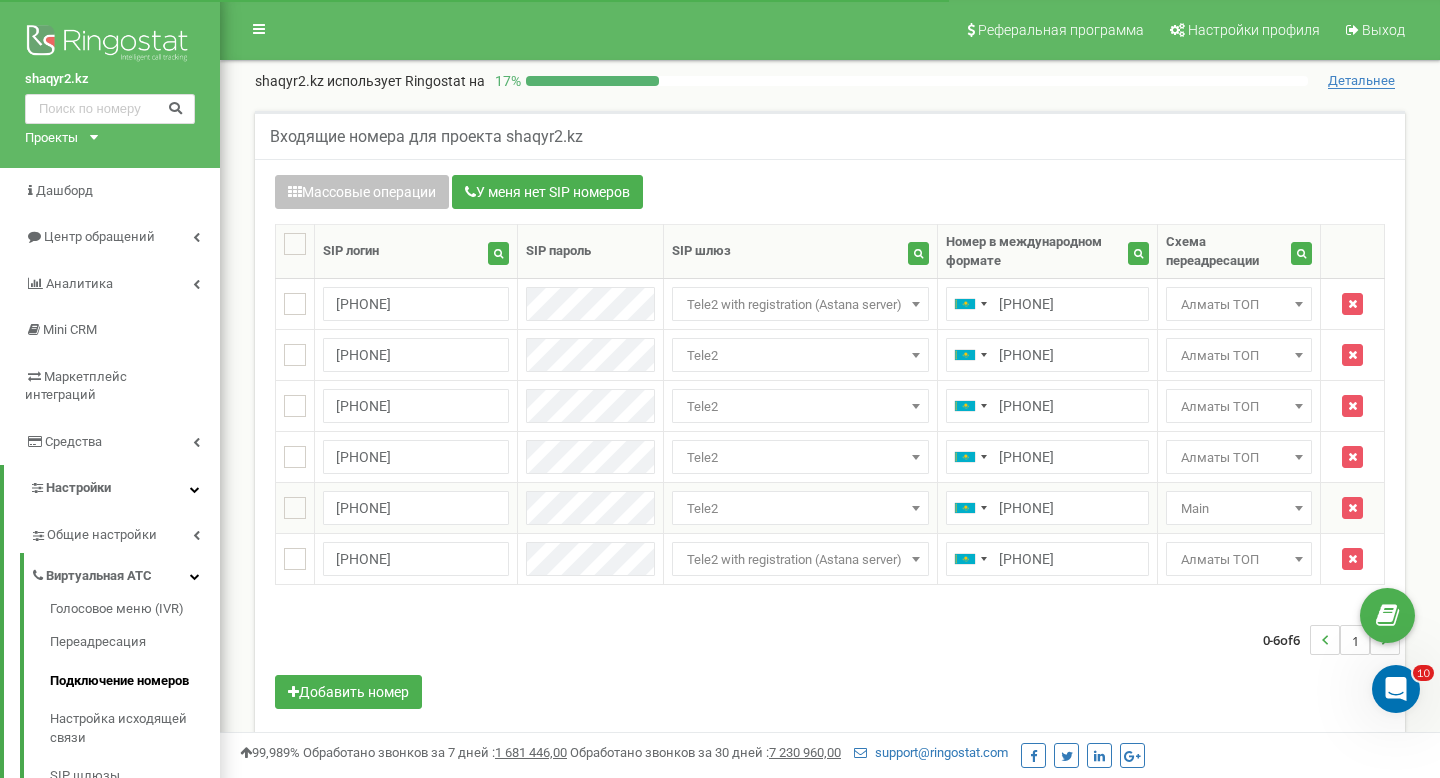 click on "Main" at bounding box center (1239, 509) 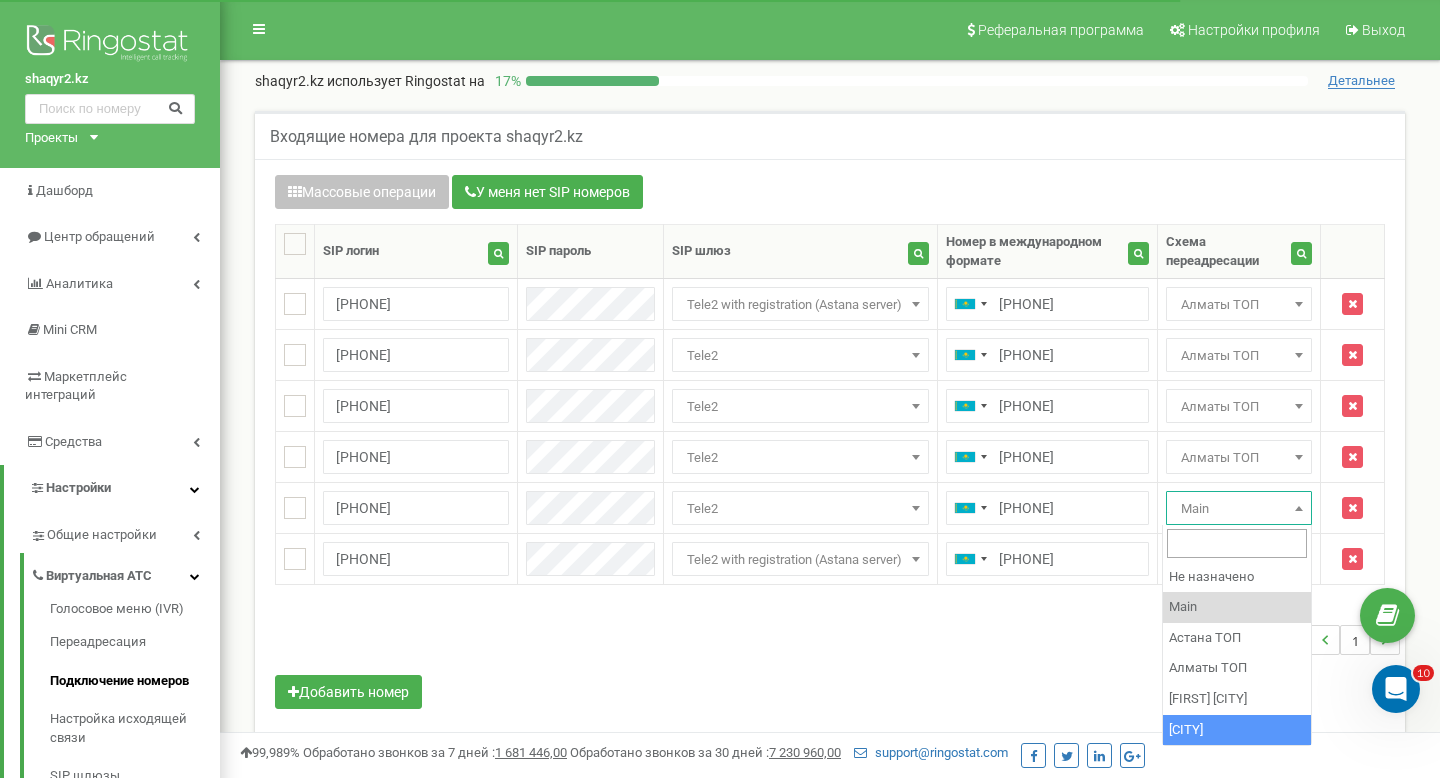 select on "[POSTAL_CODE]" 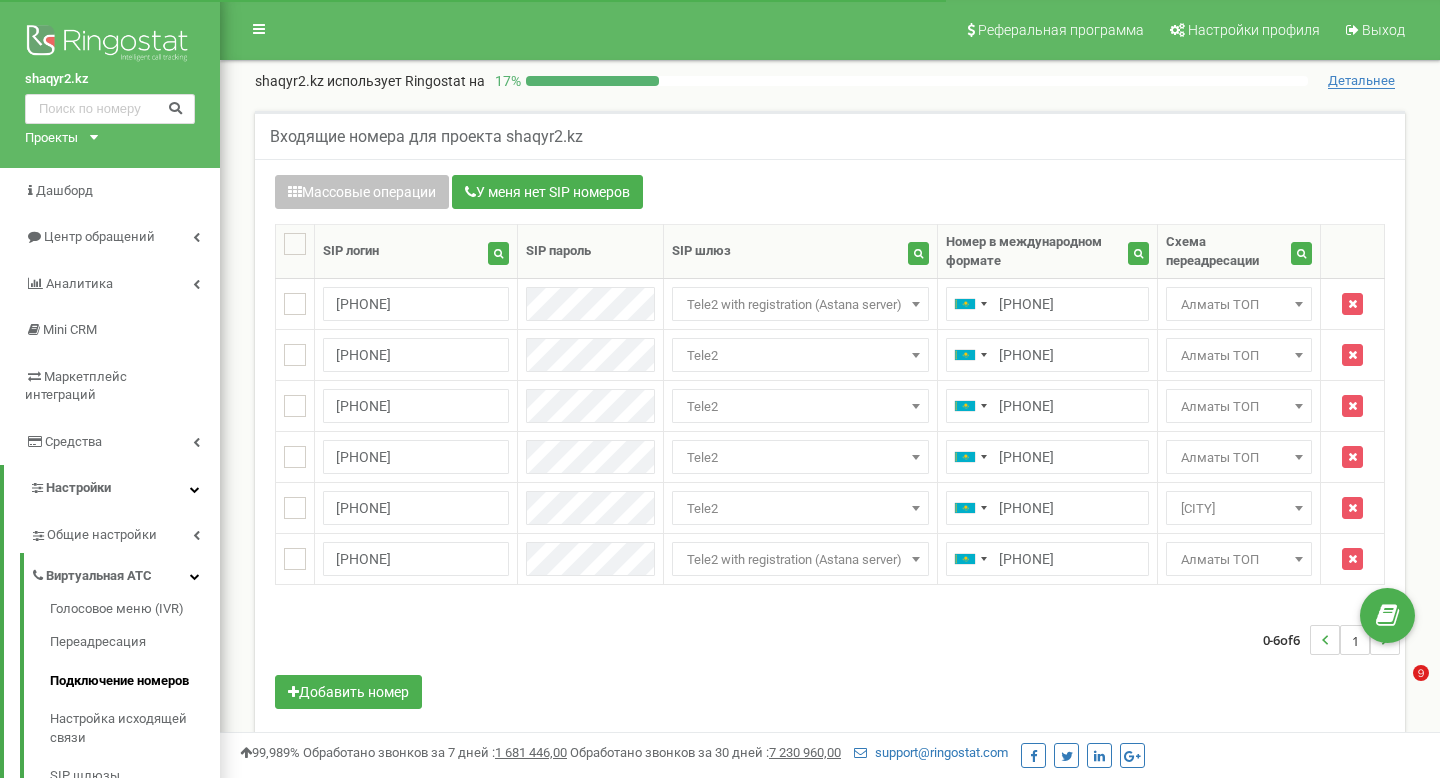 scroll, scrollTop: 0, scrollLeft: 0, axis: both 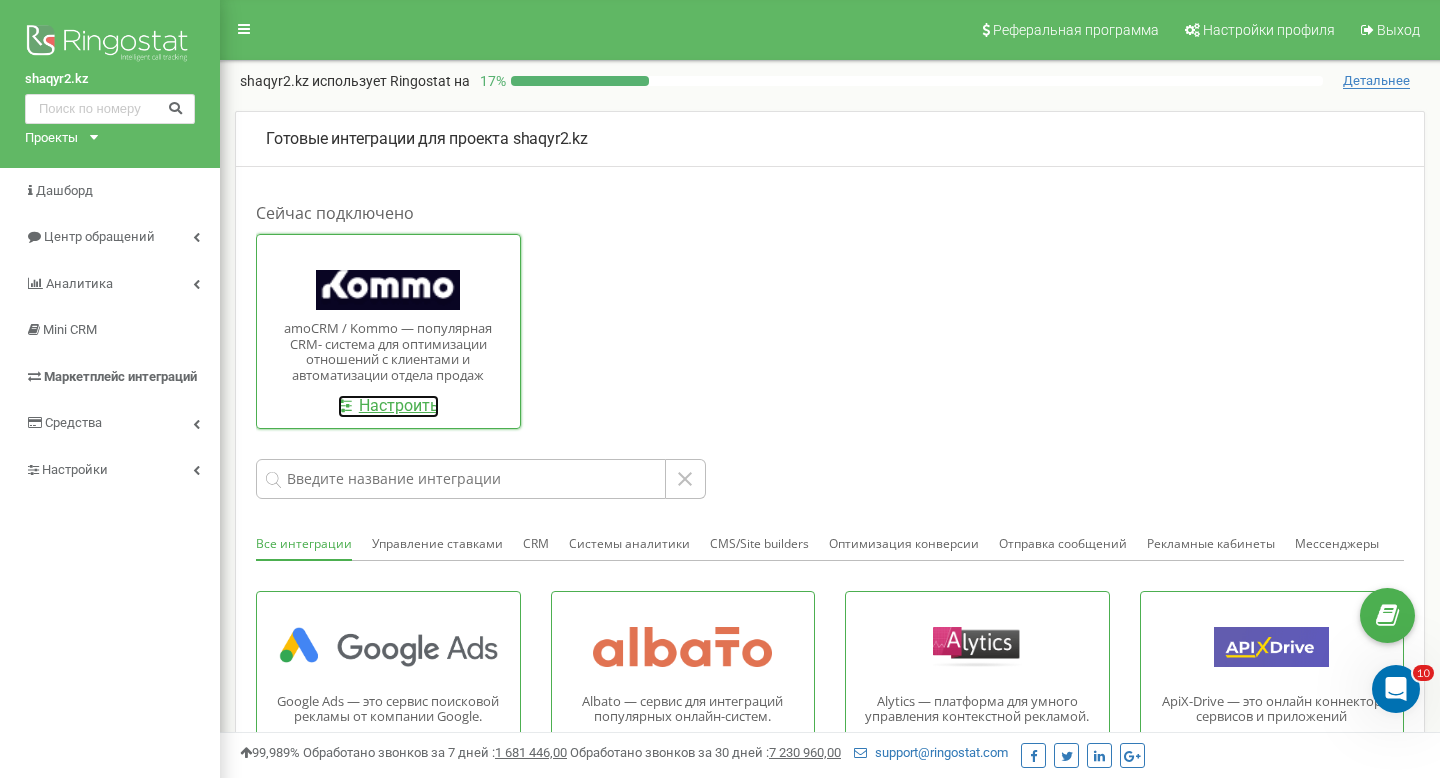 click on "Настроить" at bounding box center (388, 406) 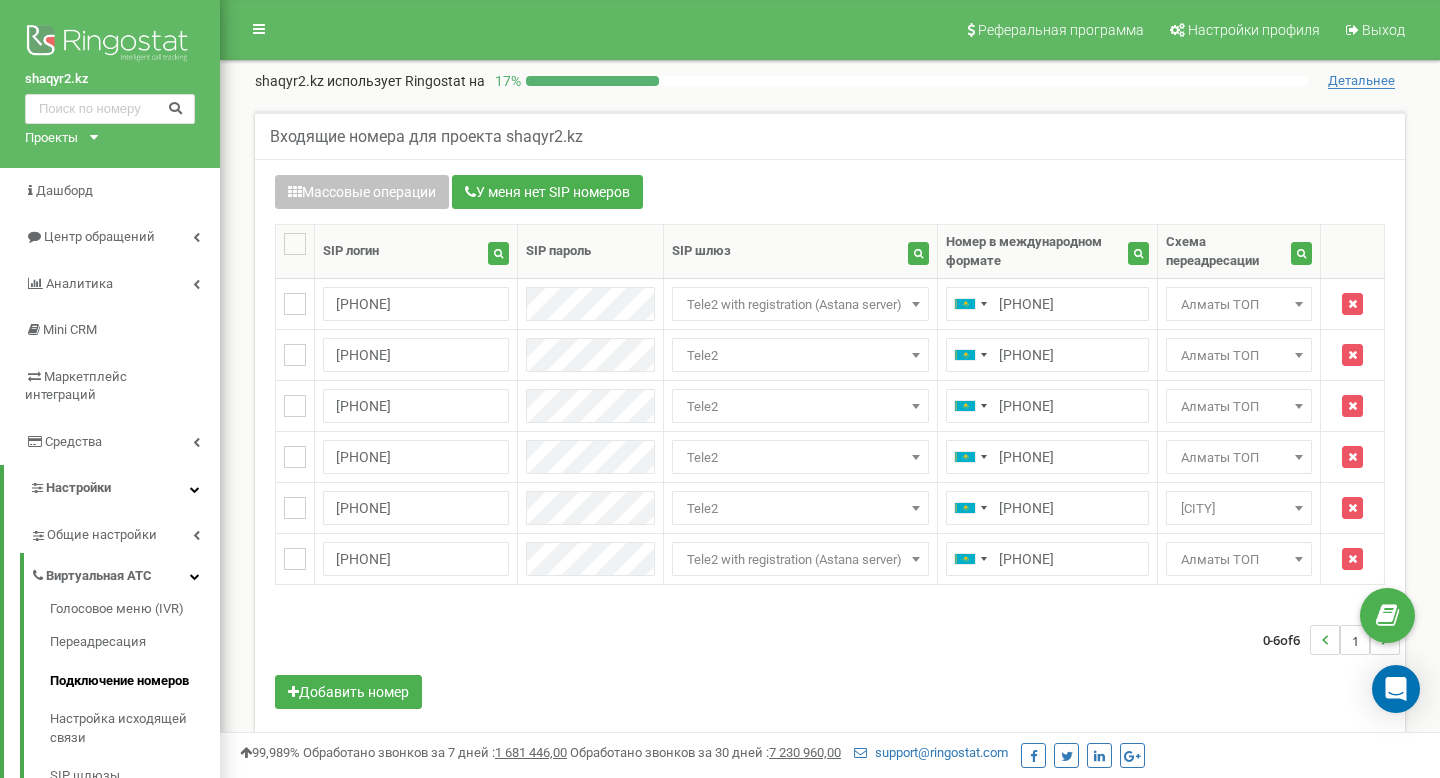 scroll, scrollTop: 10, scrollLeft: 0, axis: vertical 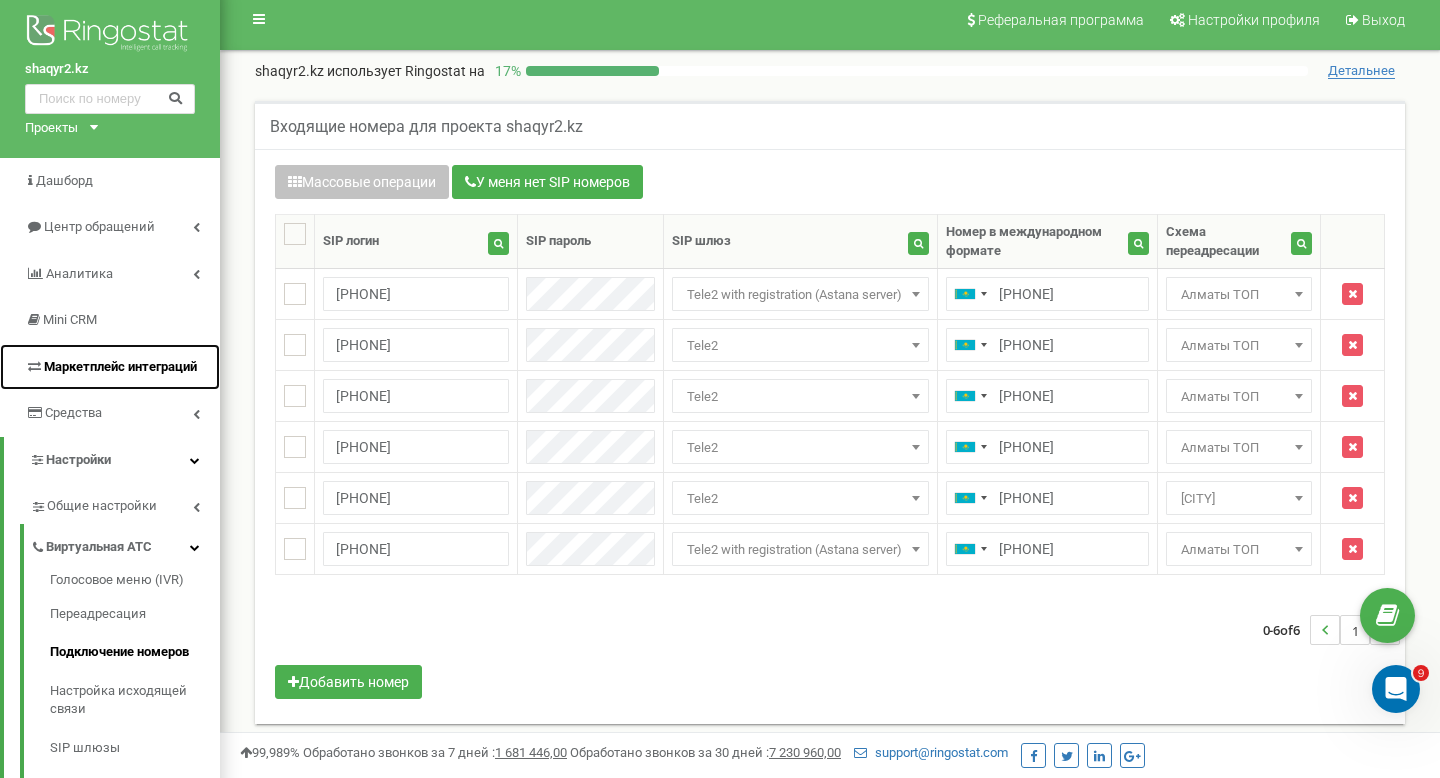click on "Маркетплейс интеграций" at bounding box center [120, 366] 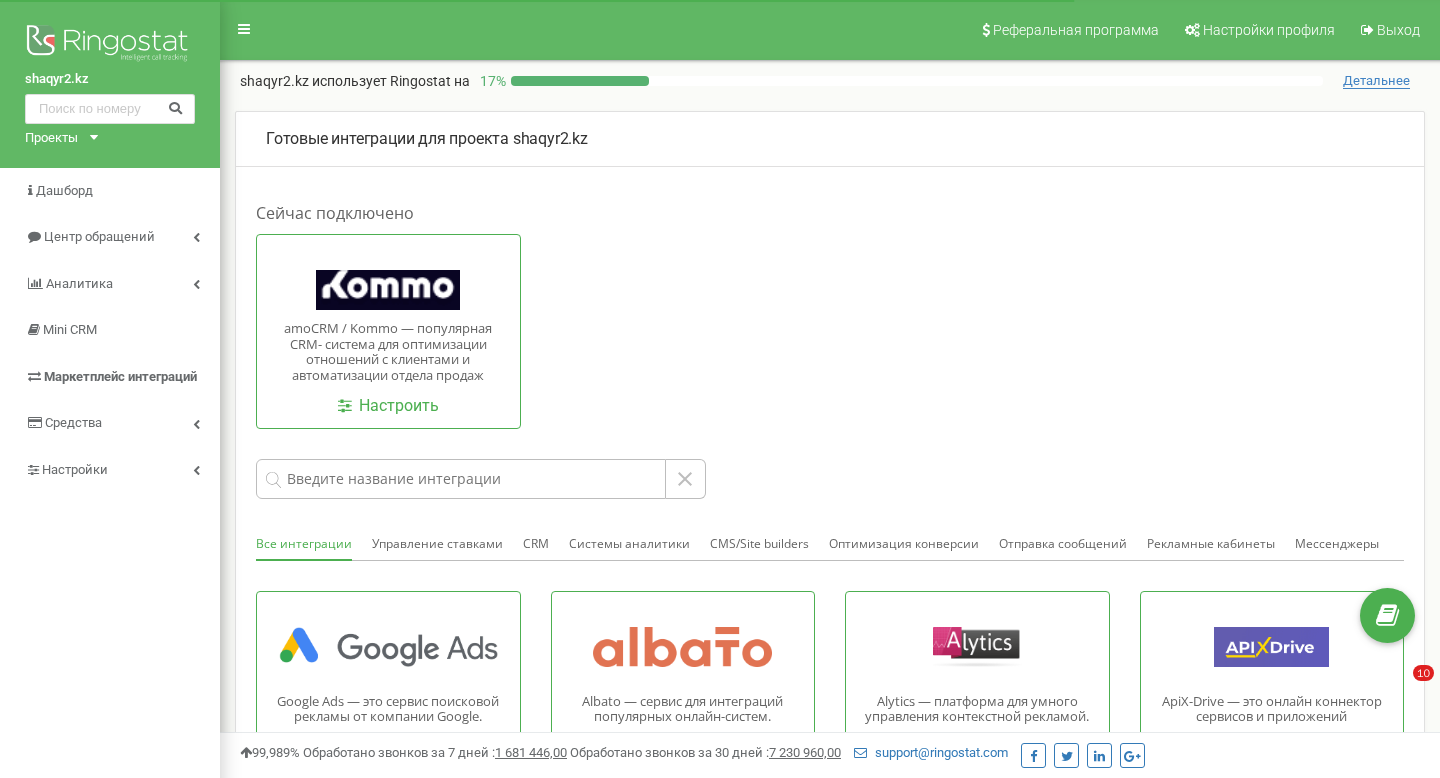 scroll, scrollTop: 0, scrollLeft: 0, axis: both 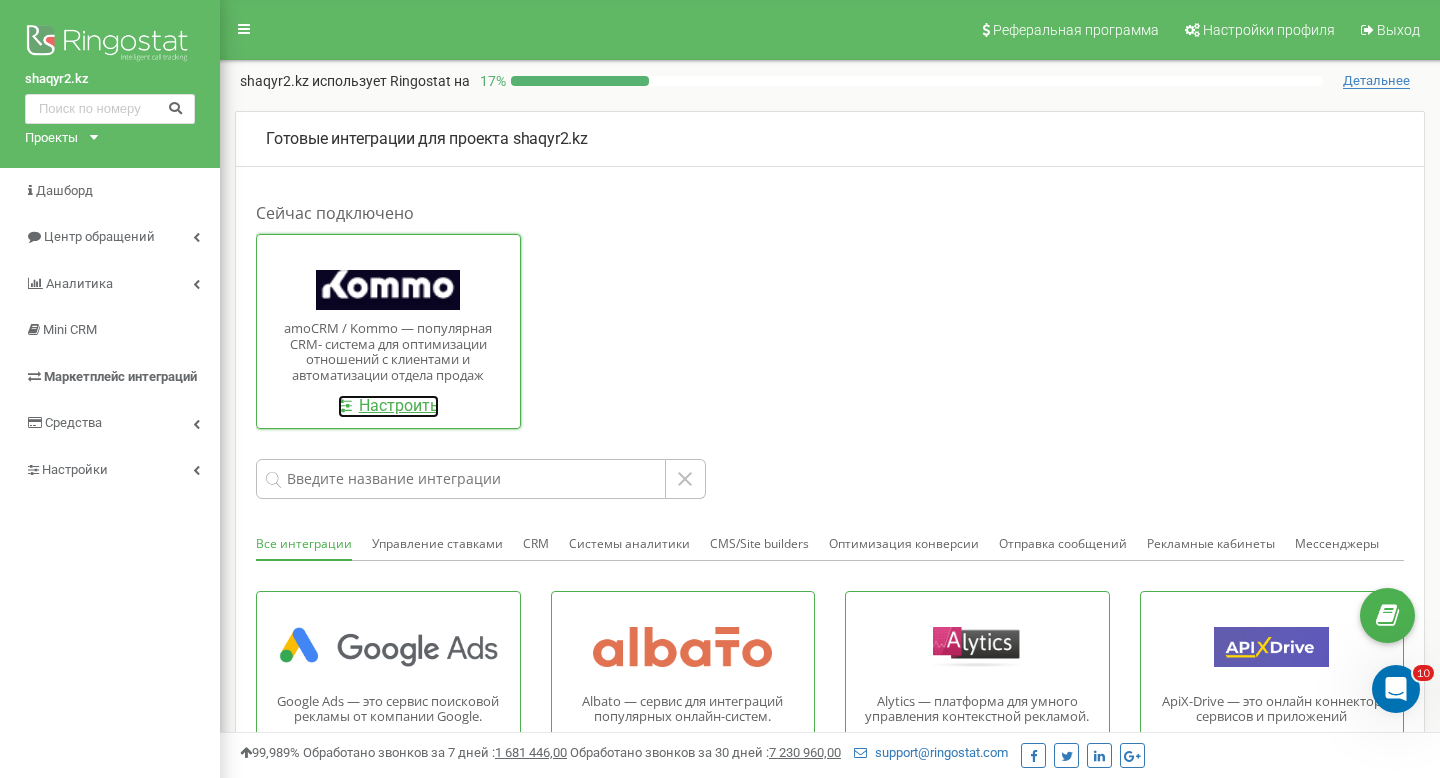 click on "Настроить" at bounding box center (388, 406) 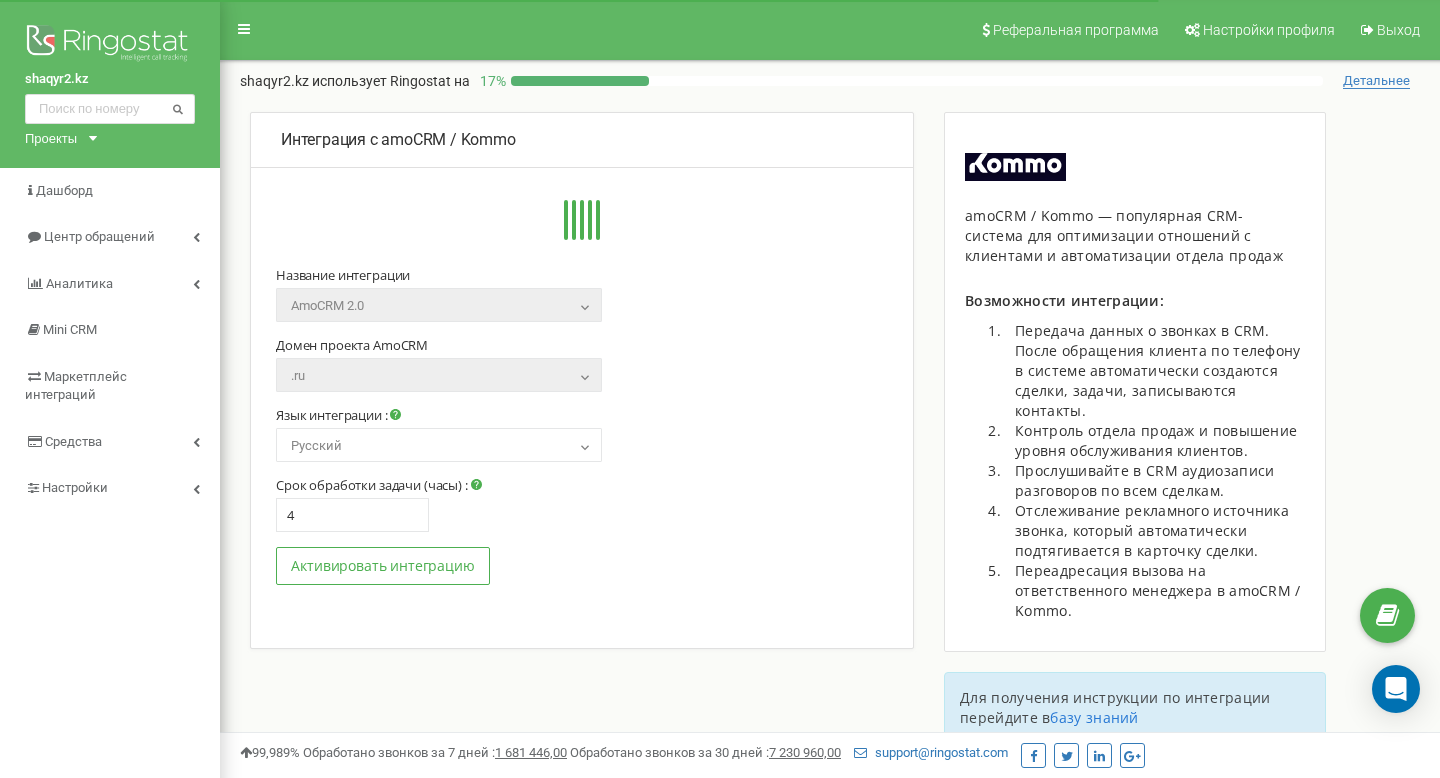 scroll, scrollTop: 422, scrollLeft: 0, axis: vertical 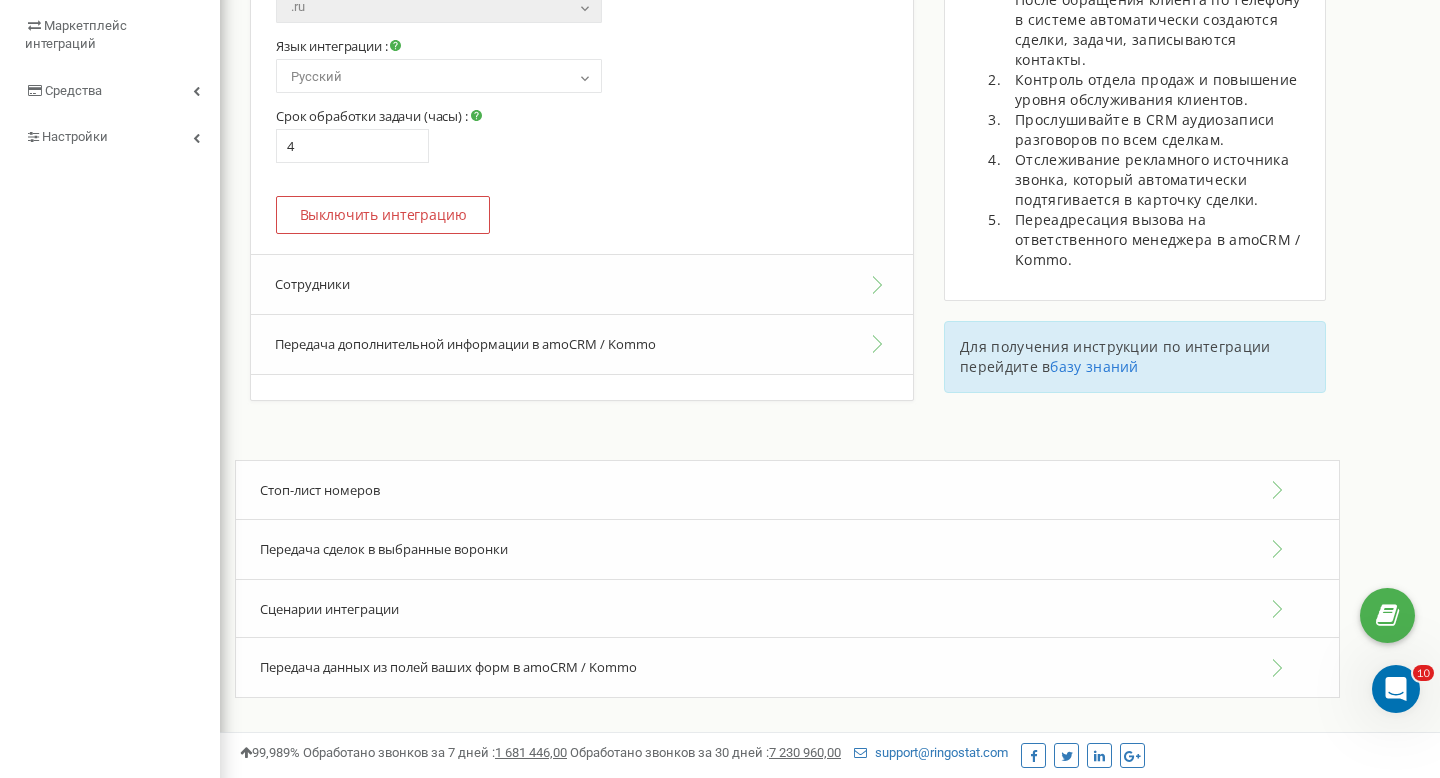 click on "Сотрудники" at bounding box center (582, 284) 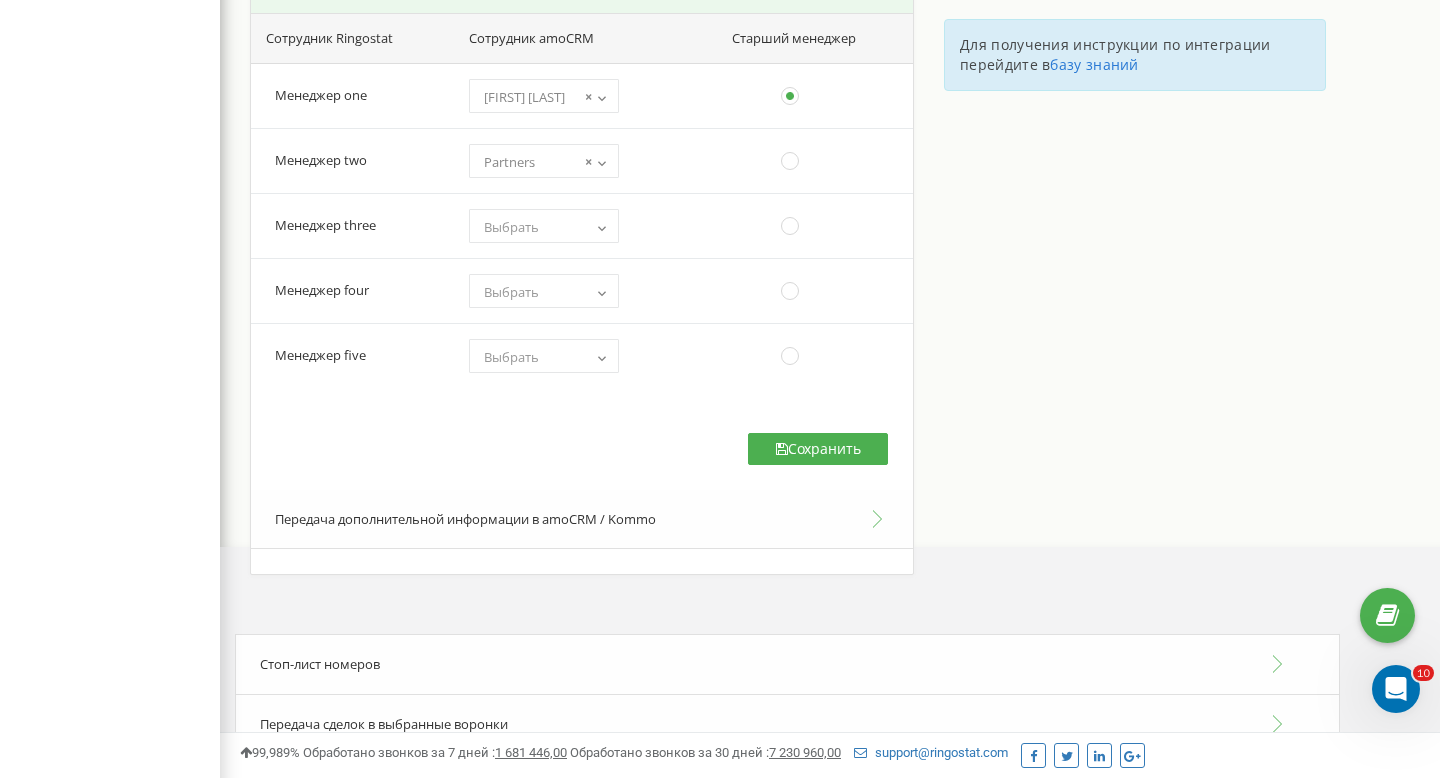 scroll, scrollTop: 810, scrollLeft: 0, axis: vertical 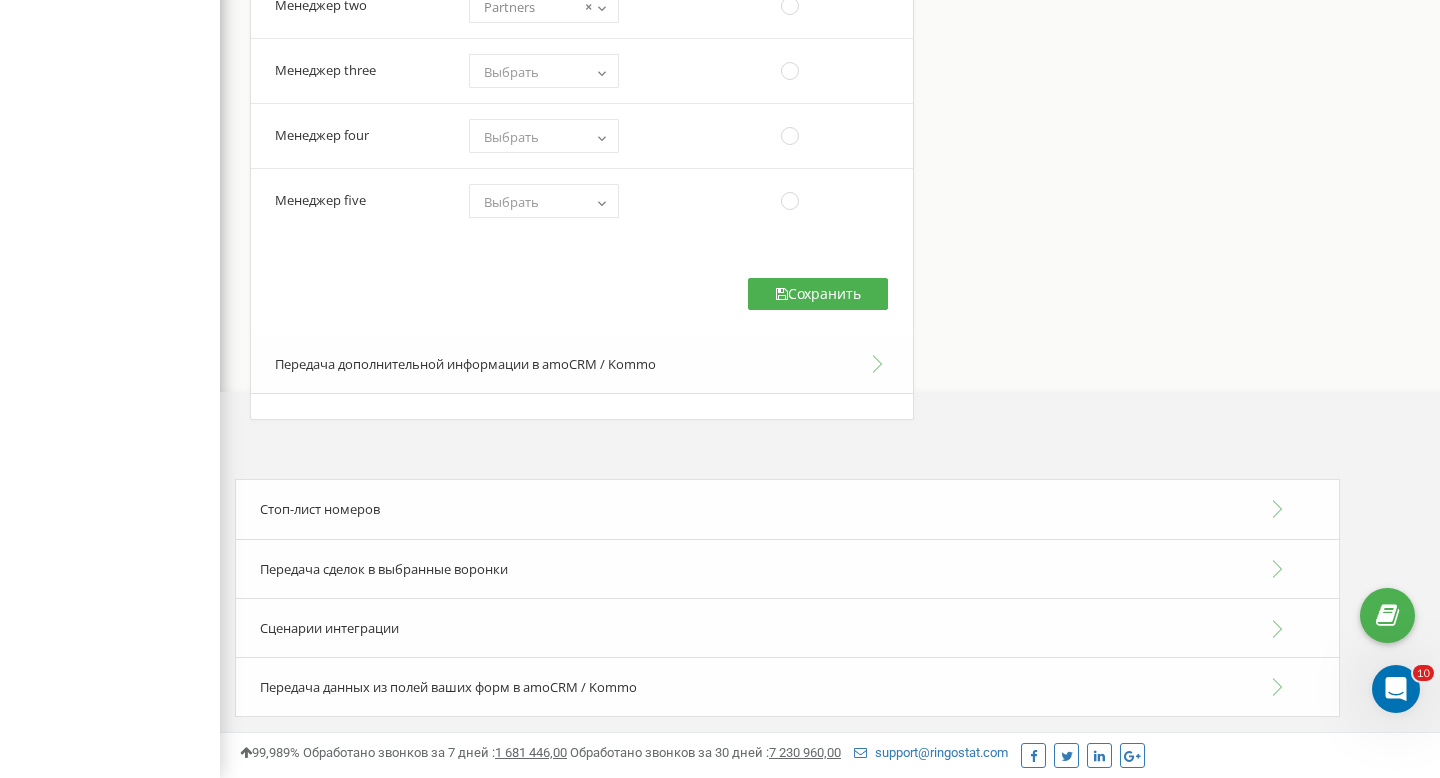 click on "Стоп-лист номеров" at bounding box center (787, 509) 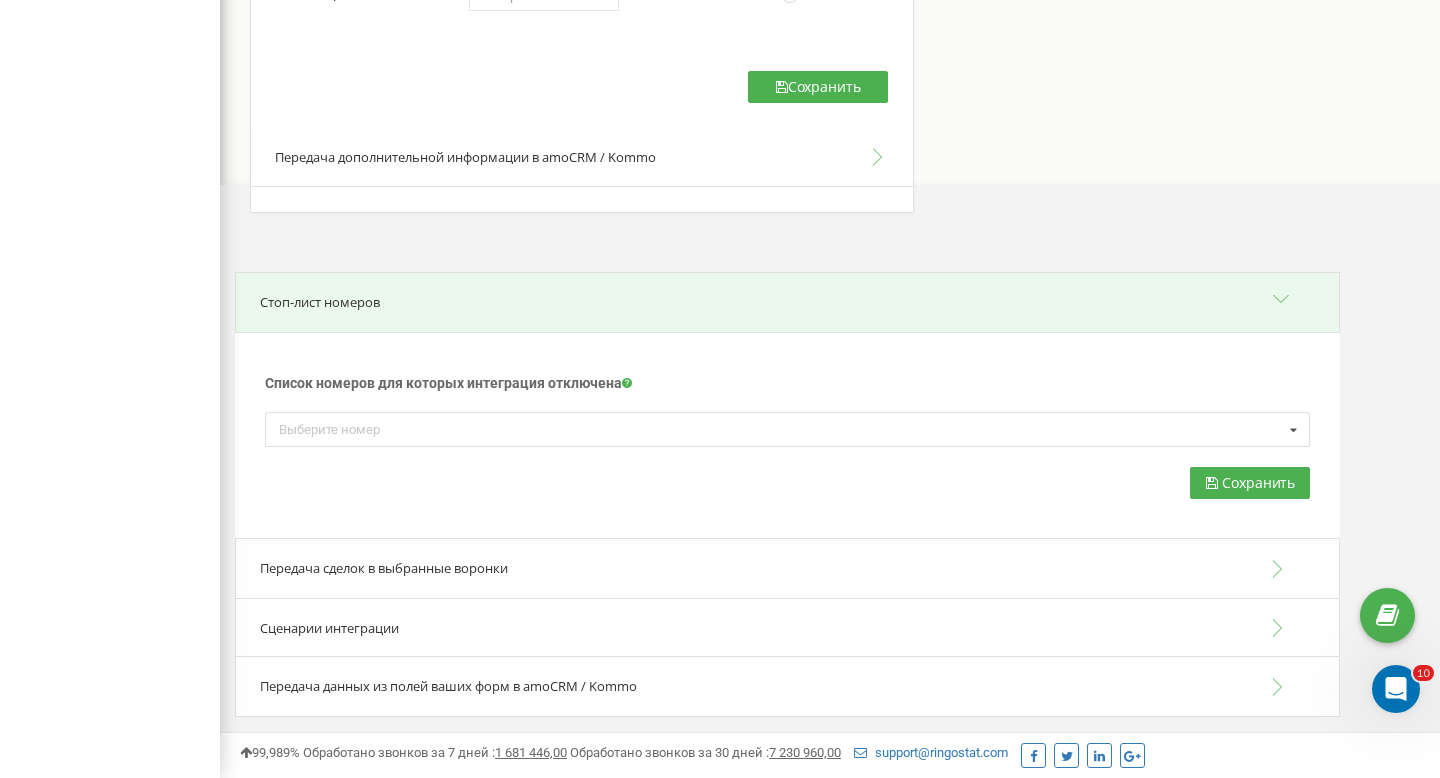 click on "Передача сделок в выбранные воронки" at bounding box center (787, 568) 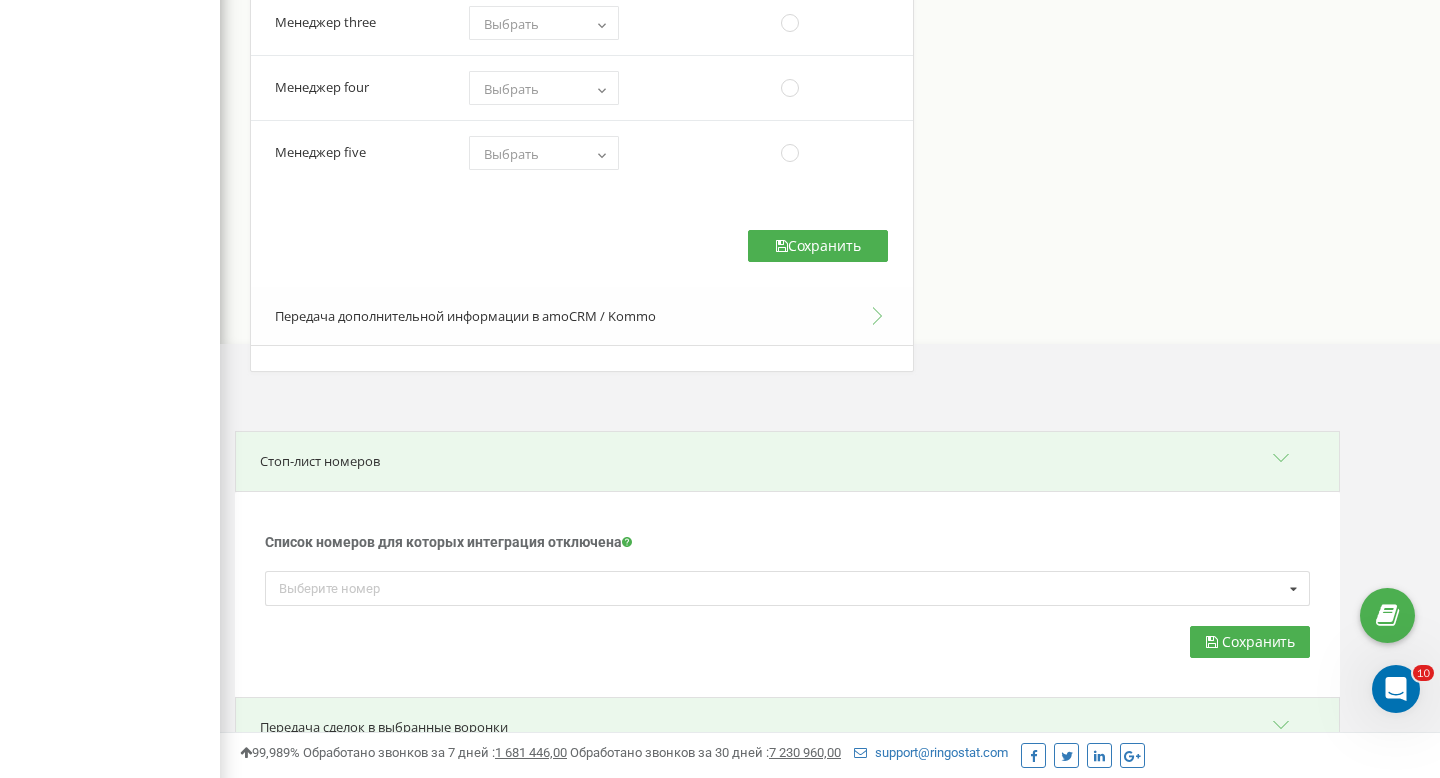 scroll, scrollTop: 527, scrollLeft: 0, axis: vertical 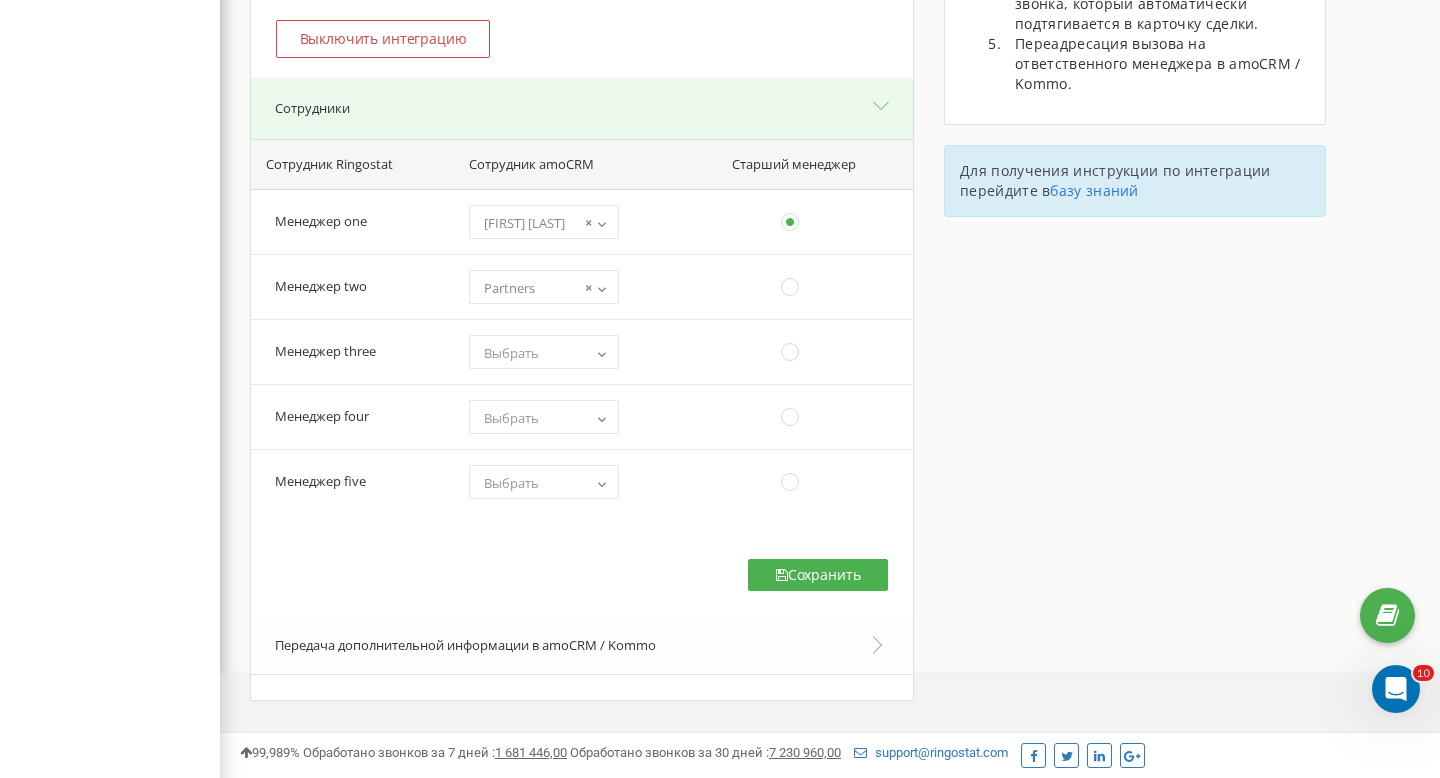 click 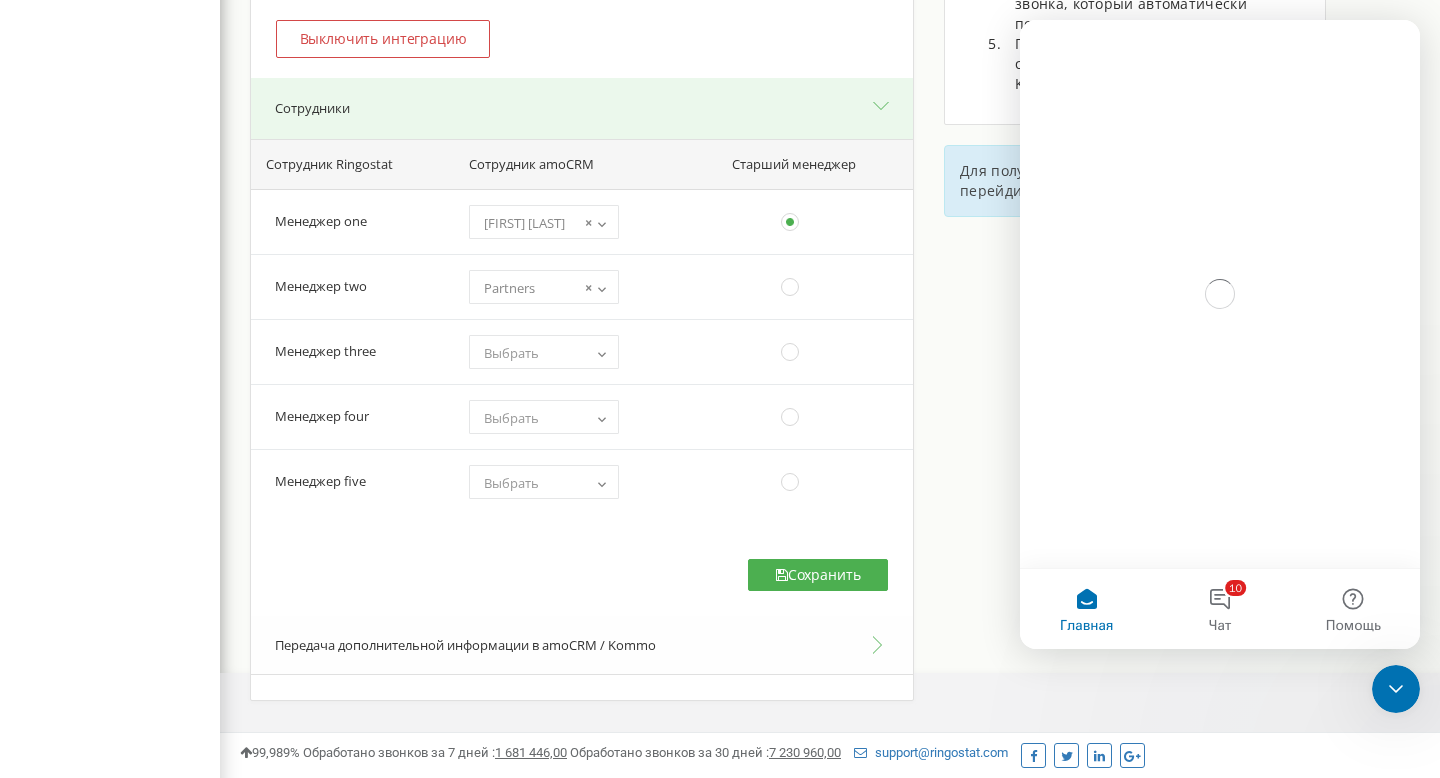 scroll, scrollTop: 0, scrollLeft: 0, axis: both 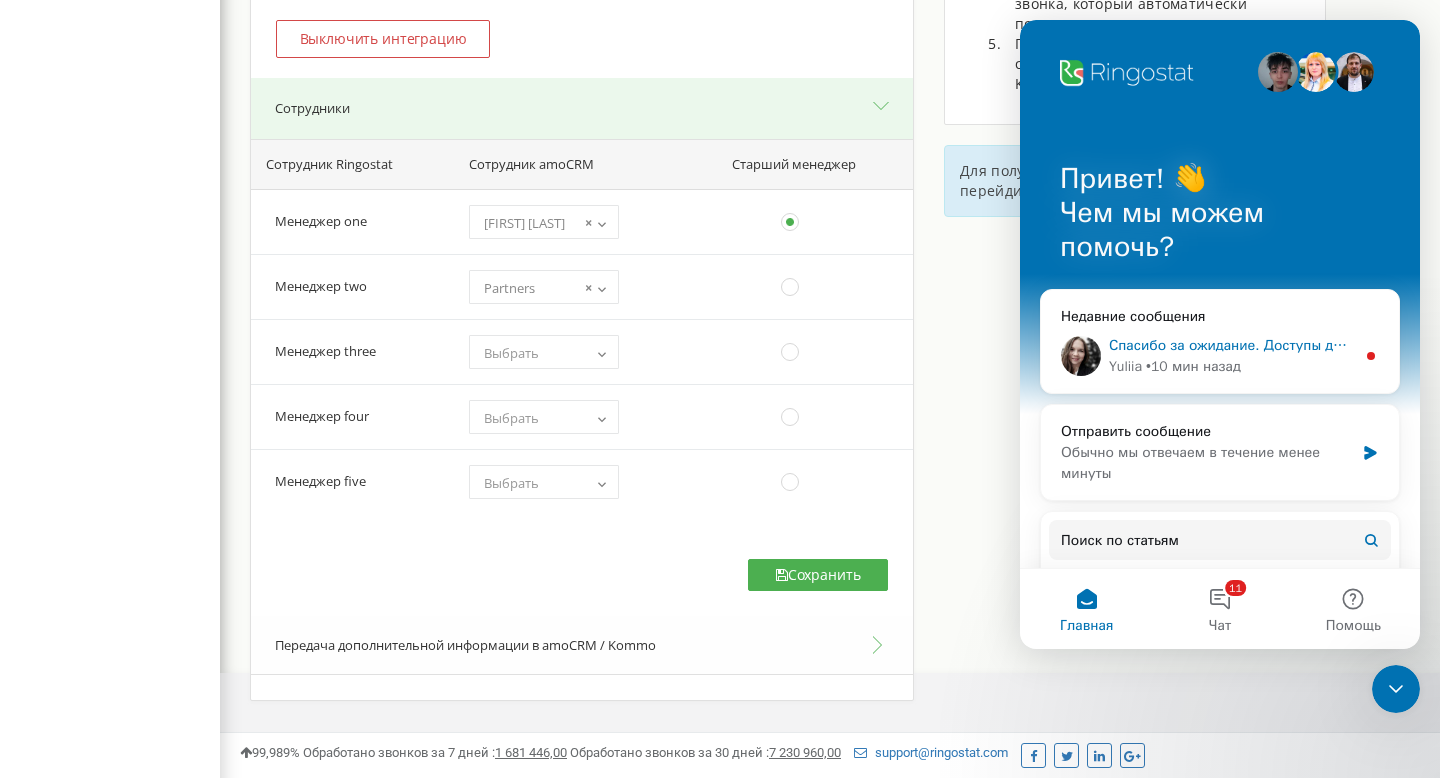 click on "Спасибо за ожидание. ​Доступы для менеджера Nurzhan: 1) Для ПК Sip: shaqyr2kz_Nurzhan         Password: lgA0$ubnq6GY,F7* 2) Для мобильного Sip: shaqyr2kz_Nurzhan_mob         Password: &pw8$8gQsa"xYXkV ​ ​Доступы для менеджера Nurzhan two 1) Для ПК Sip: shaqyr2kz_Nurzhan2         Password: JS1Z(wD-N^;g;sqs 2) Для мобильного Sip: shaqyr2kz_Nurzhan2_mob         Password: wuk__Y_fvw}8^@le  Подскажите, могу еще вам чем-то помочь?" at bounding box center [2291, 345] 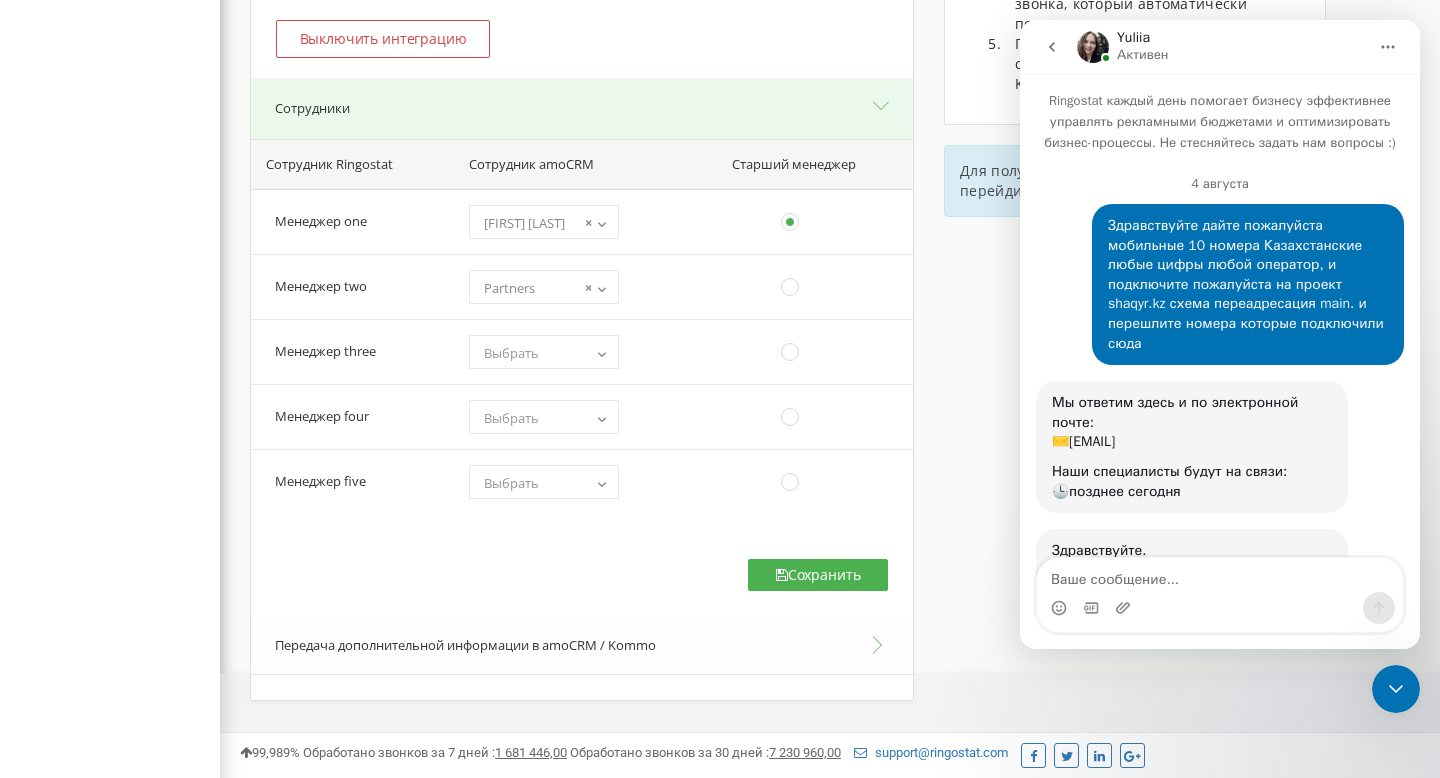scroll, scrollTop: 3, scrollLeft: 0, axis: vertical 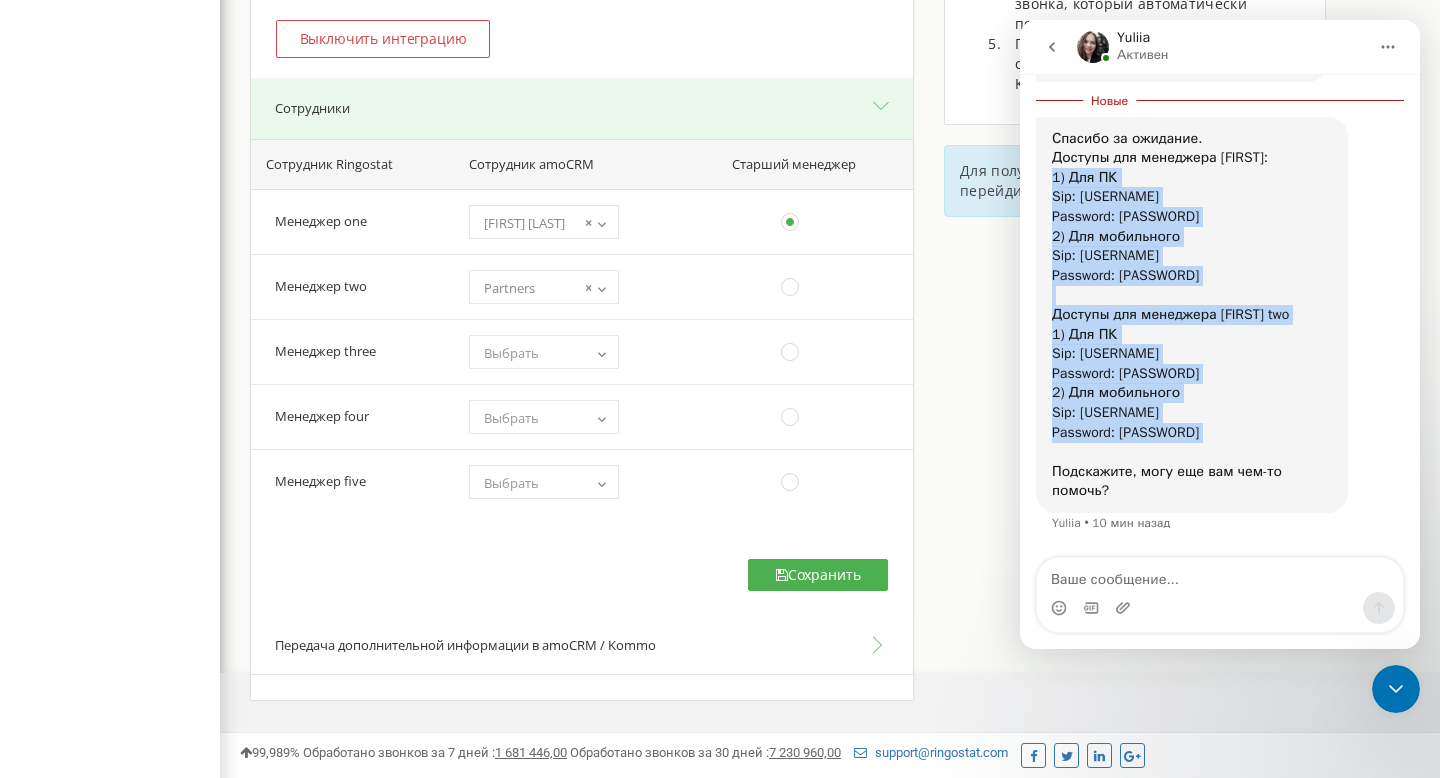 drag, startPoint x: 1272, startPoint y: 449, endPoint x: 1052, endPoint y: 177, distance: 349.83426 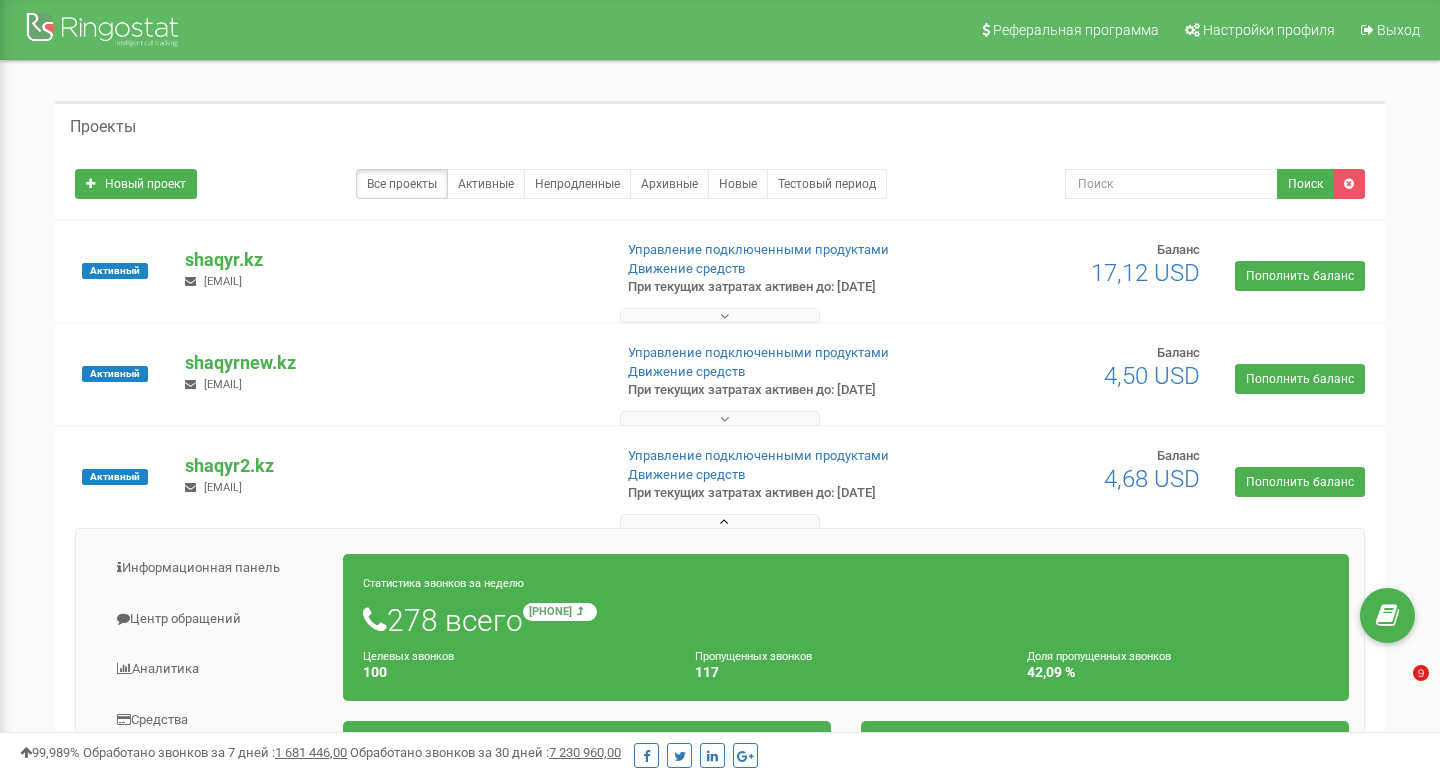 scroll, scrollTop: 77, scrollLeft: 0, axis: vertical 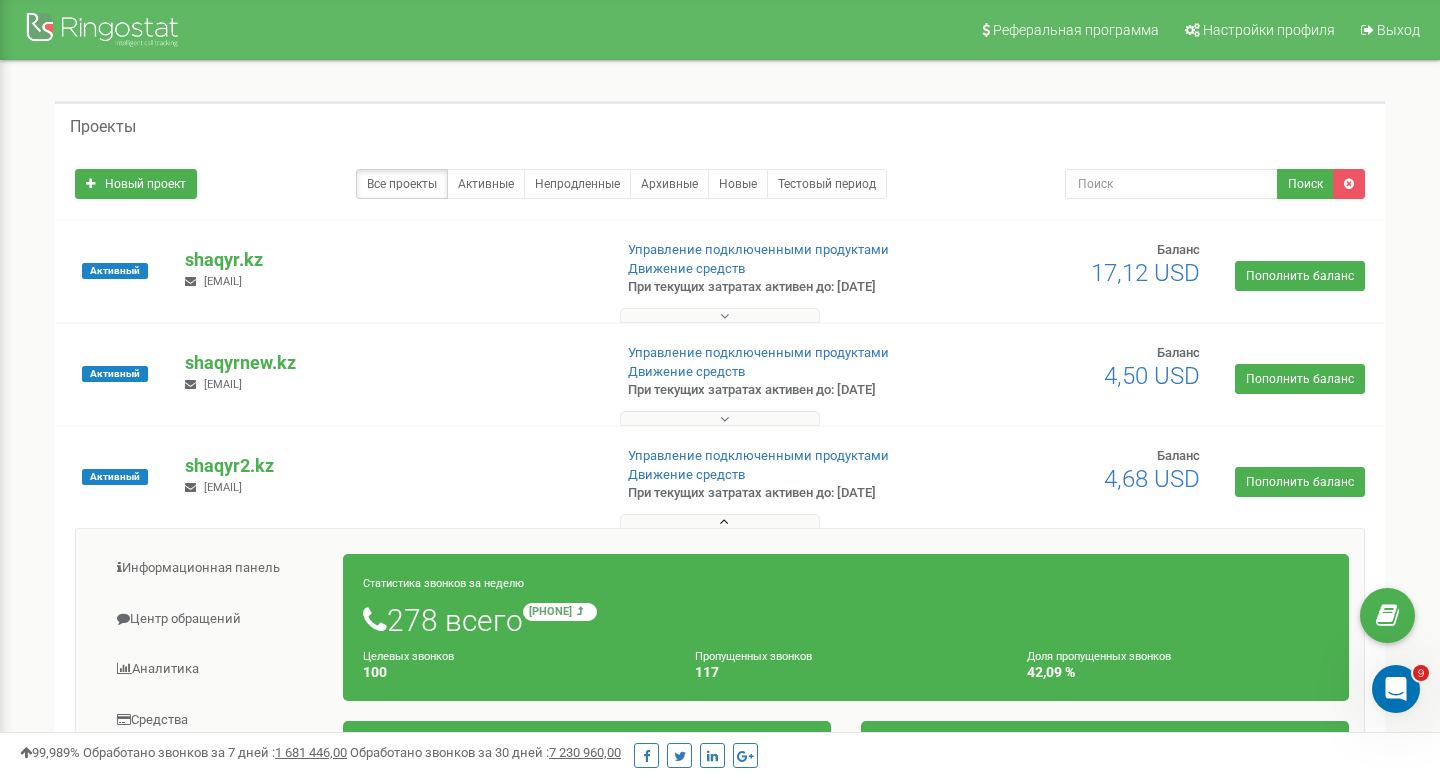 click at bounding box center [720, 315] 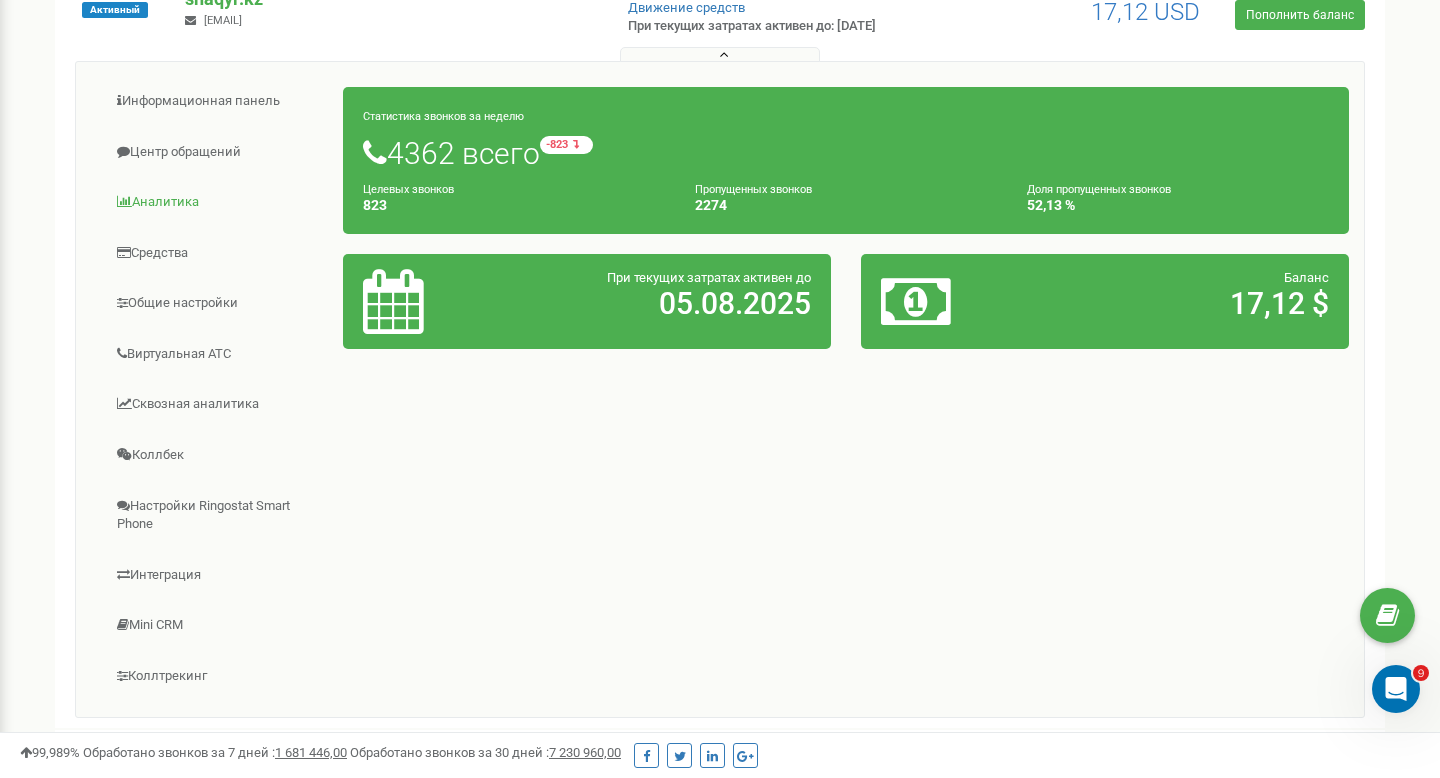 scroll, scrollTop: 271, scrollLeft: 0, axis: vertical 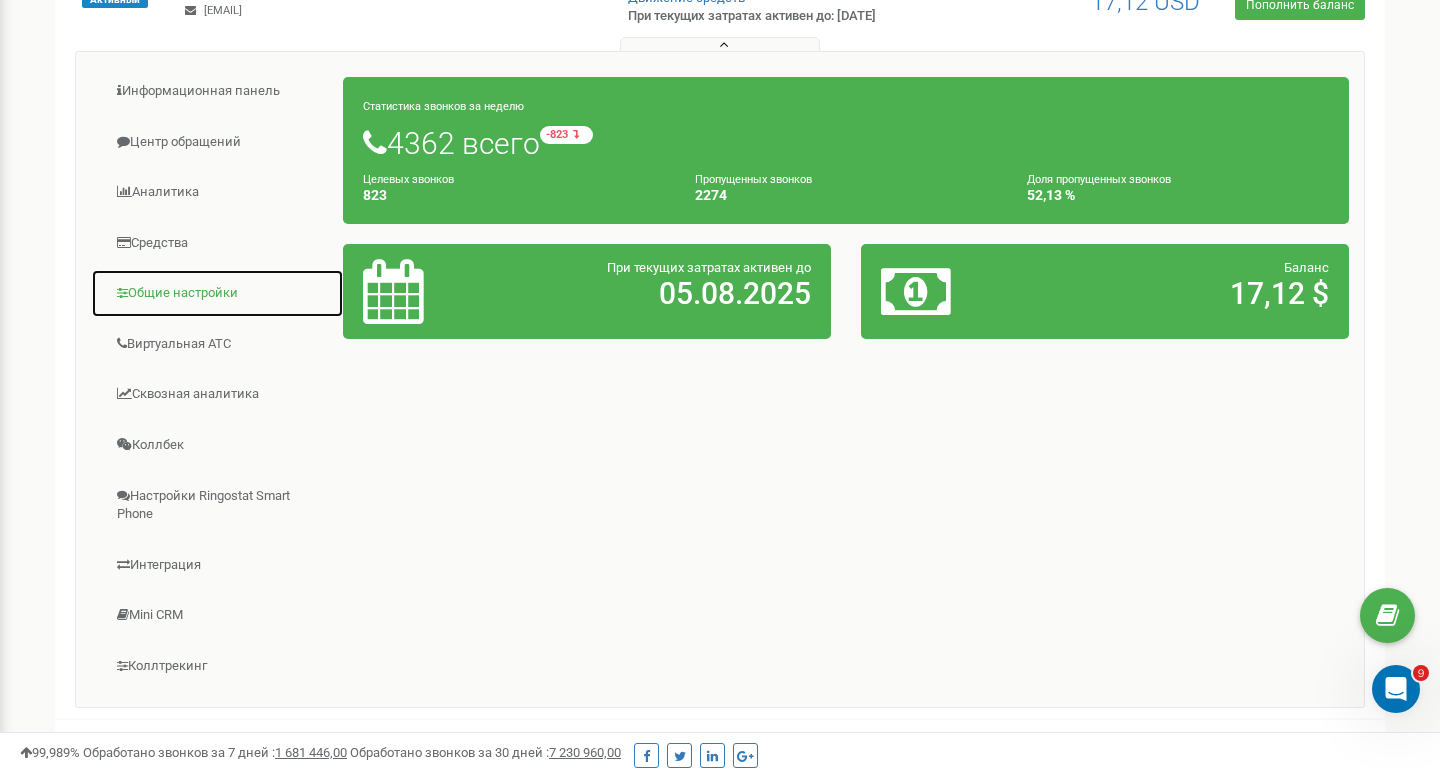 click on "Общие настройки" at bounding box center (217, 293) 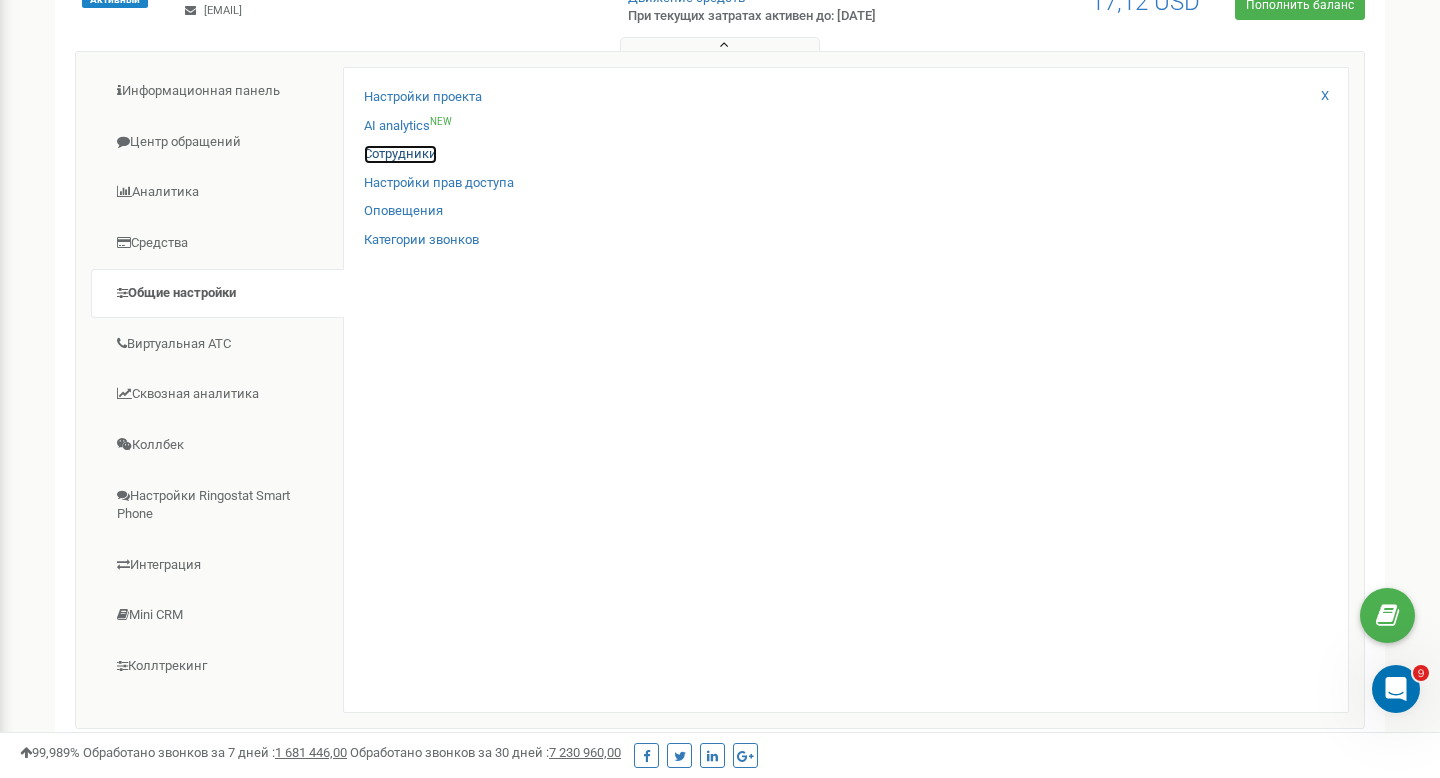 click on "Сотрудники" at bounding box center (400, 154) 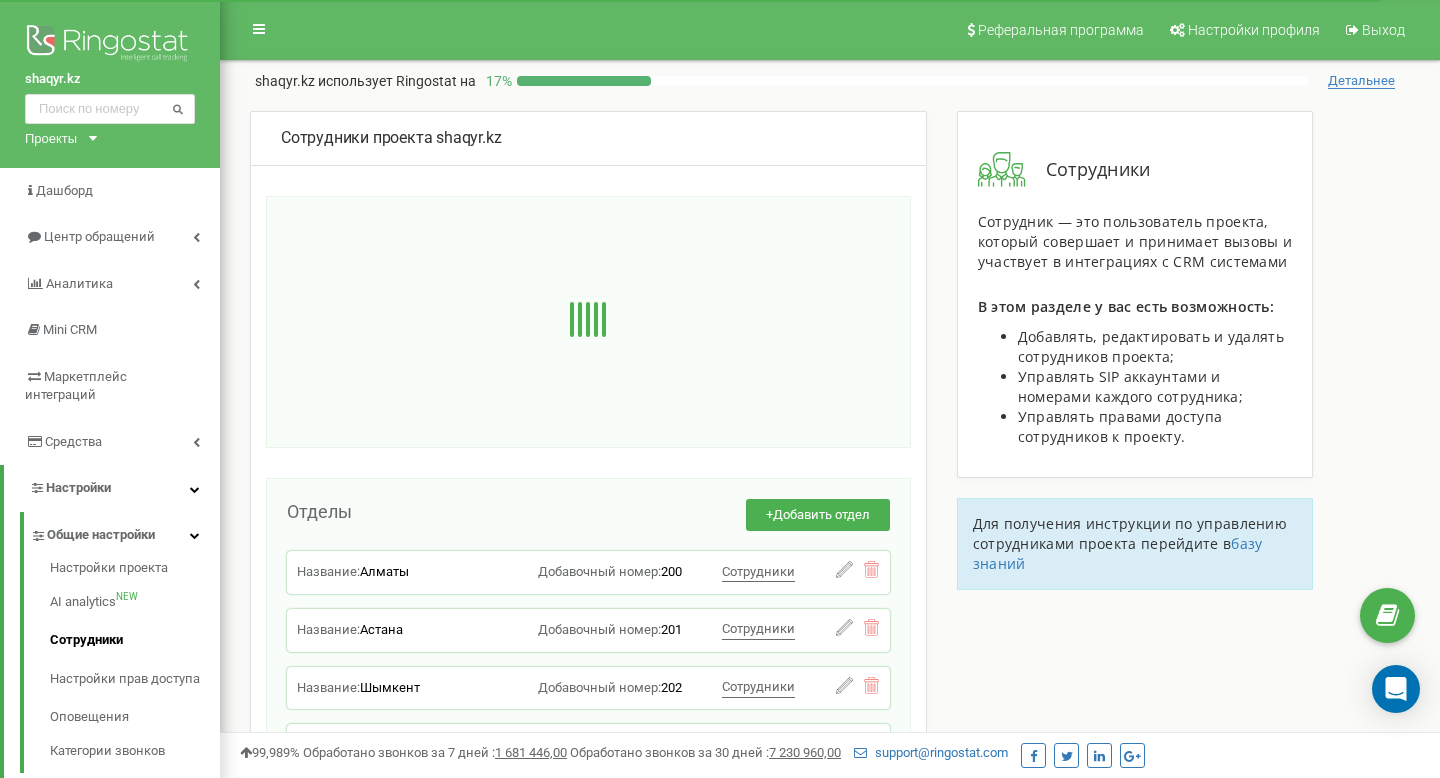 scroll, scrollTop: 0, scrollLeft: 0, axis: both 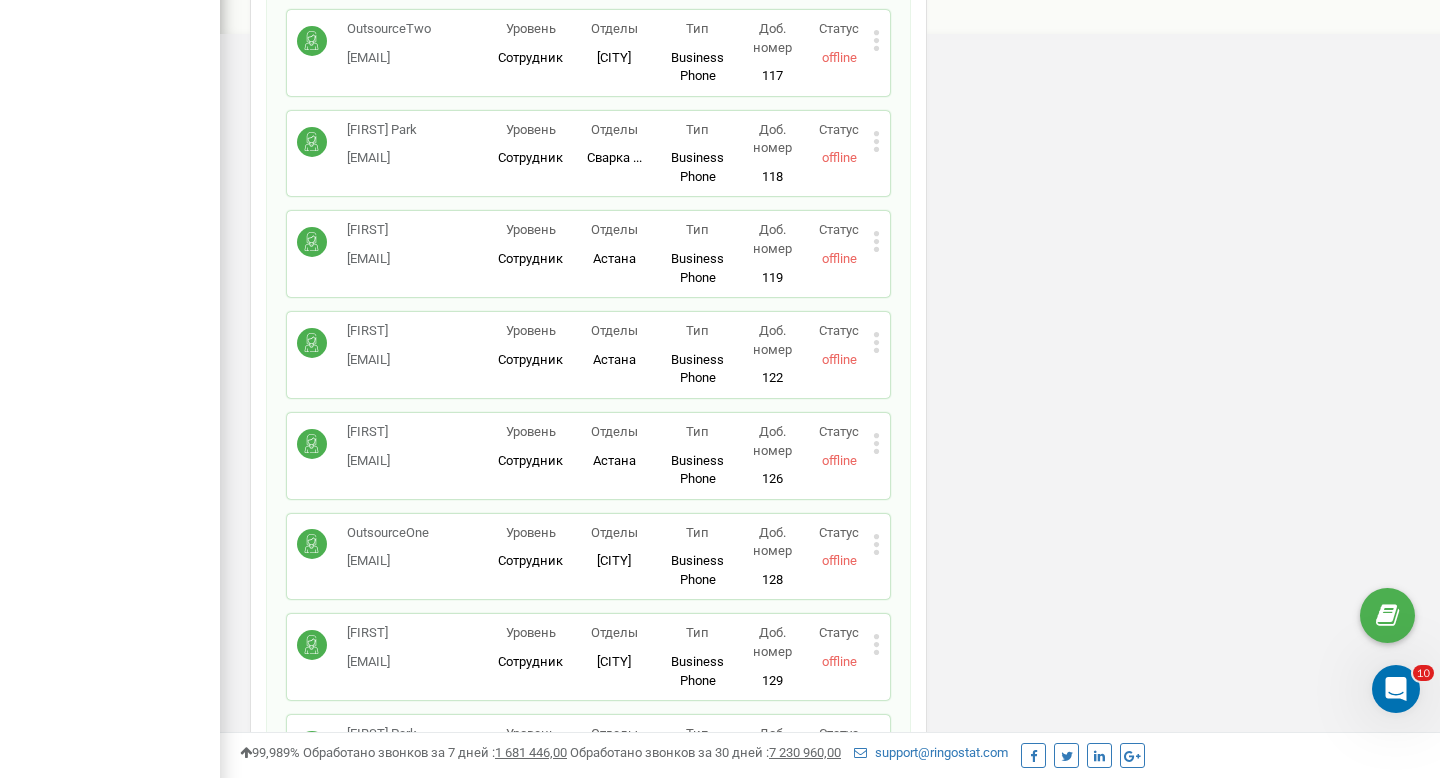 click 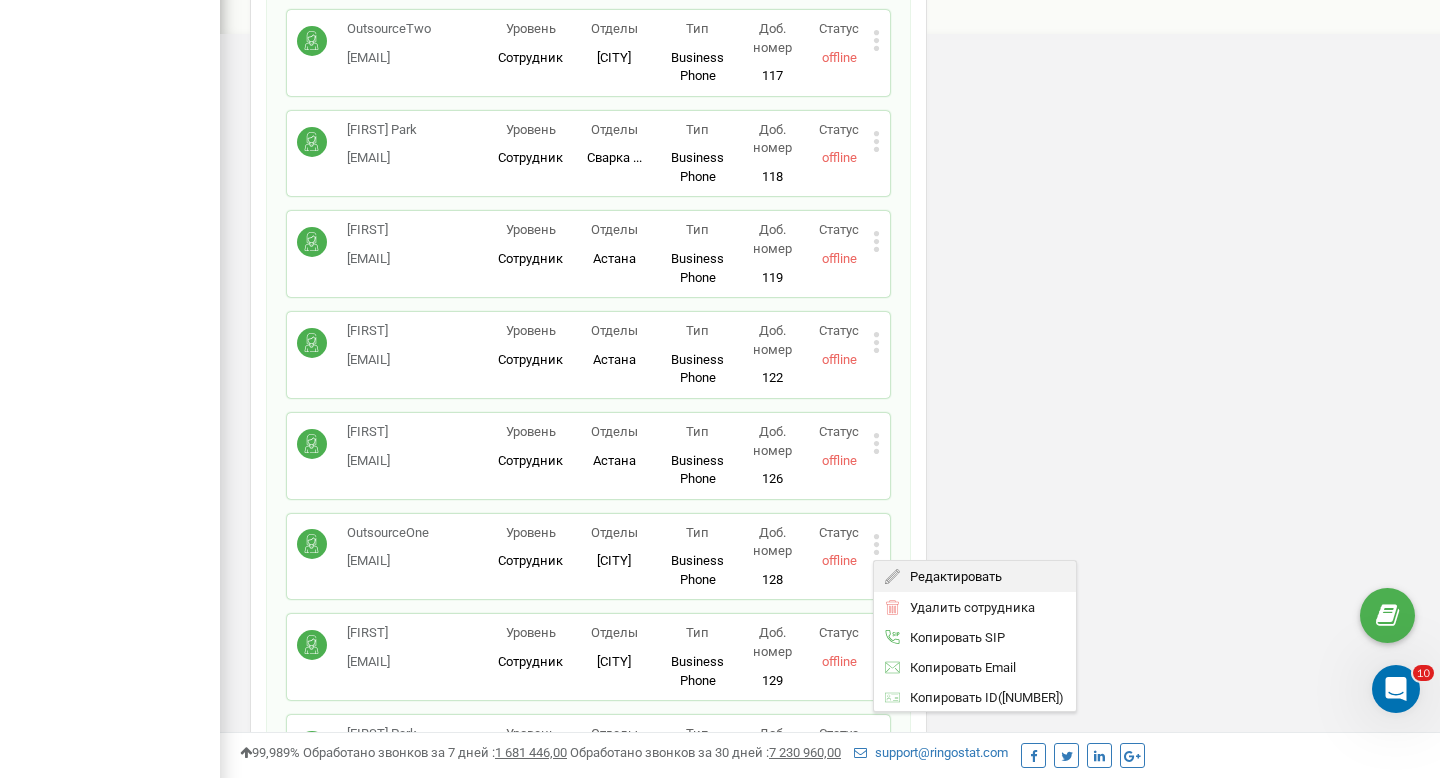 click on "Редактировать" at bounding box center [975, 576] 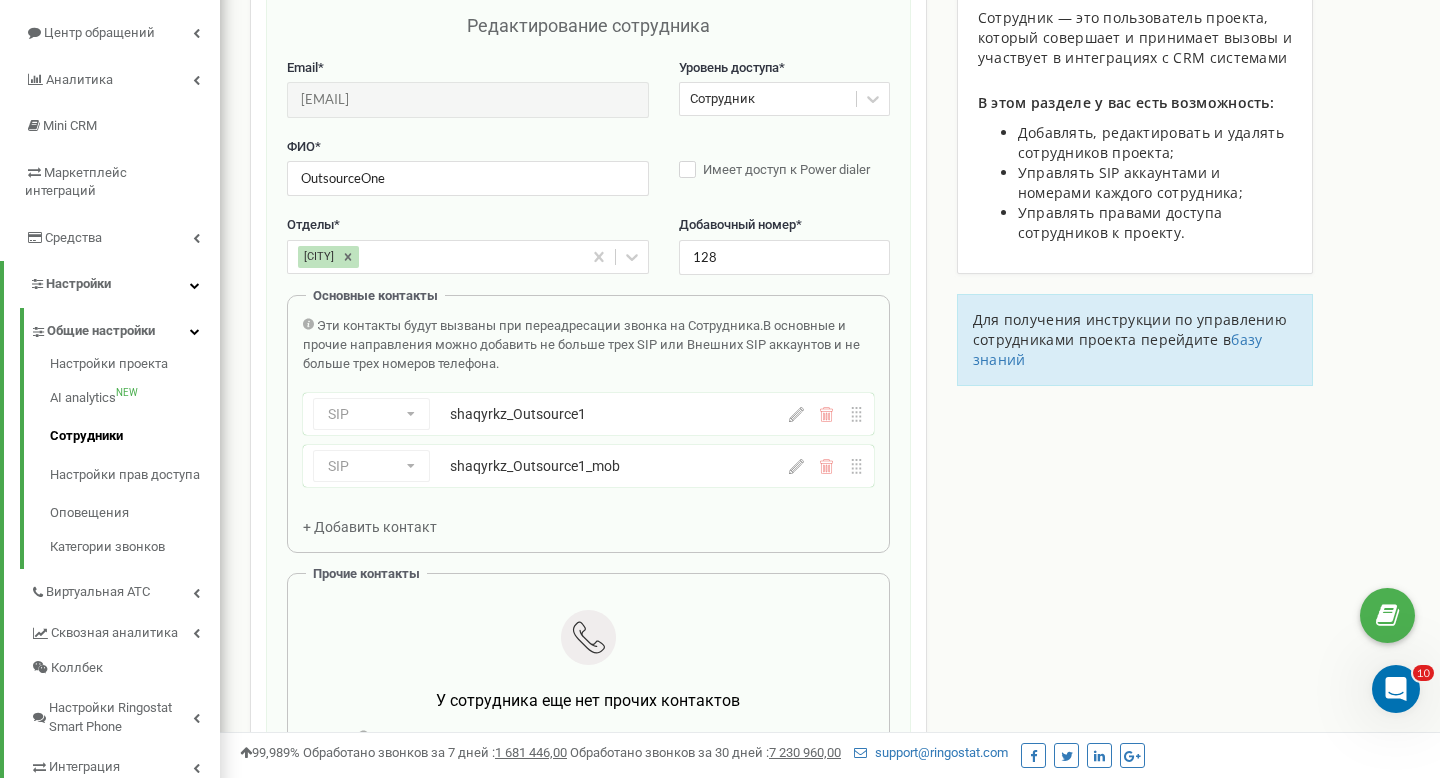 scroll, scrollTop: 200, scrollLeft: 0, axis: vertical 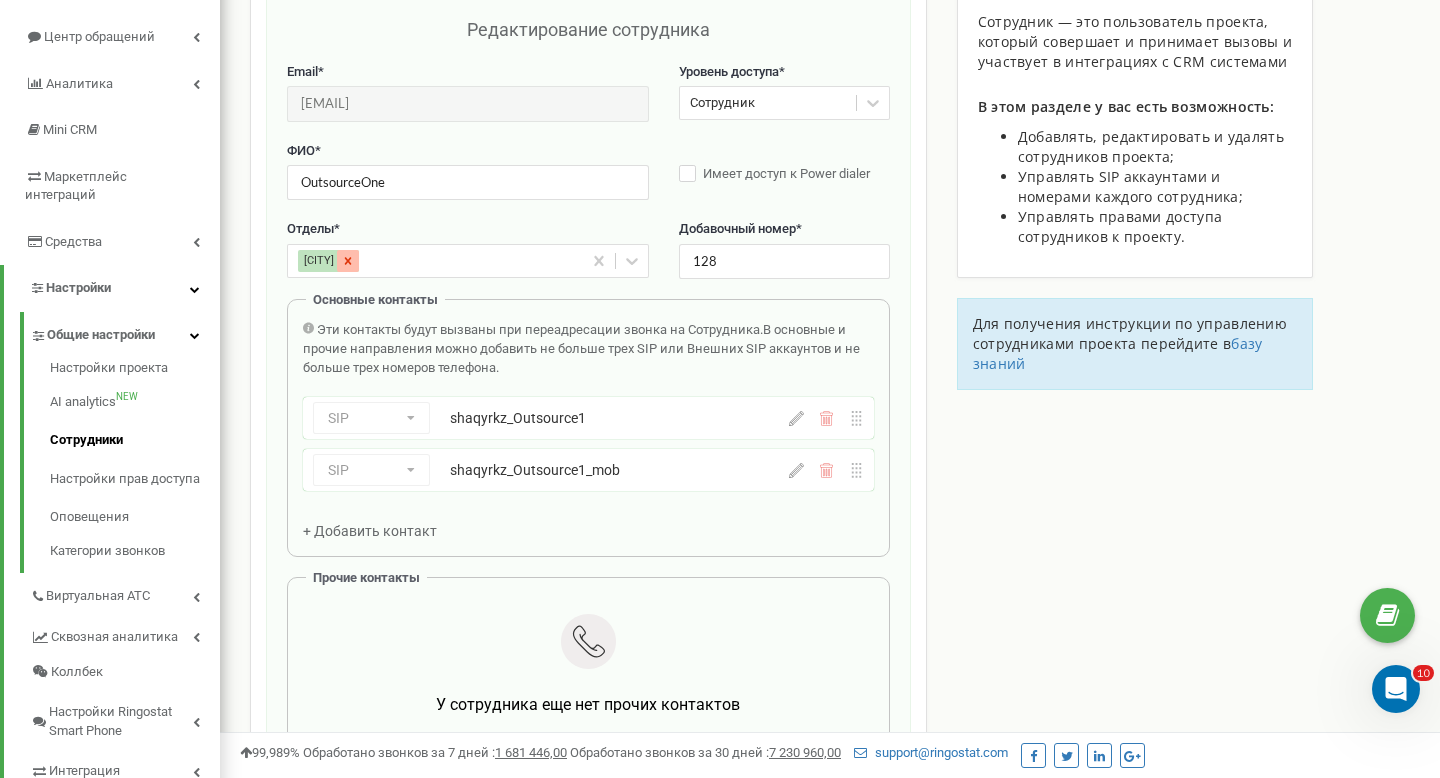 click 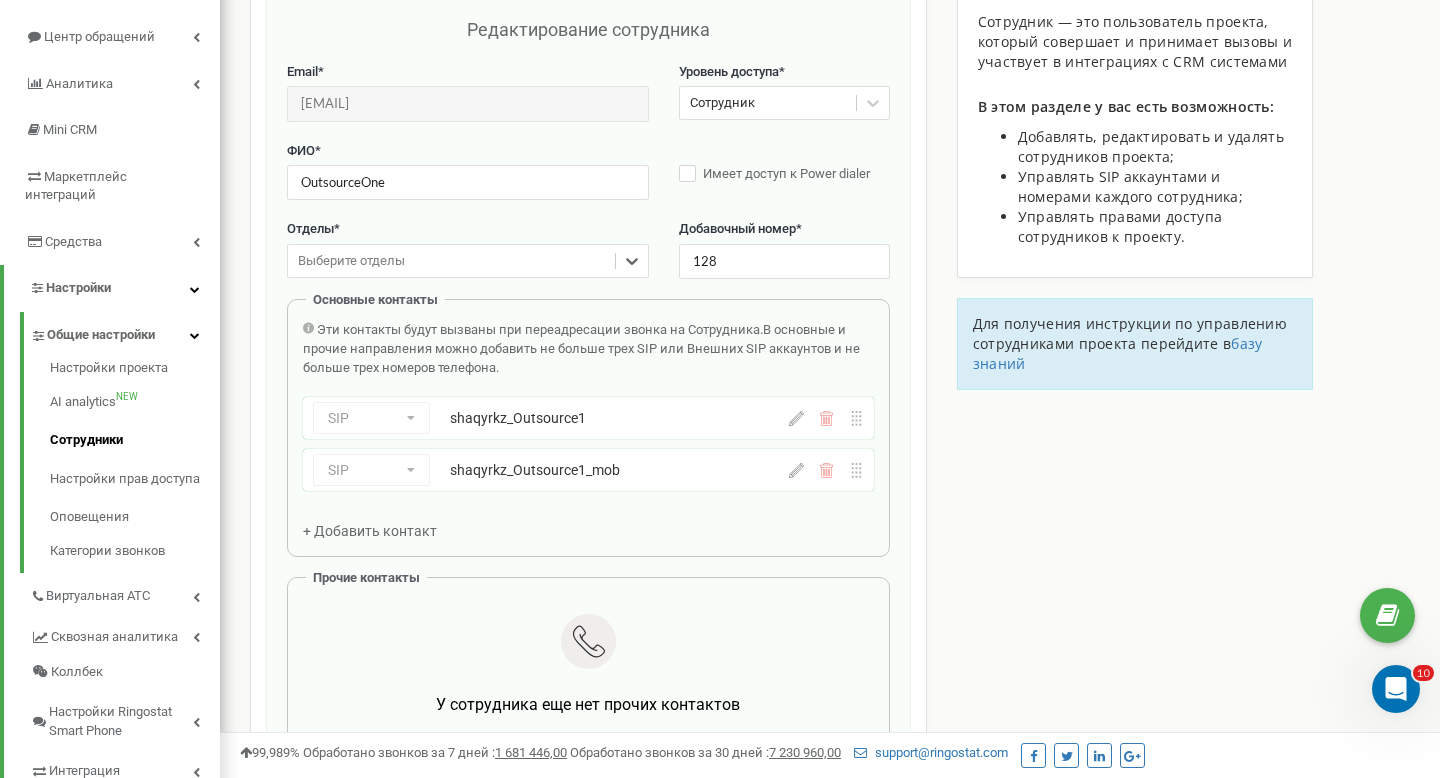 click on "Выберите отделы" at bounding box center (351, 261) 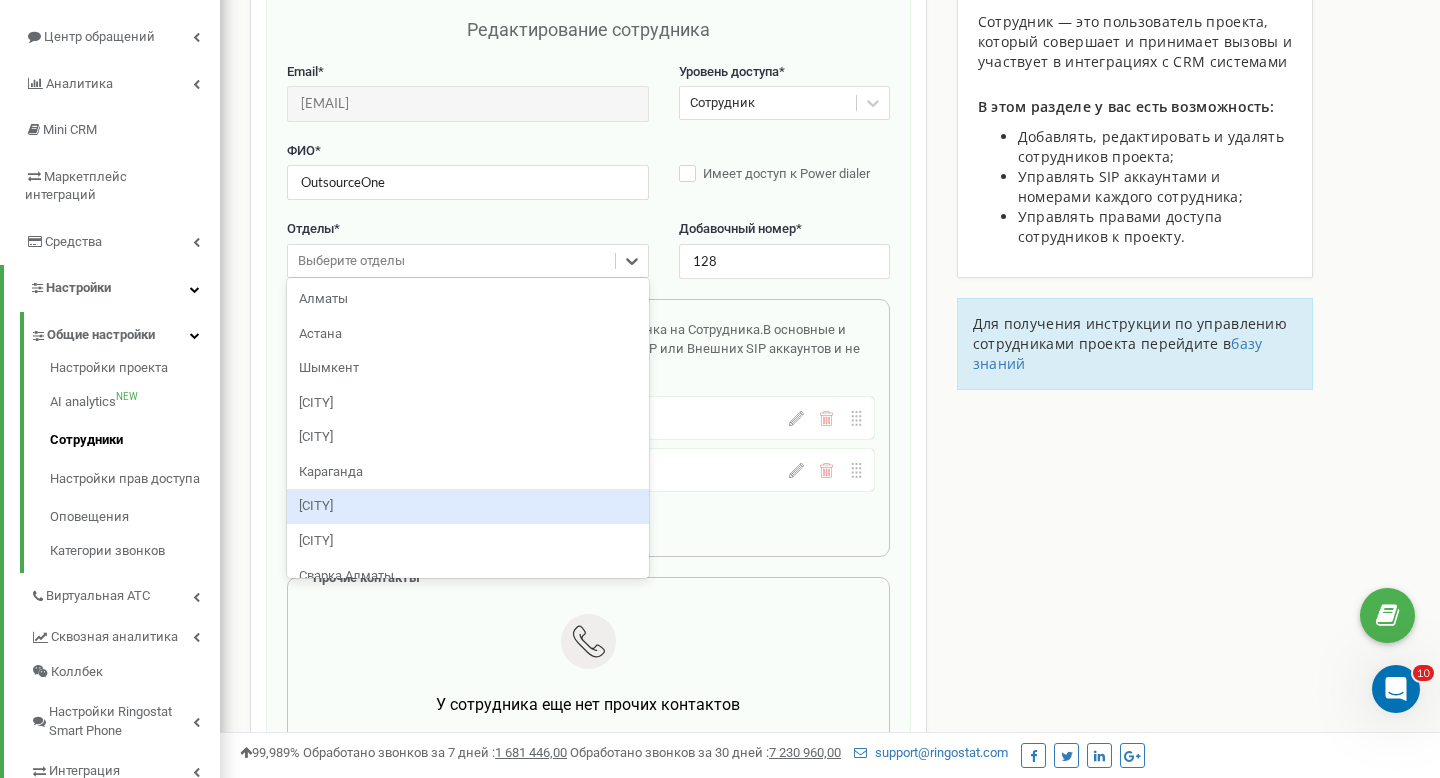click on "[CITY]" at bounding box center [468, 506] 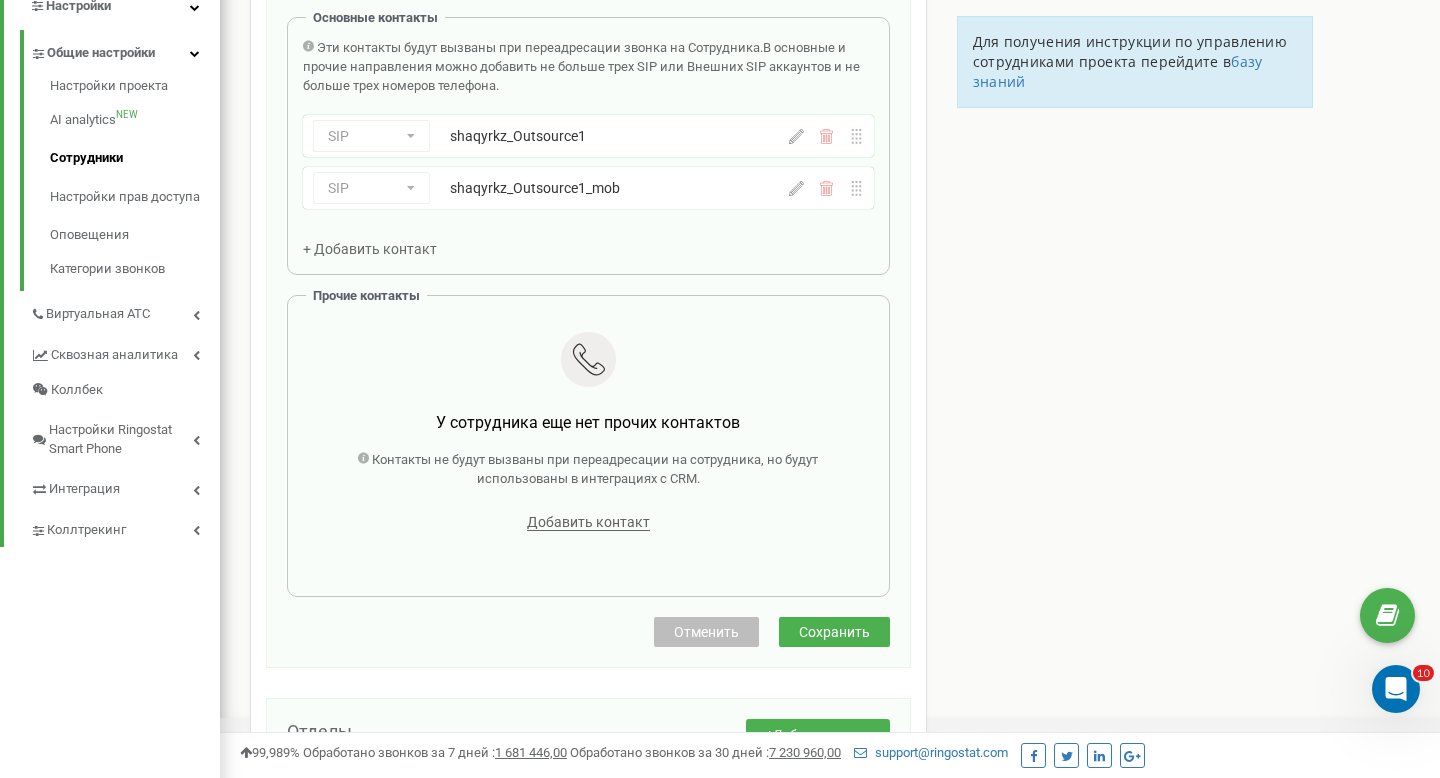 scroll, scrollTop: 669, scrollLeft: 0, axis: vertical 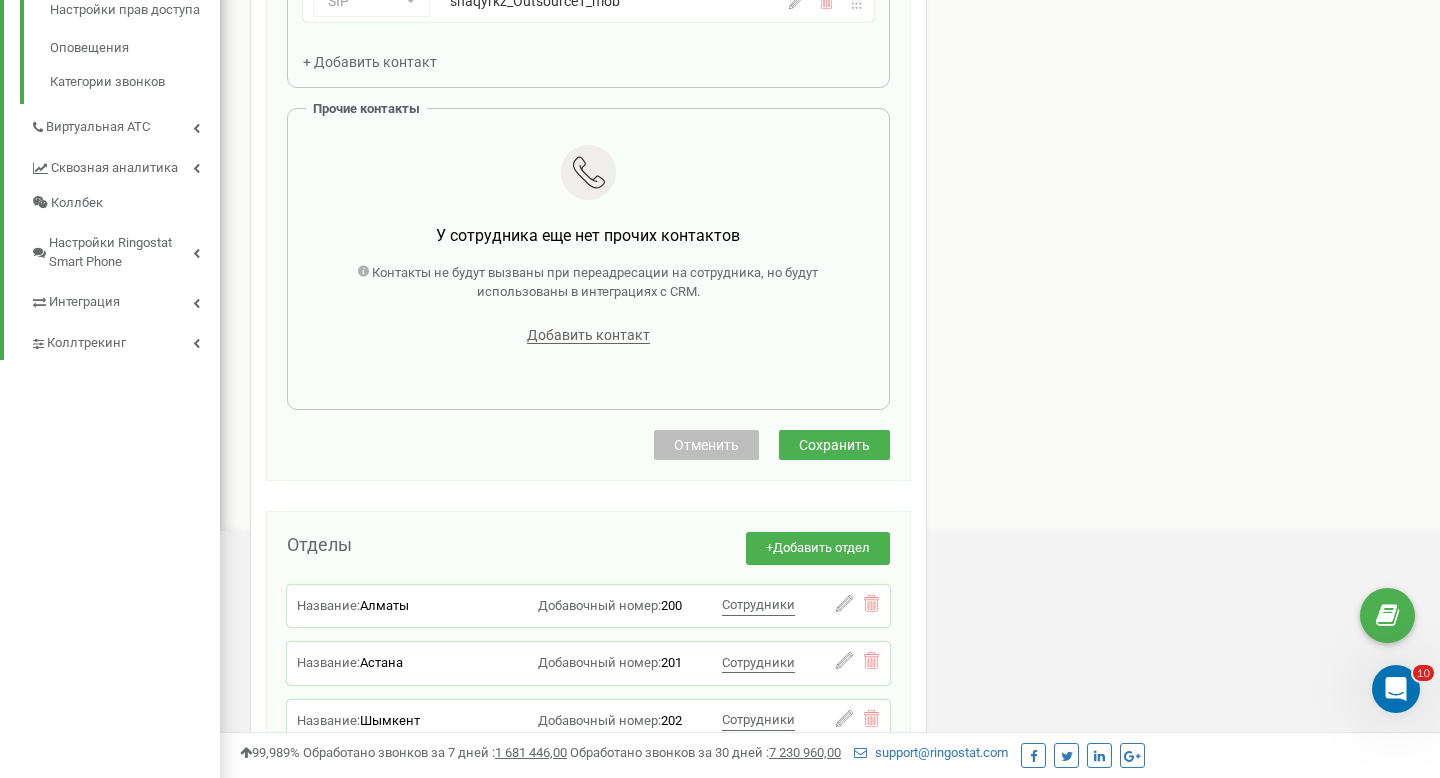 click on "Сохранить" at bounding box center (834, 445) 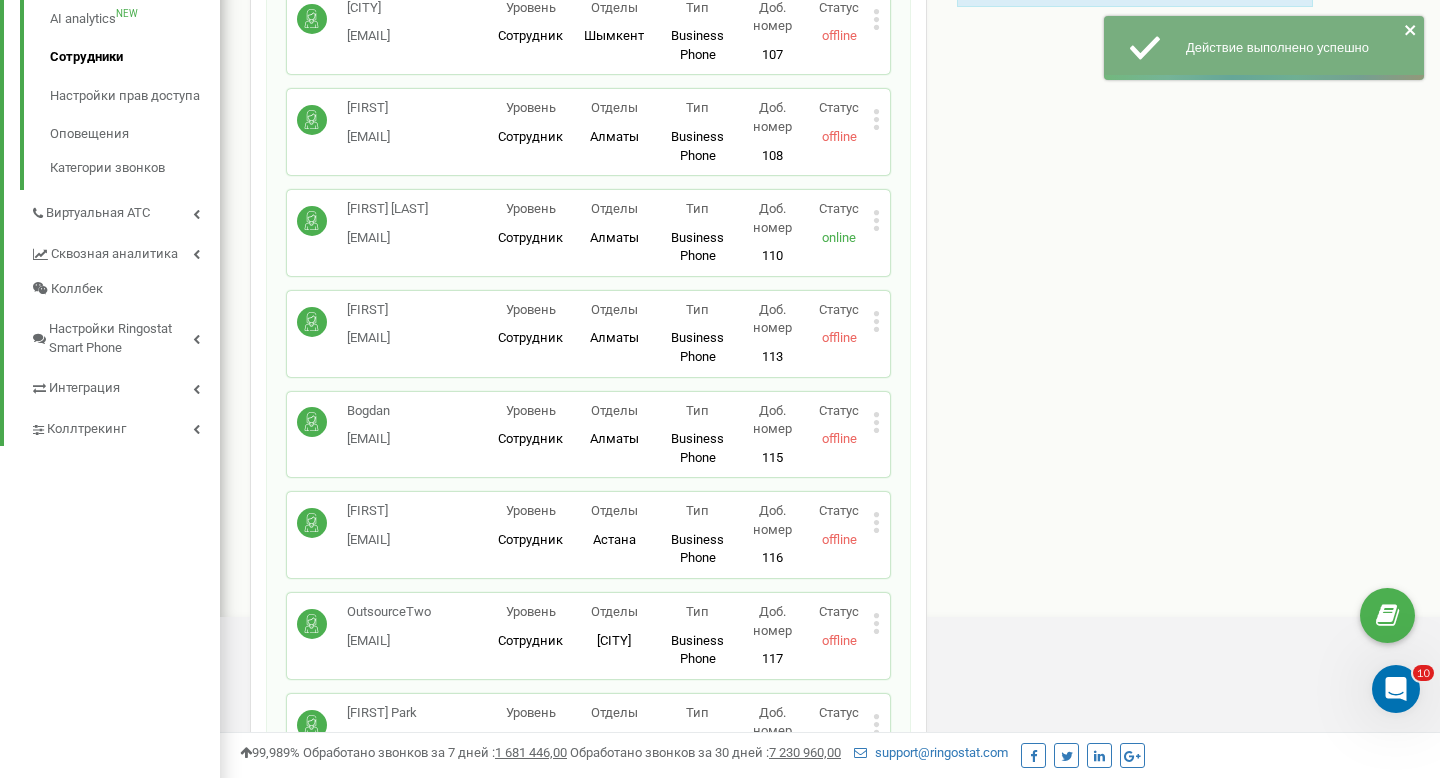 scroll, scrollTop: 669, scrollLeft: 0, axis: vertical 